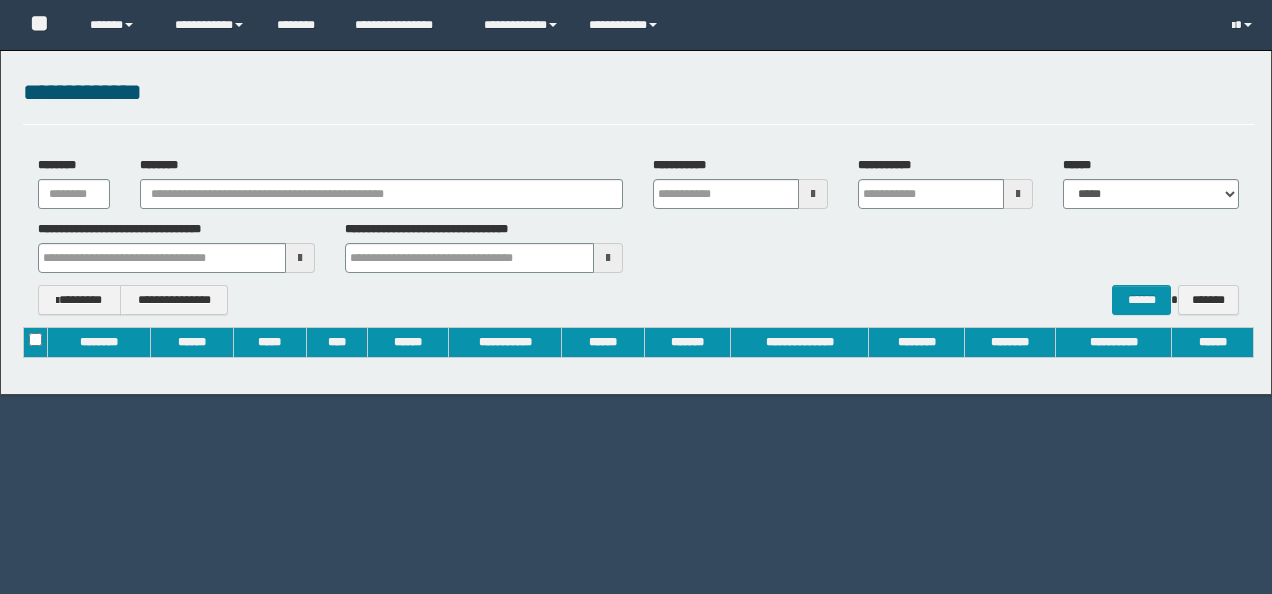 scroll, scrollTop: 0, scrollLeft: 0, axis: both 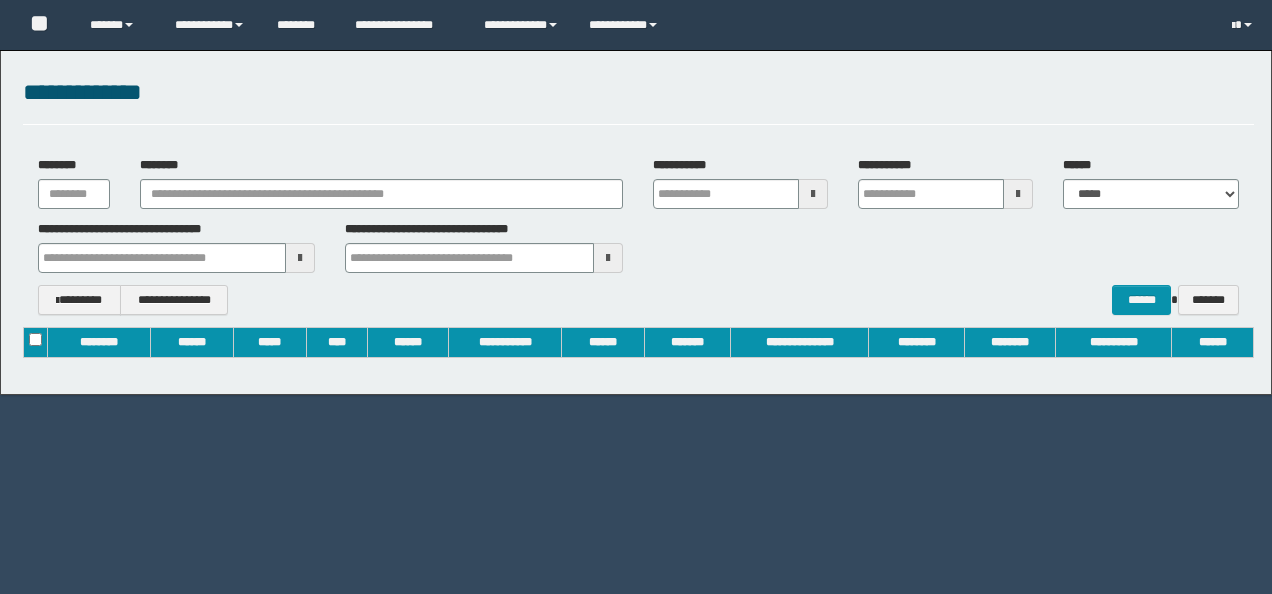 type on "**********" 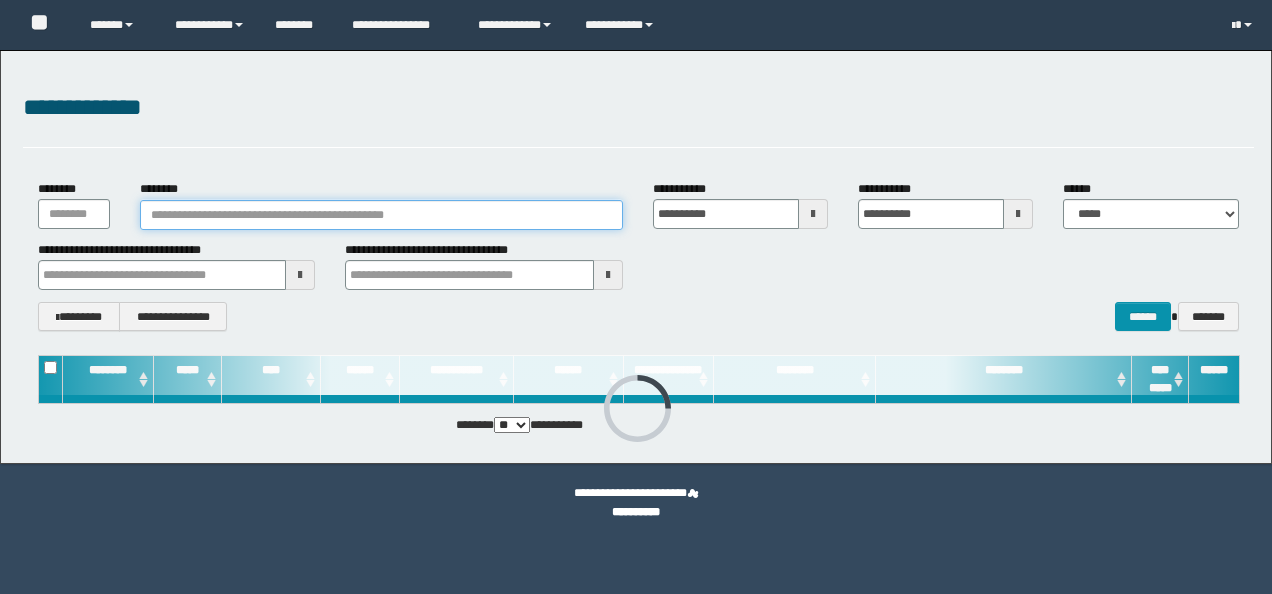 click on "********" at bounding box center (381, 215) 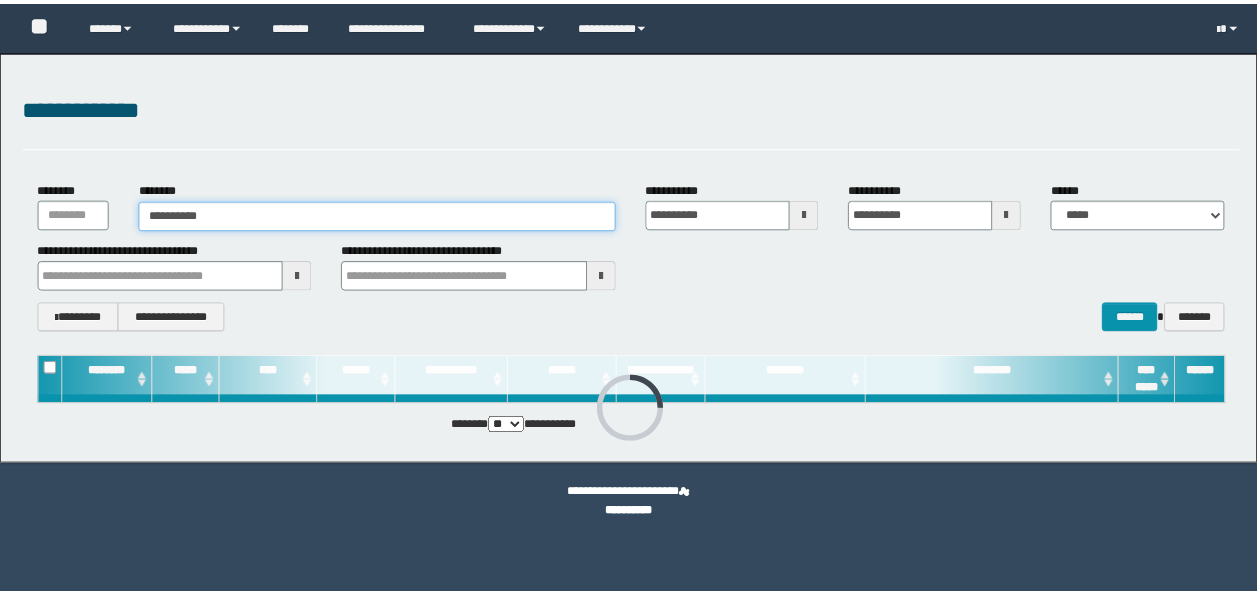 scroll, scrollTop: 0, scrollLeft: 0, axis: both 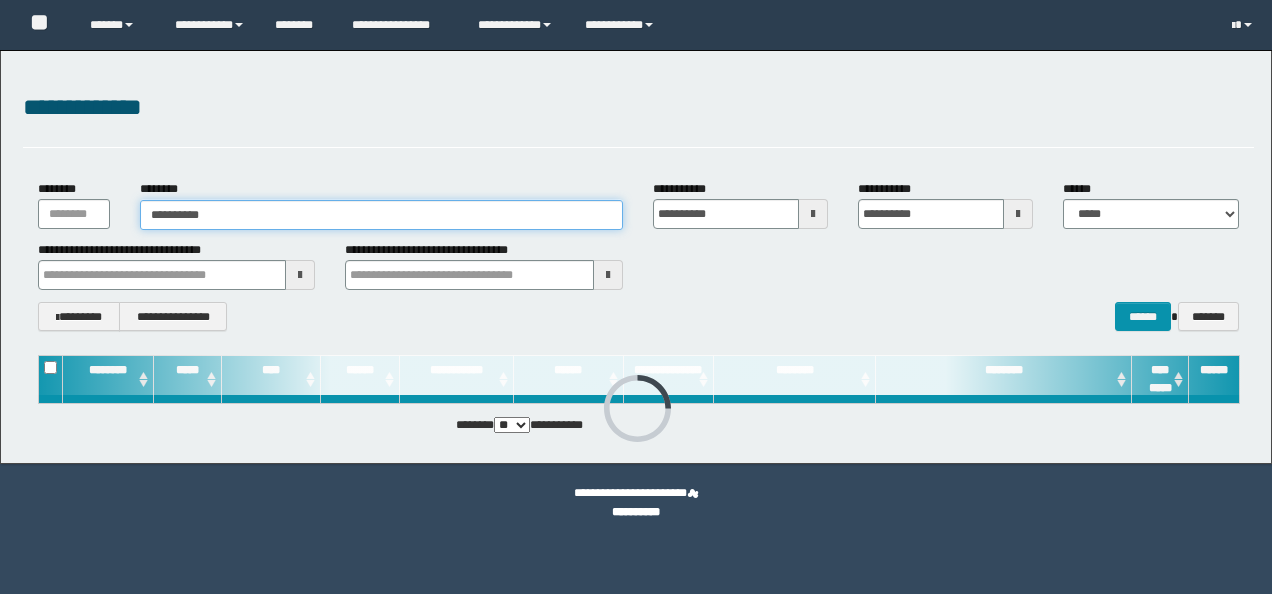 type on "**********" 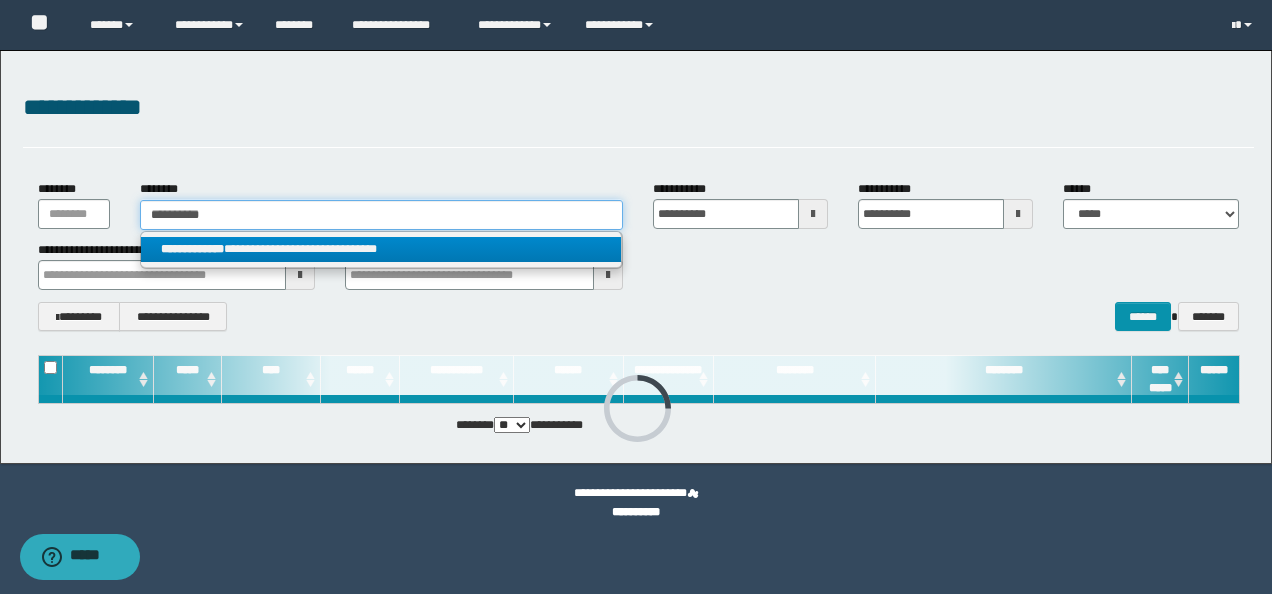 type on "**********" 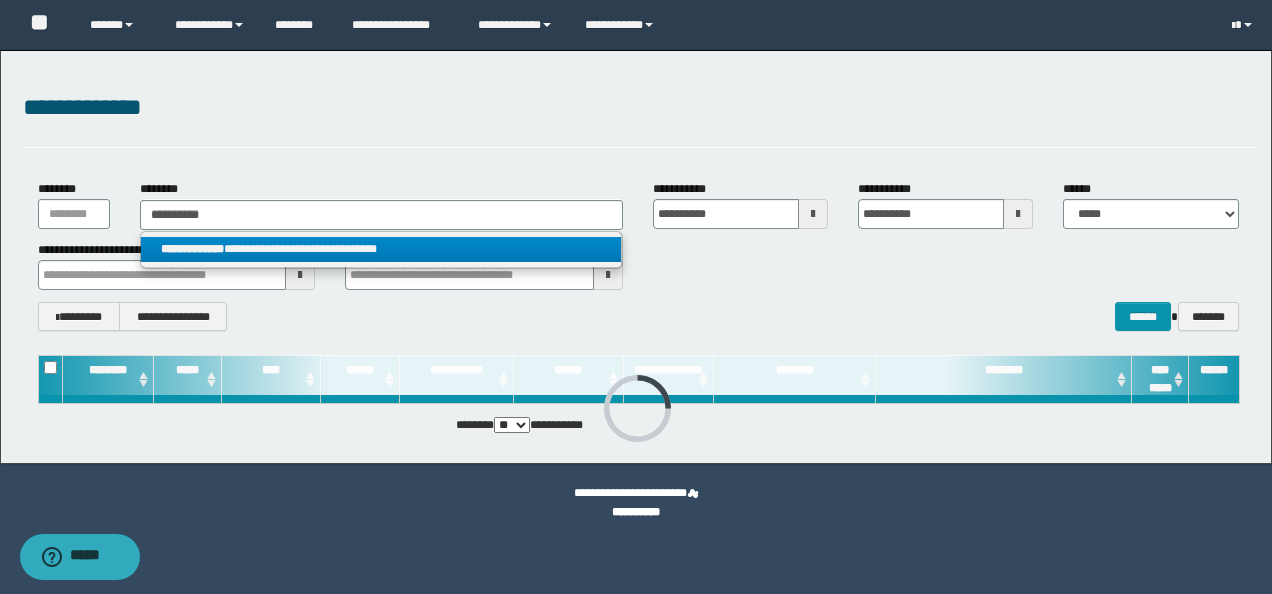 click on "**********" at bounding box center [381, 249] 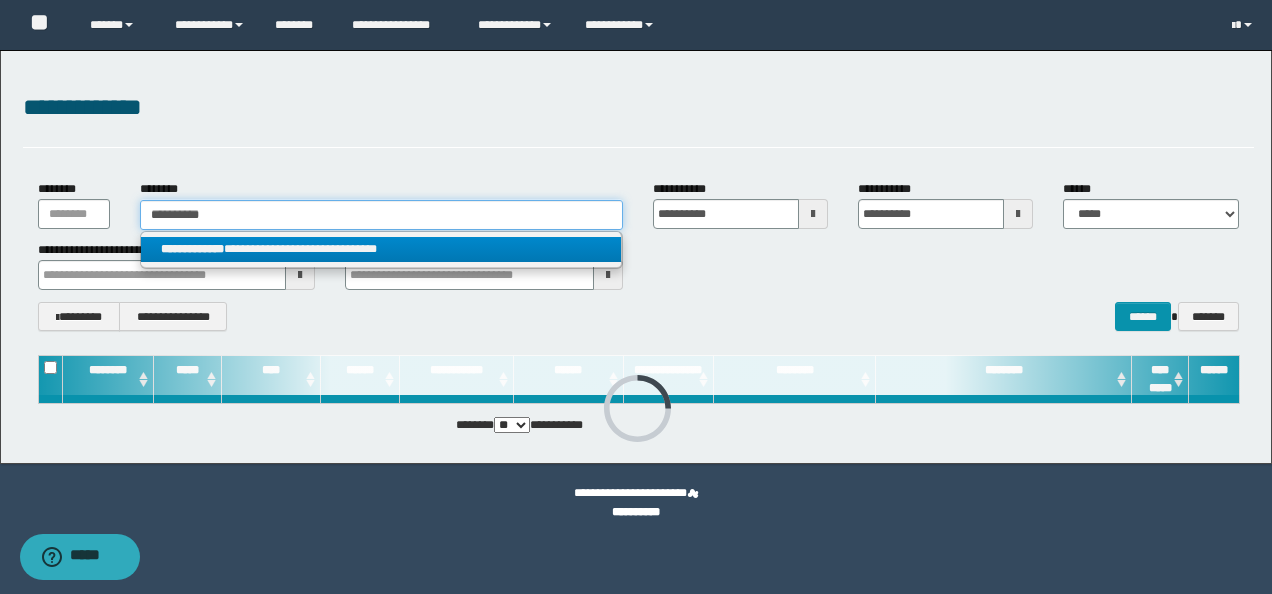 type 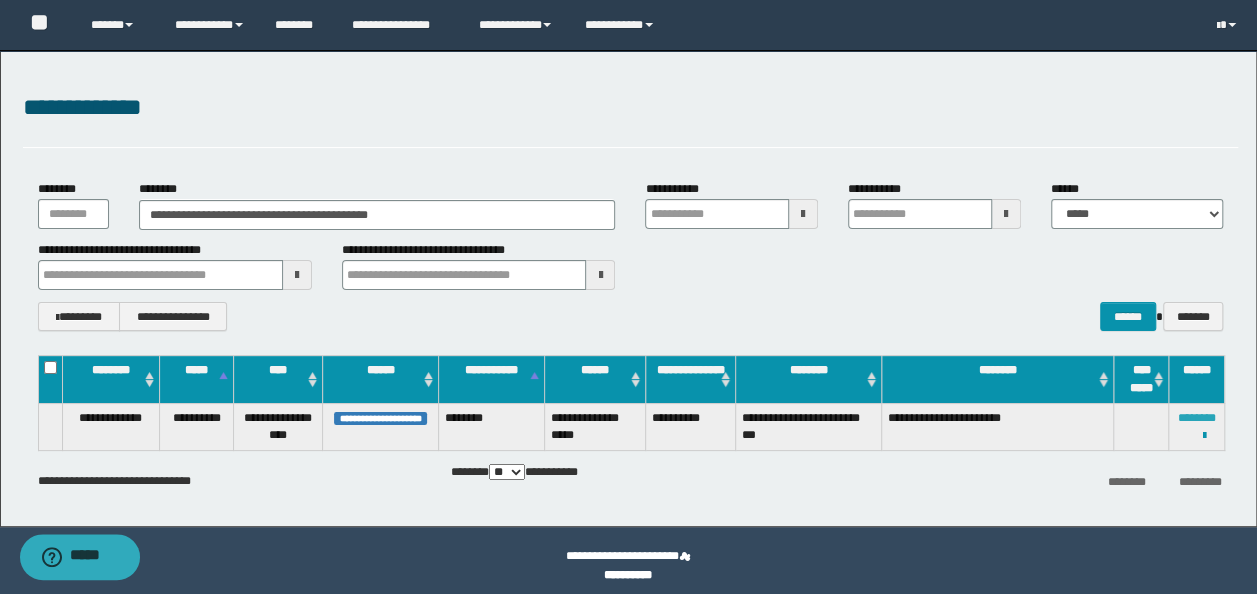 click on "********" at bounding box center (1197, 418) 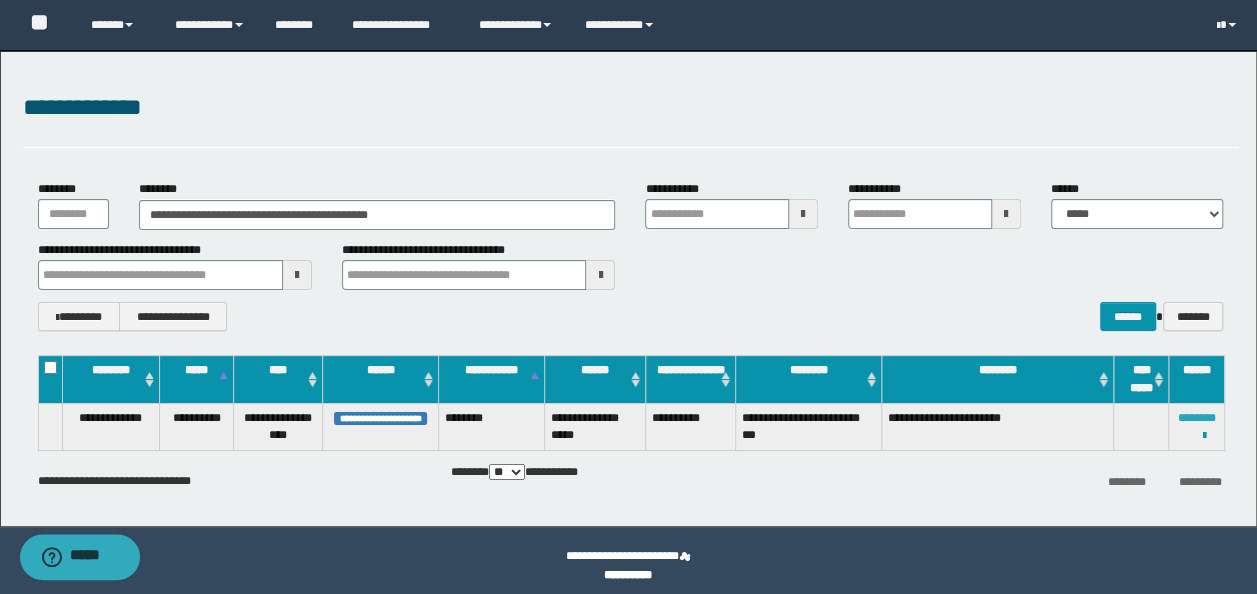 type 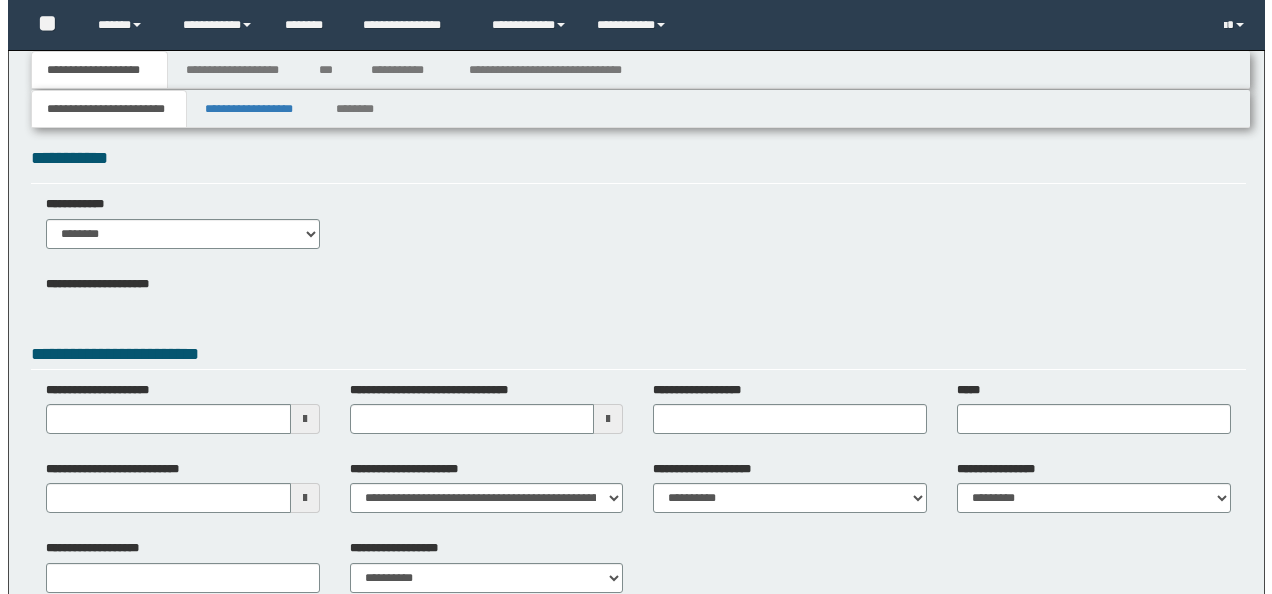 scroll, scrollTop: 0, scrollLeft: 0, axis: both 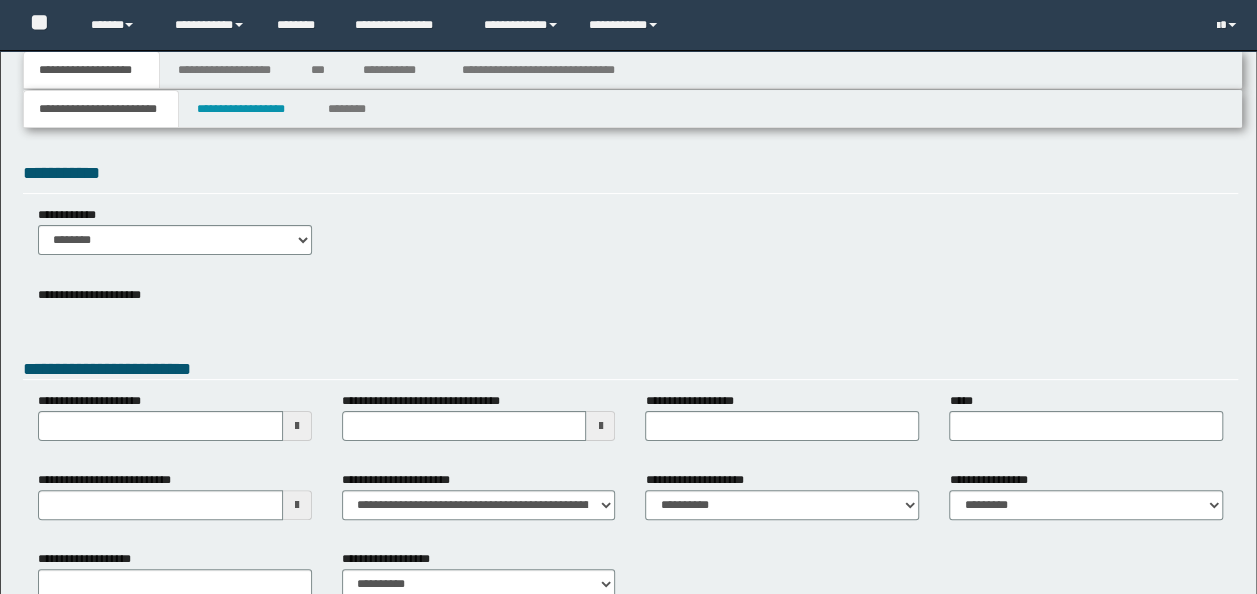 type 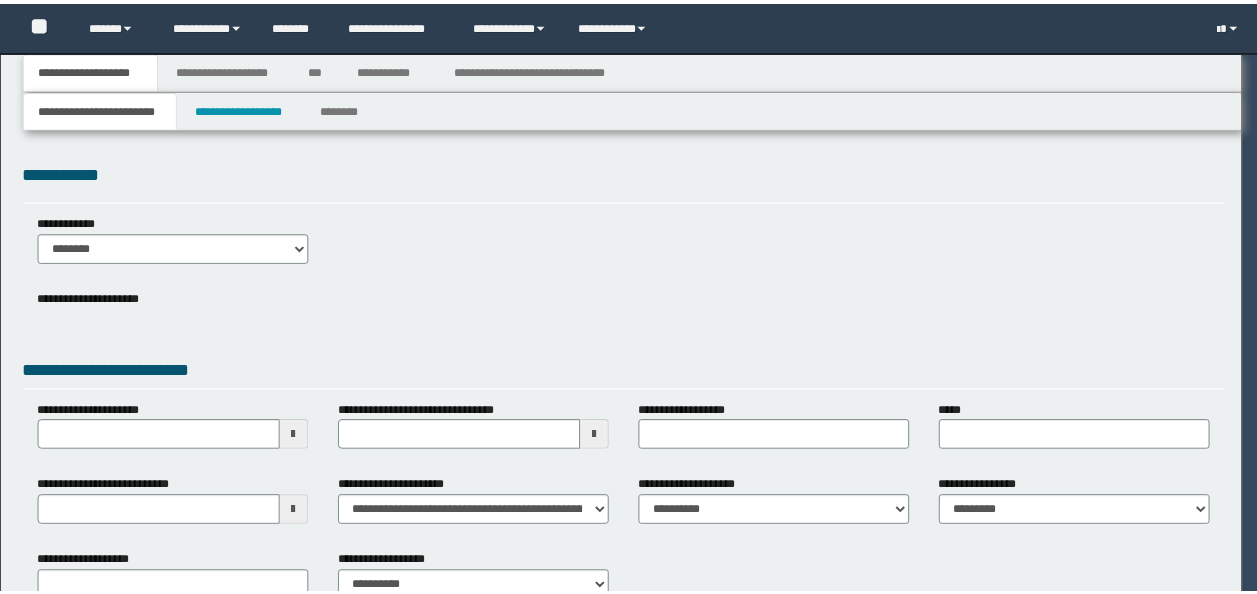 scroll, scrollTop: 0, scrollLeft: 0, axis: both 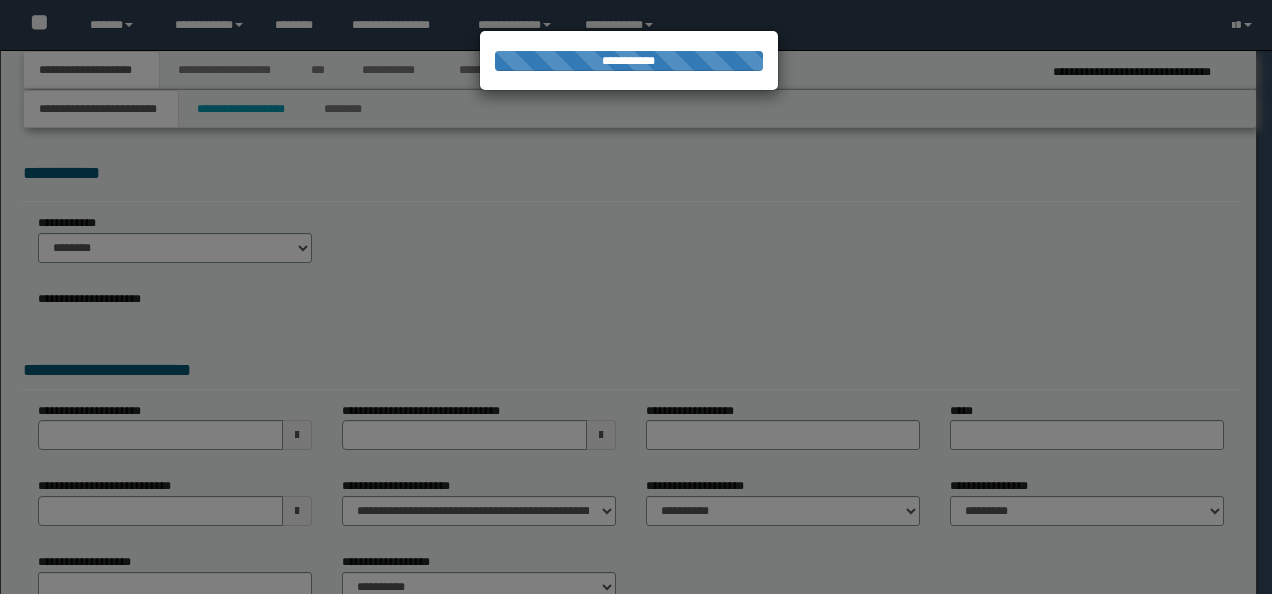 type on "**********" 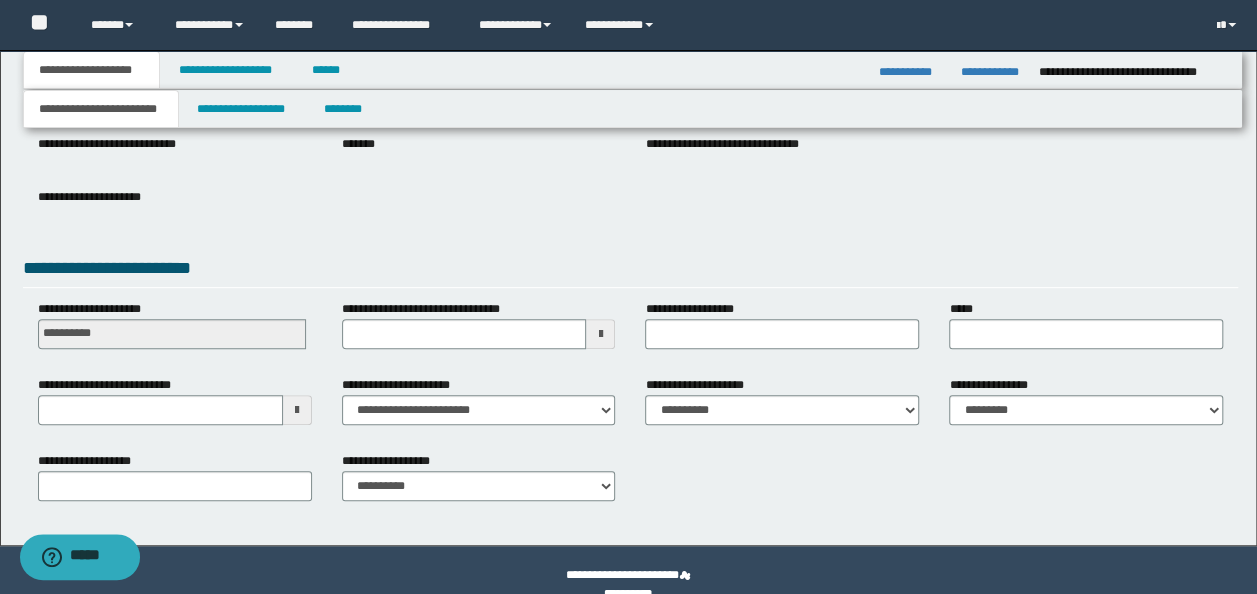 scroll, scrollTop: 288, scrollLeft: 0, axis: vertical 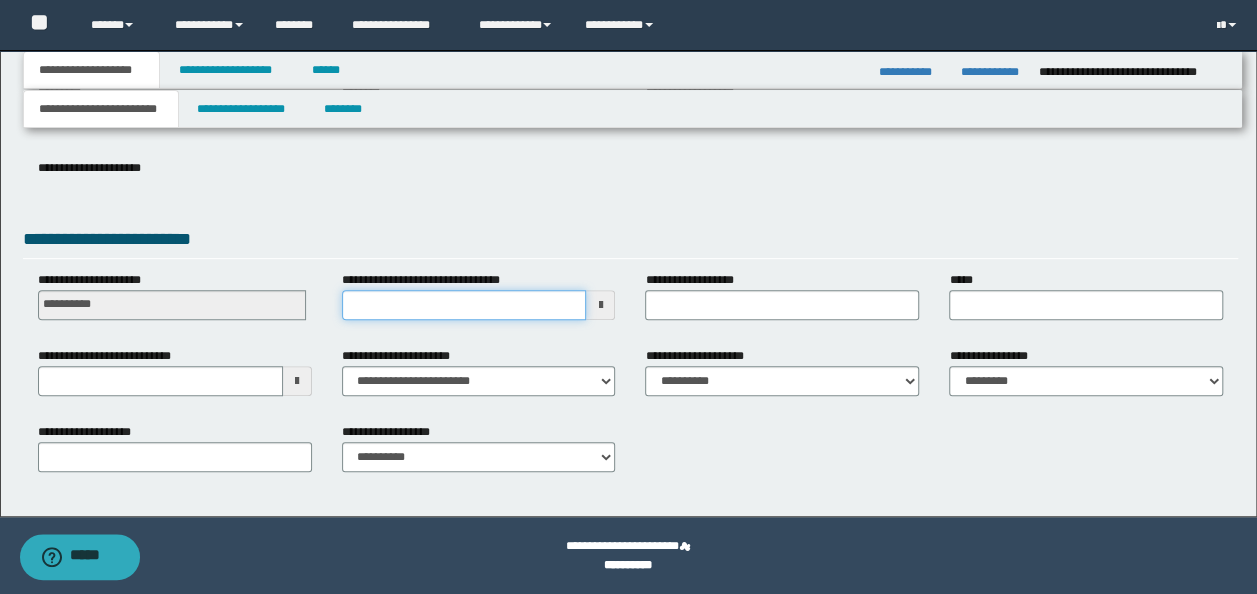 click on "**********" at bounding box center (464, 305) 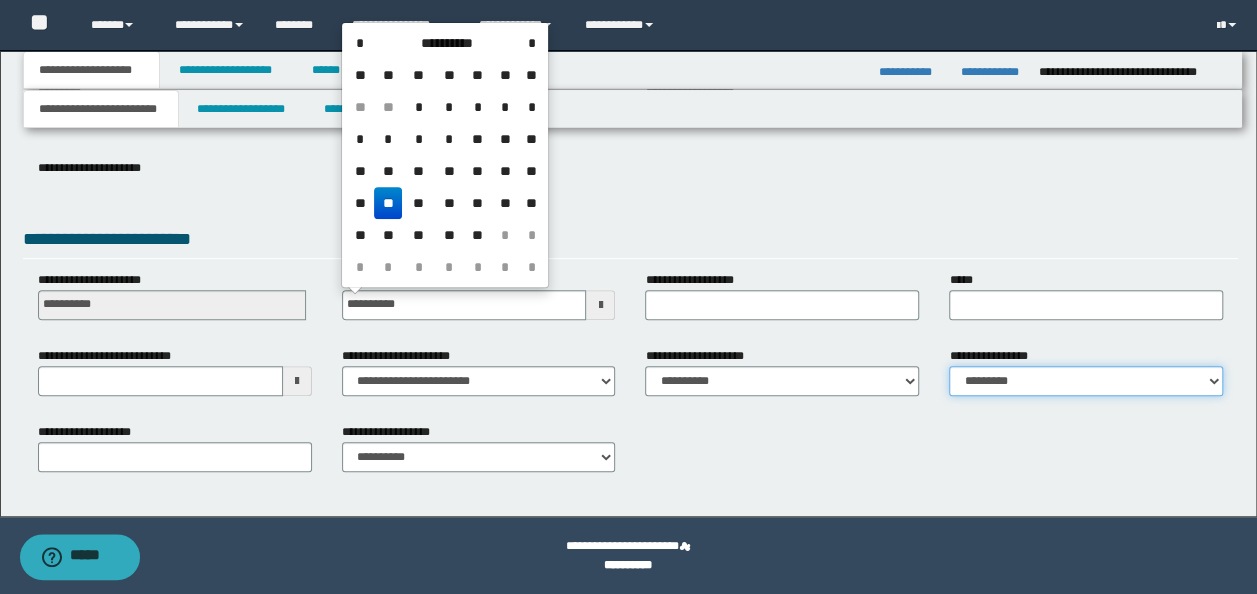 type on "**********" 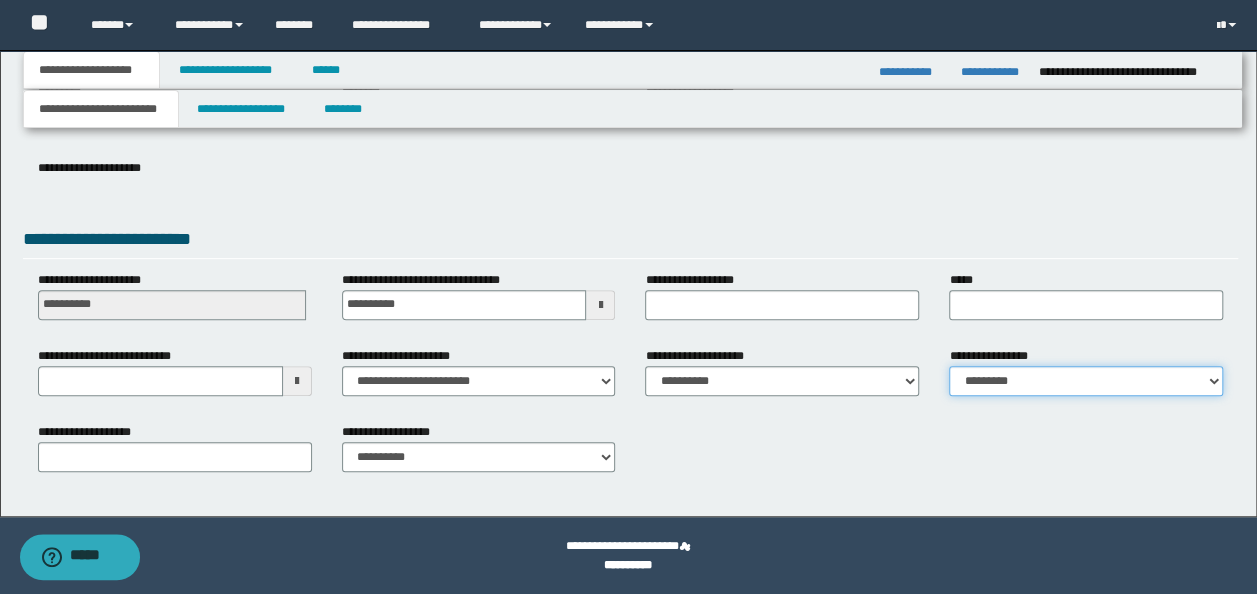 select on "*" 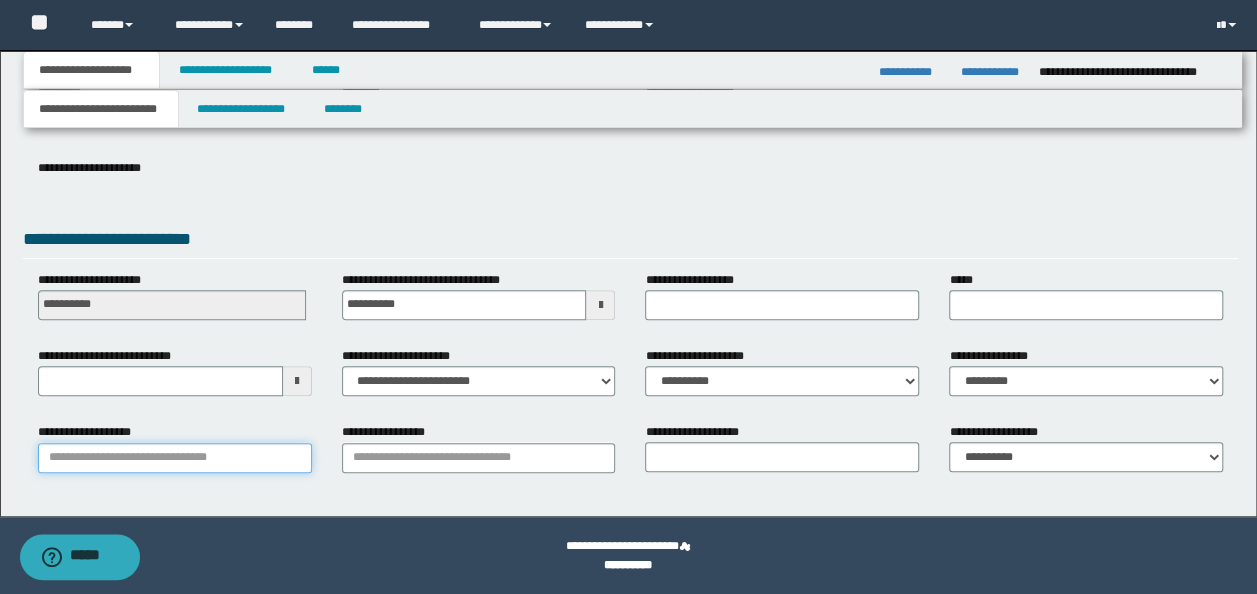 click on "**********" at bounding box center [175, 458] 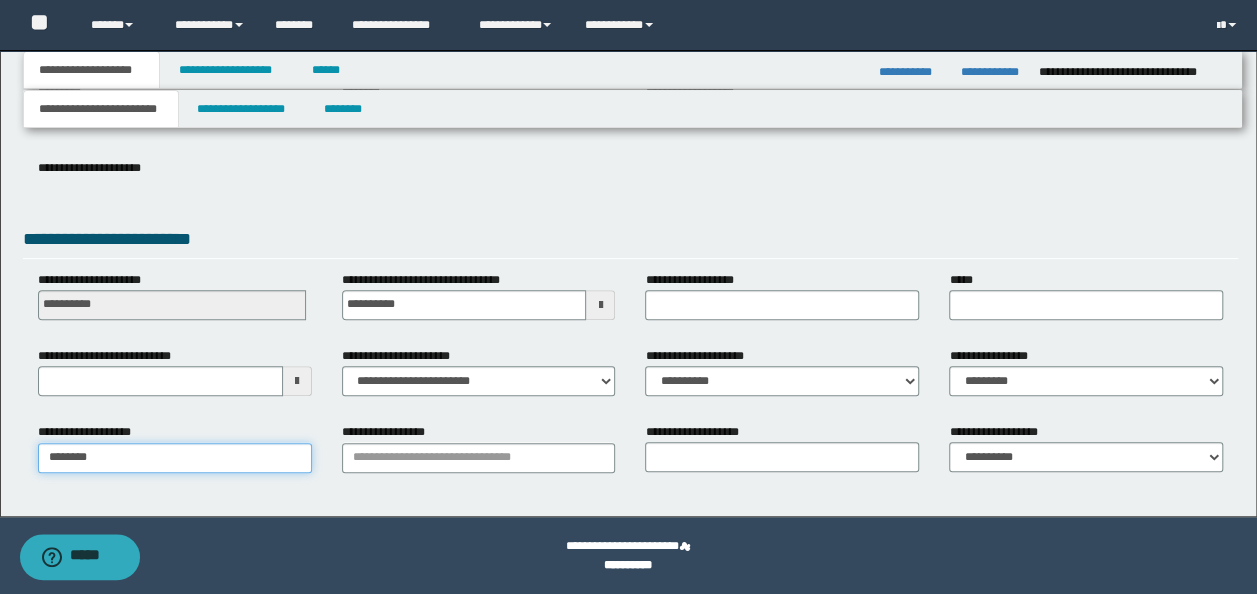 type on "********" 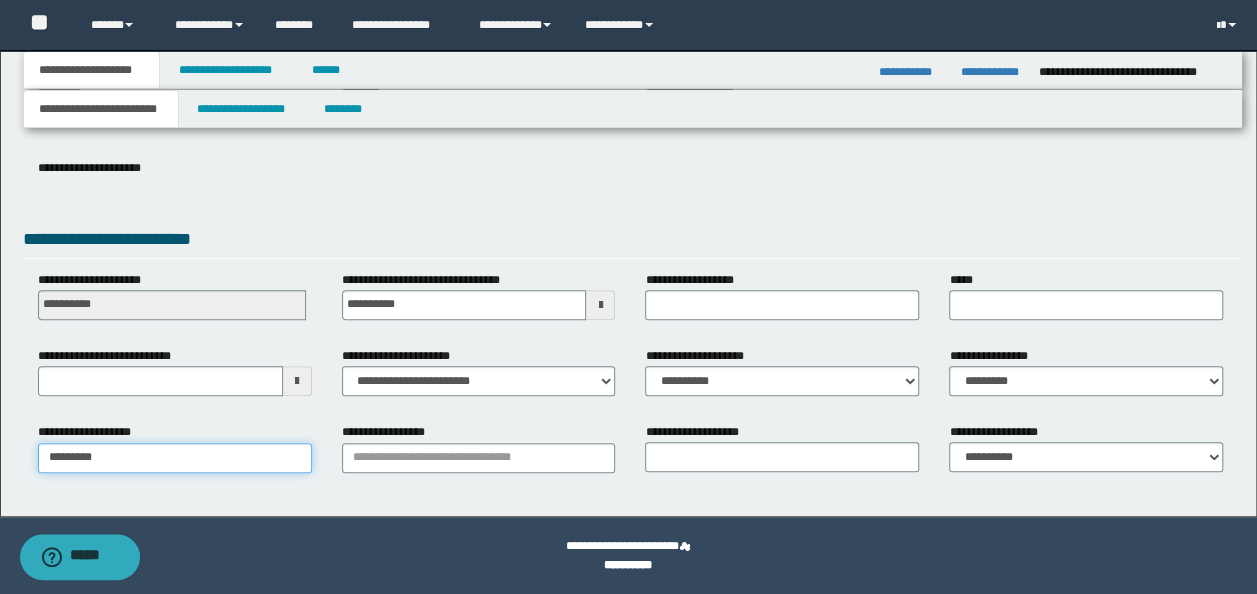type on "********" 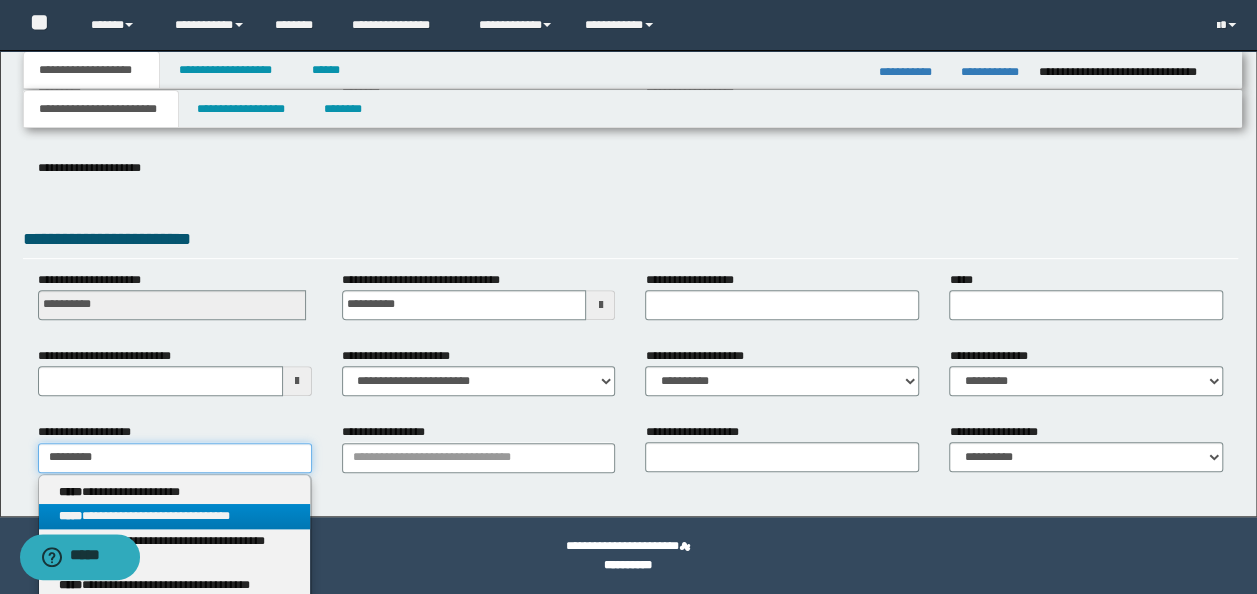 type on "********" 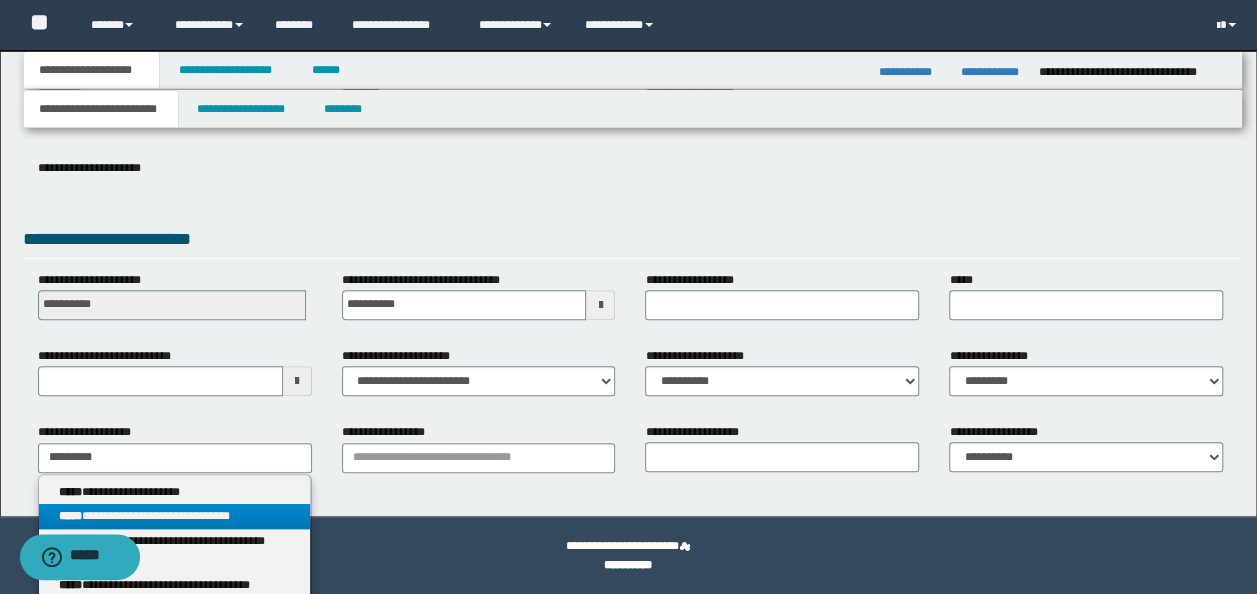 click on "**********" at bounding box center (174, 516) 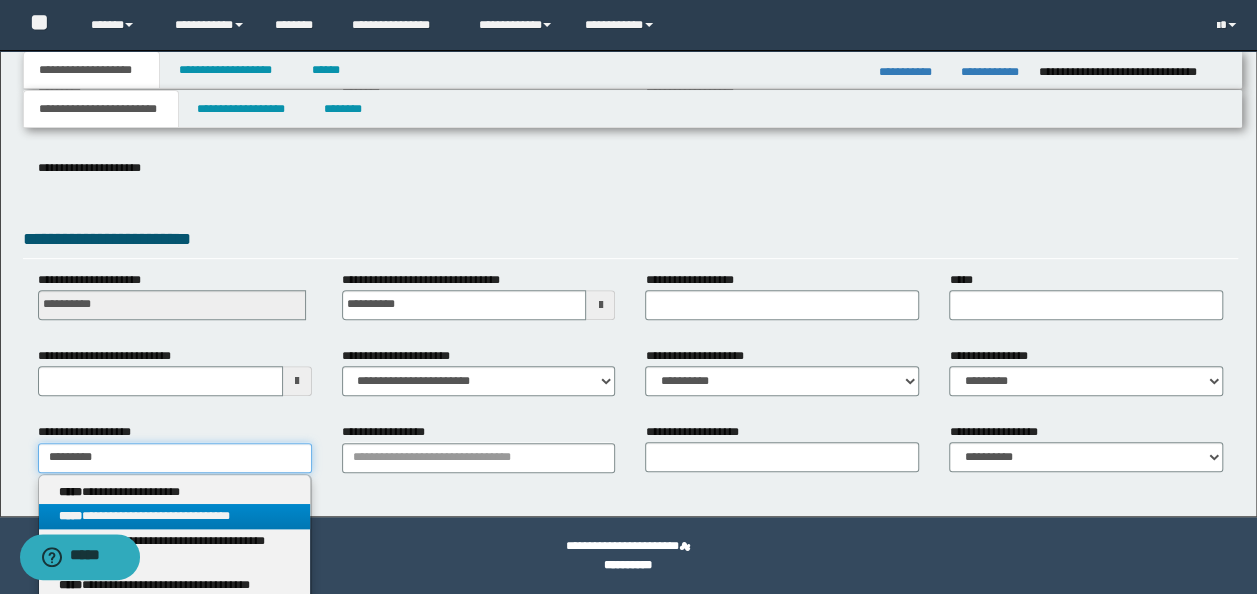 type 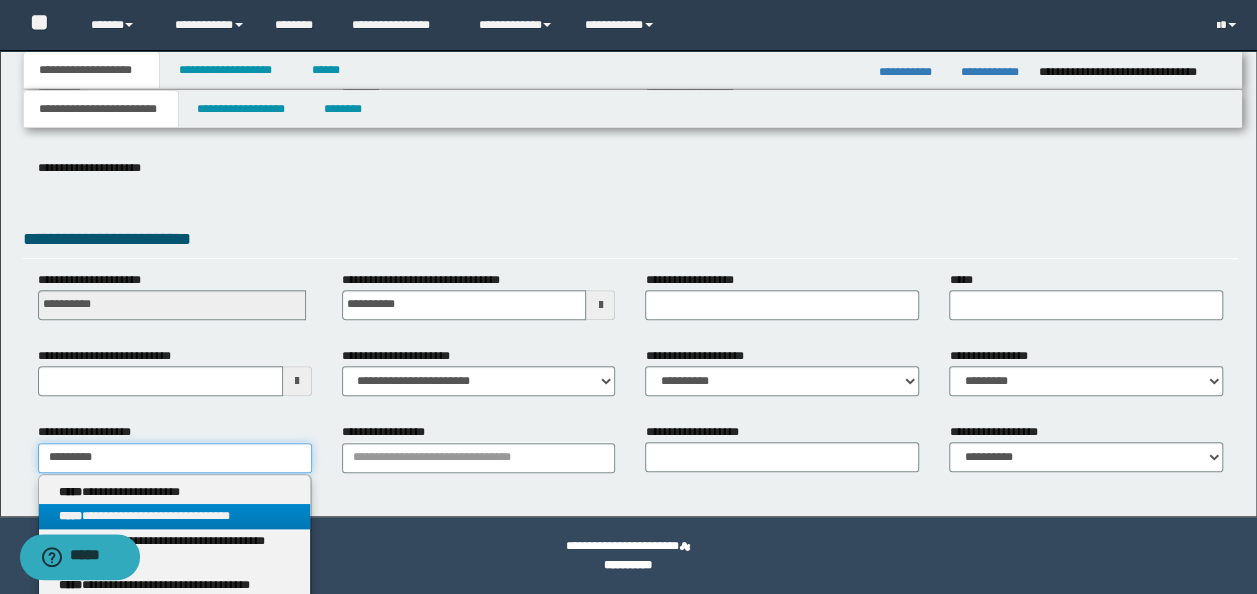 type on "**********" 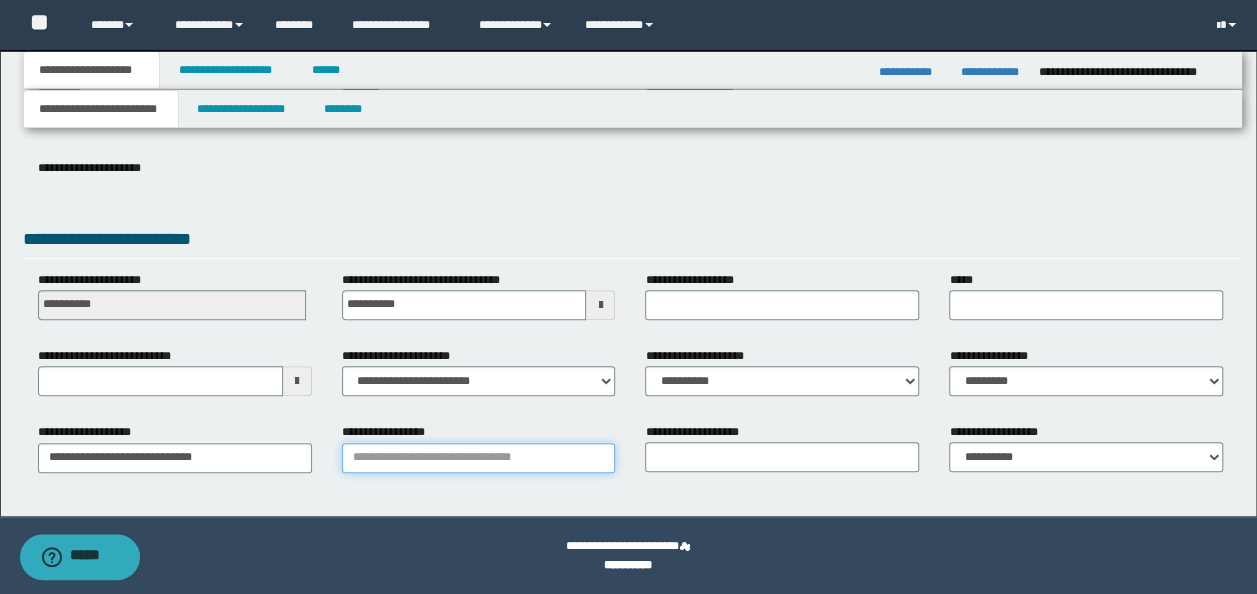 click on "**********" at bounding box center [479, 458] 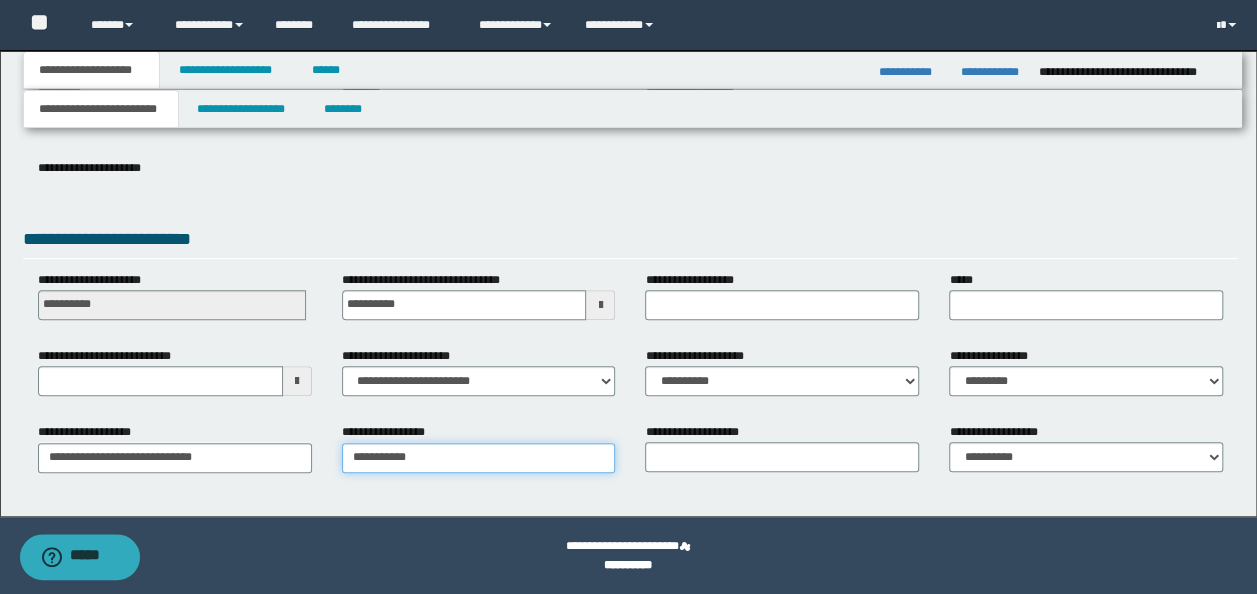 type on "**********" 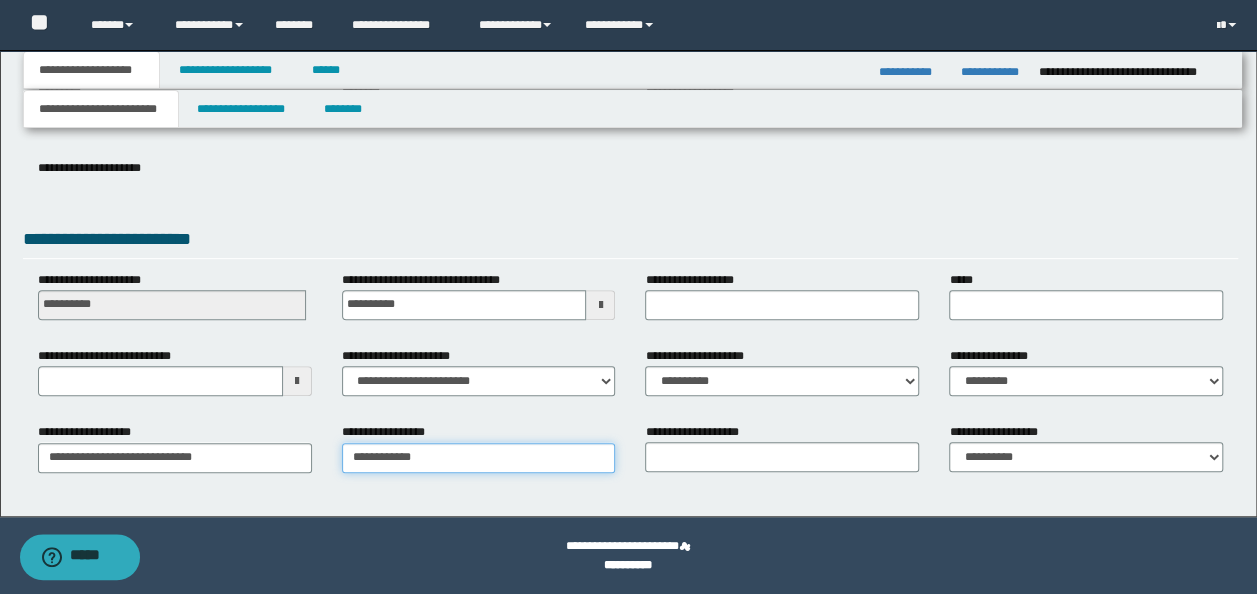 type on "**********" 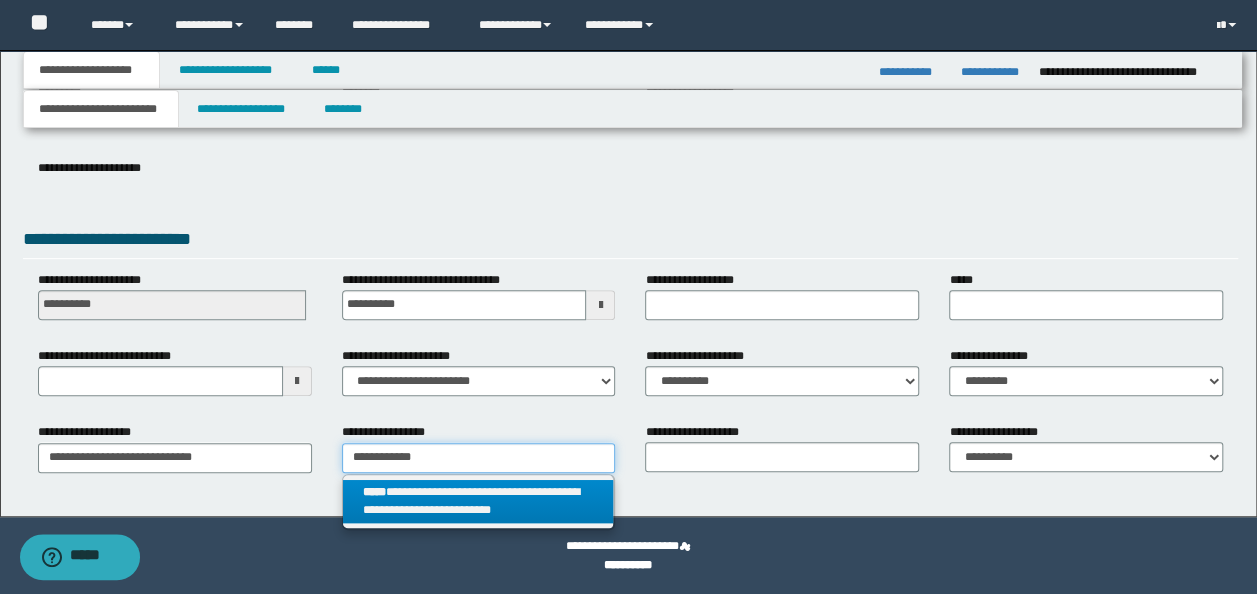 type on "**********" 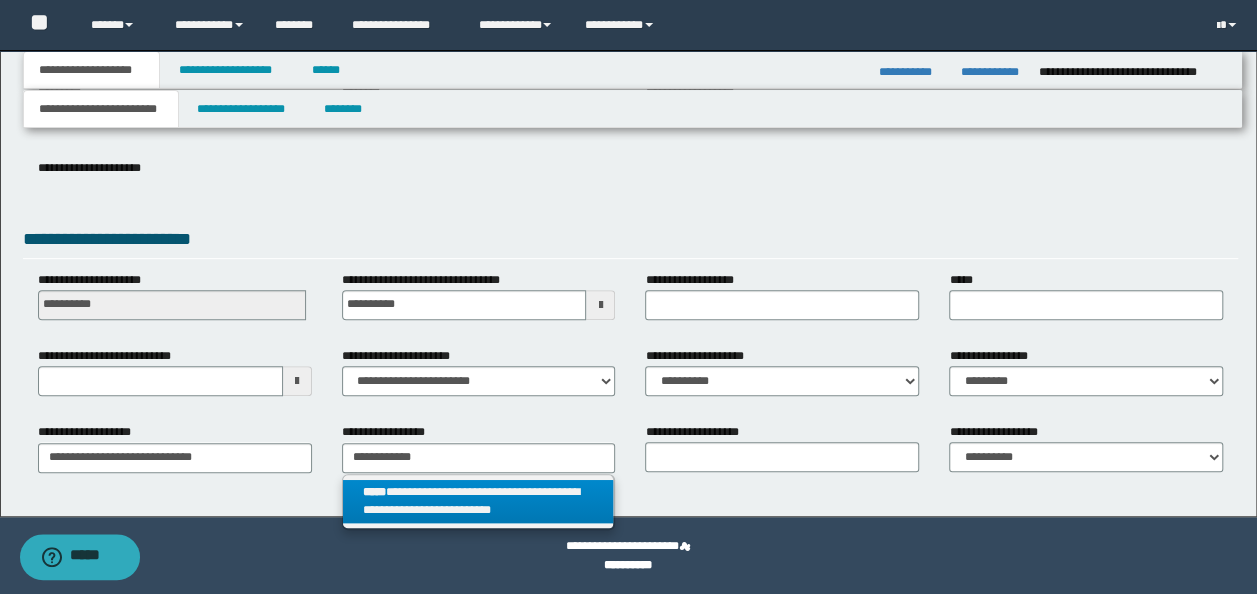 click on "**********" at bounding box center [478, 502] 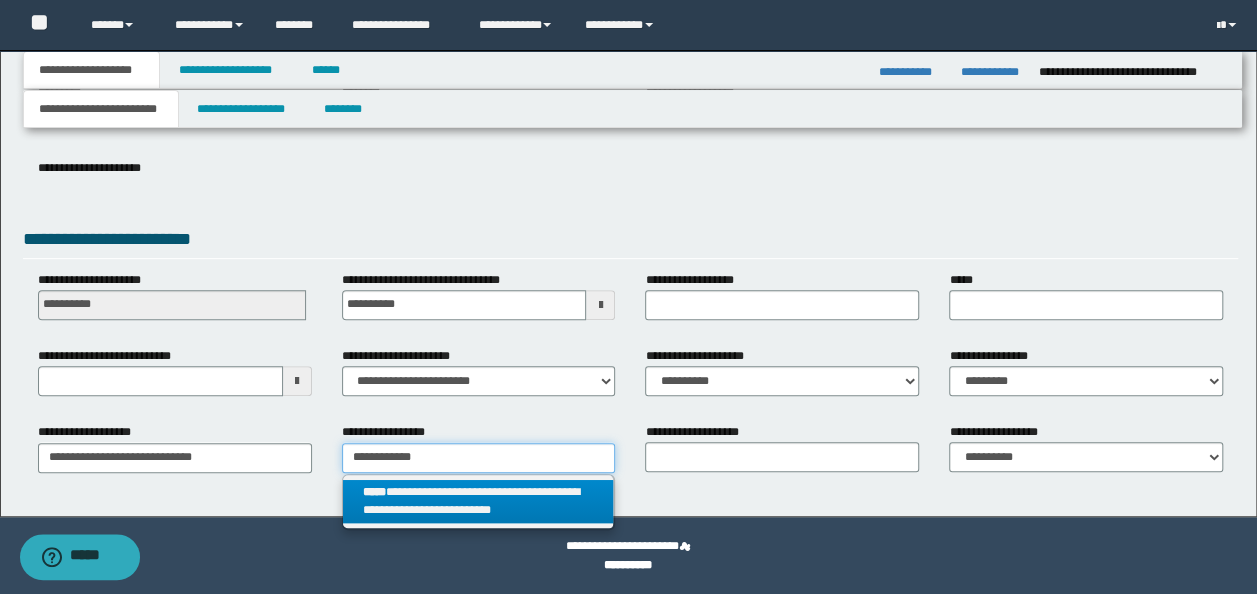 type 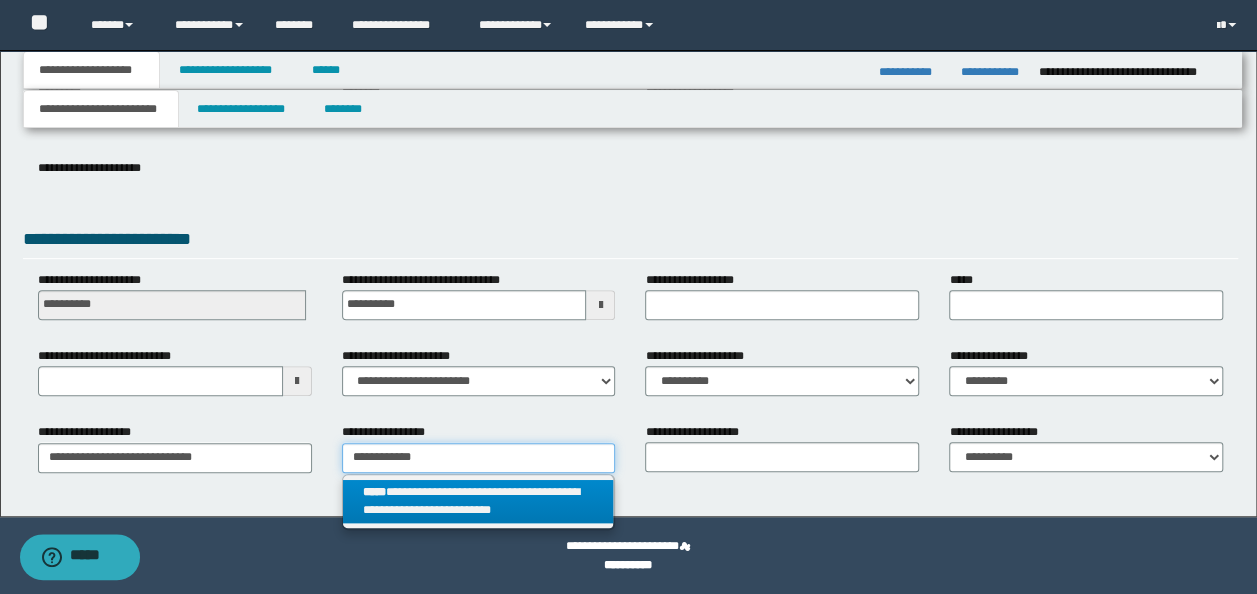 type on "**********" 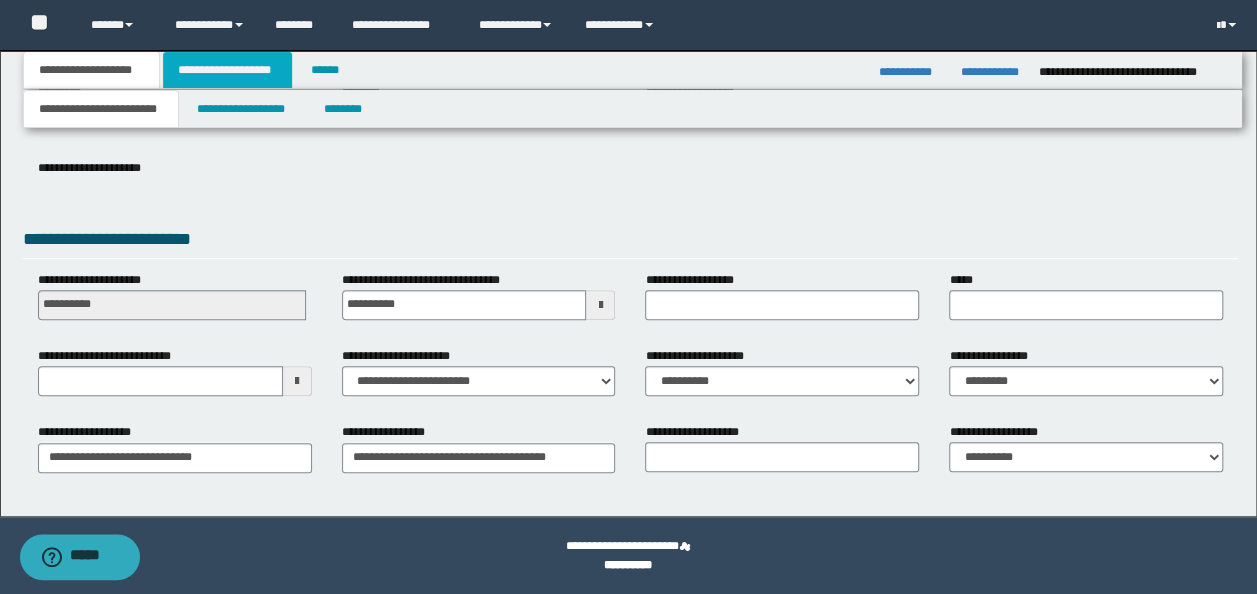 click on "**********" at bounding box center (227, 70) 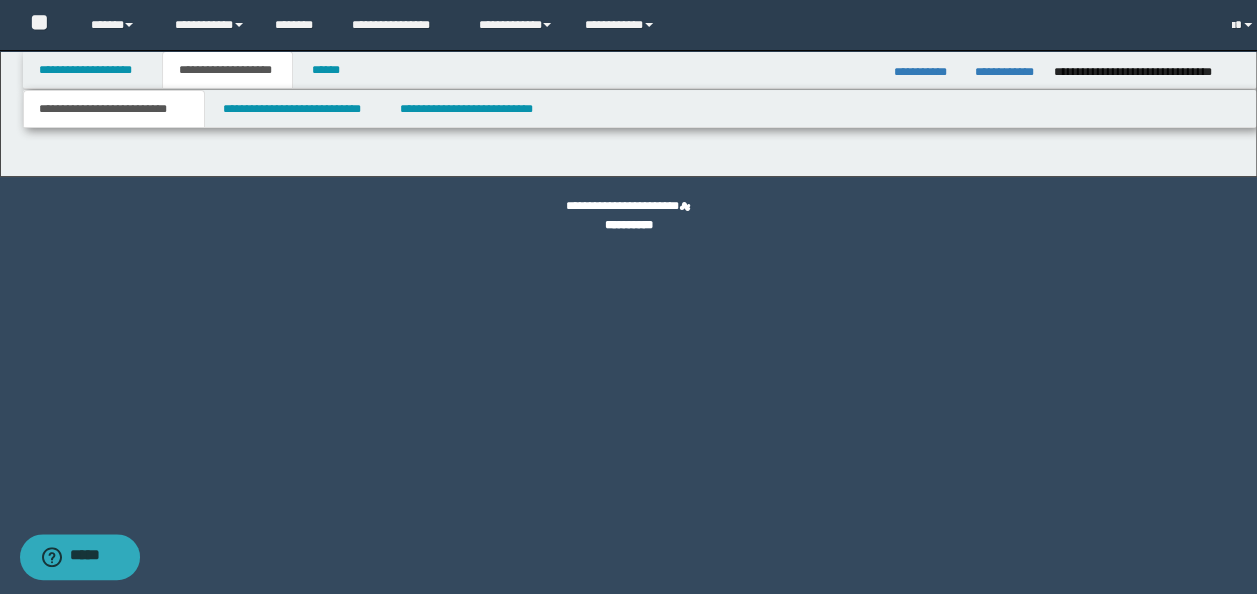 scroll, scrollTop: 0, scrollLeft: 0, axis: both 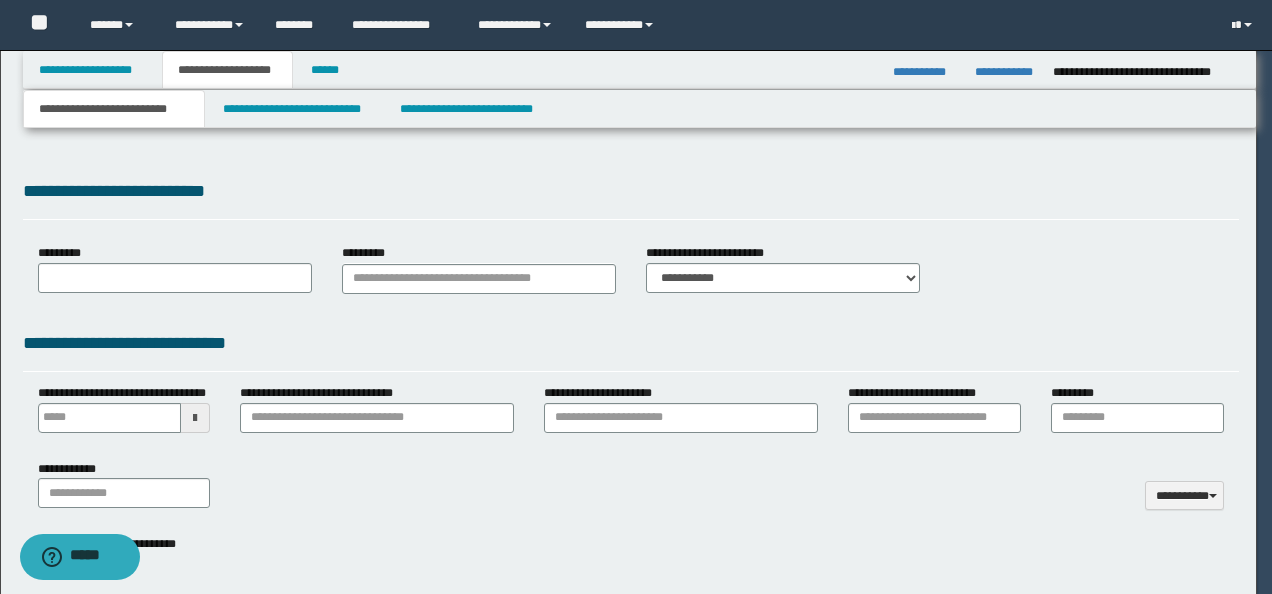 type 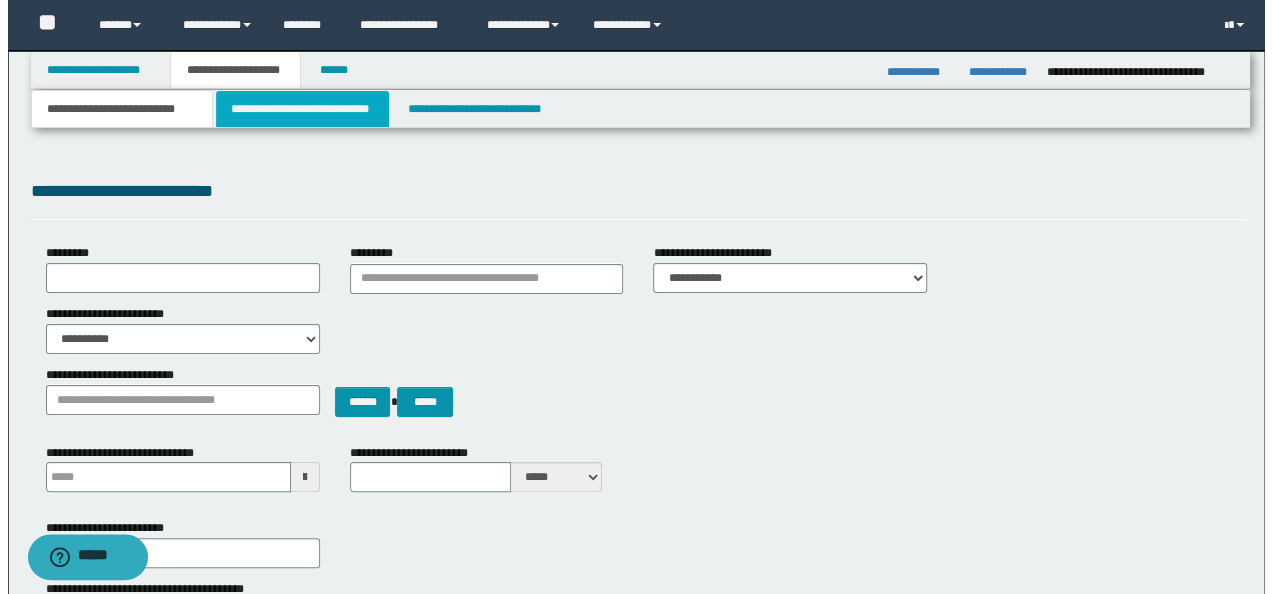 scroll, scrollTop: 0, scrollLeft: 0, axis: both 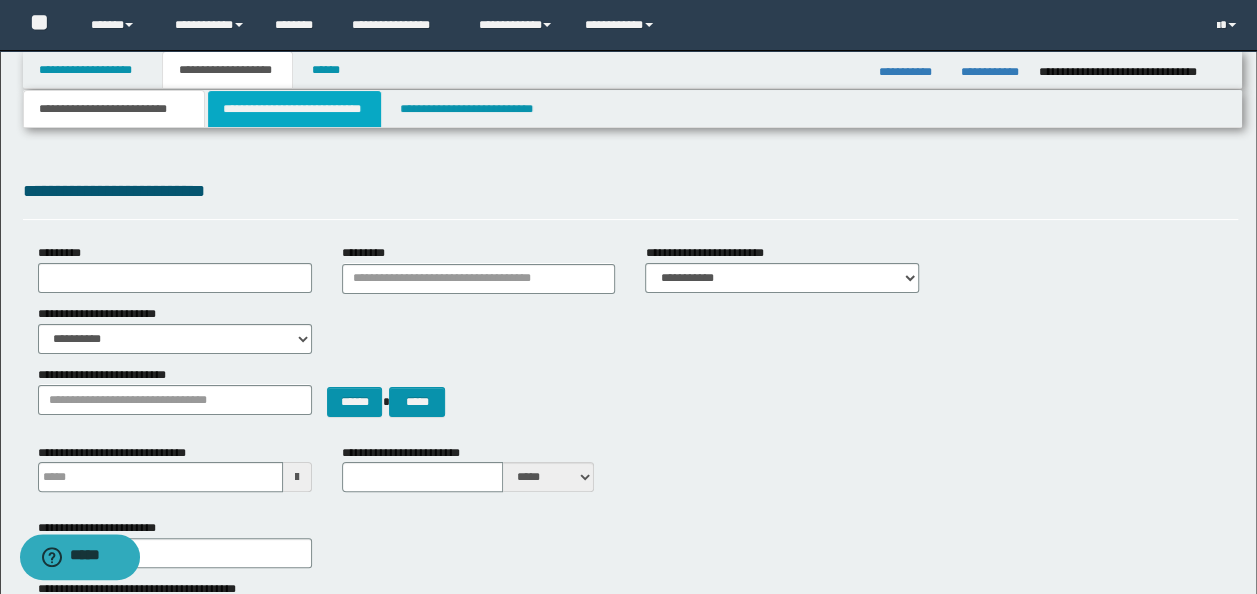 click on "**********" at bounding box center [294, 109] 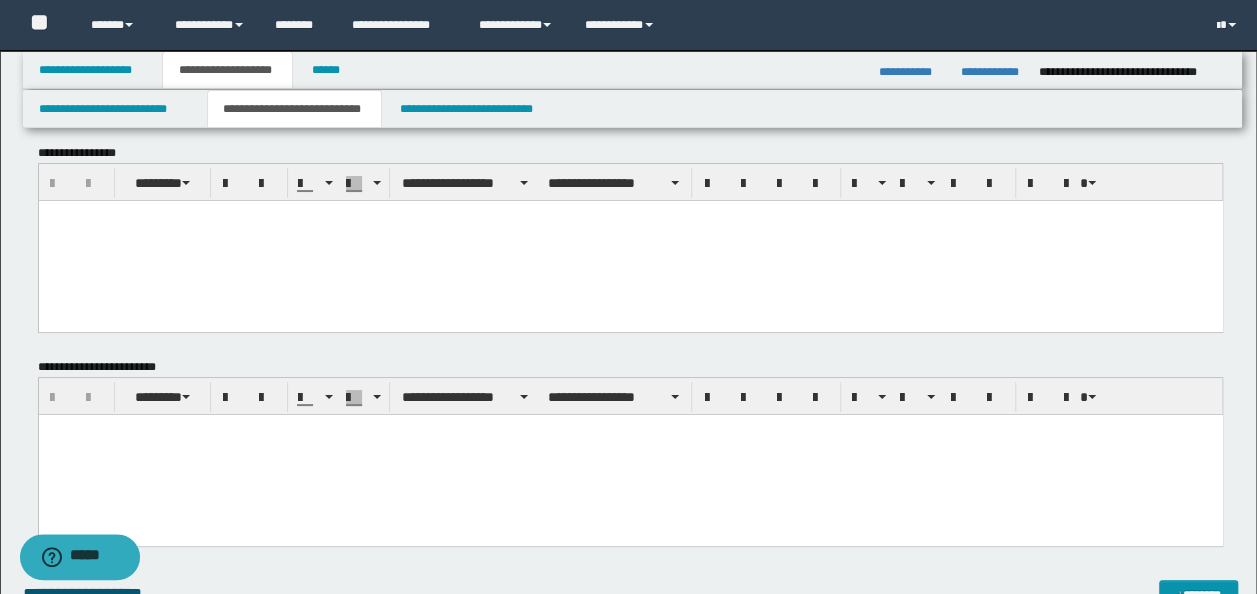 scroll, scrollTop: 0, scrollLeft: 0, axis: both 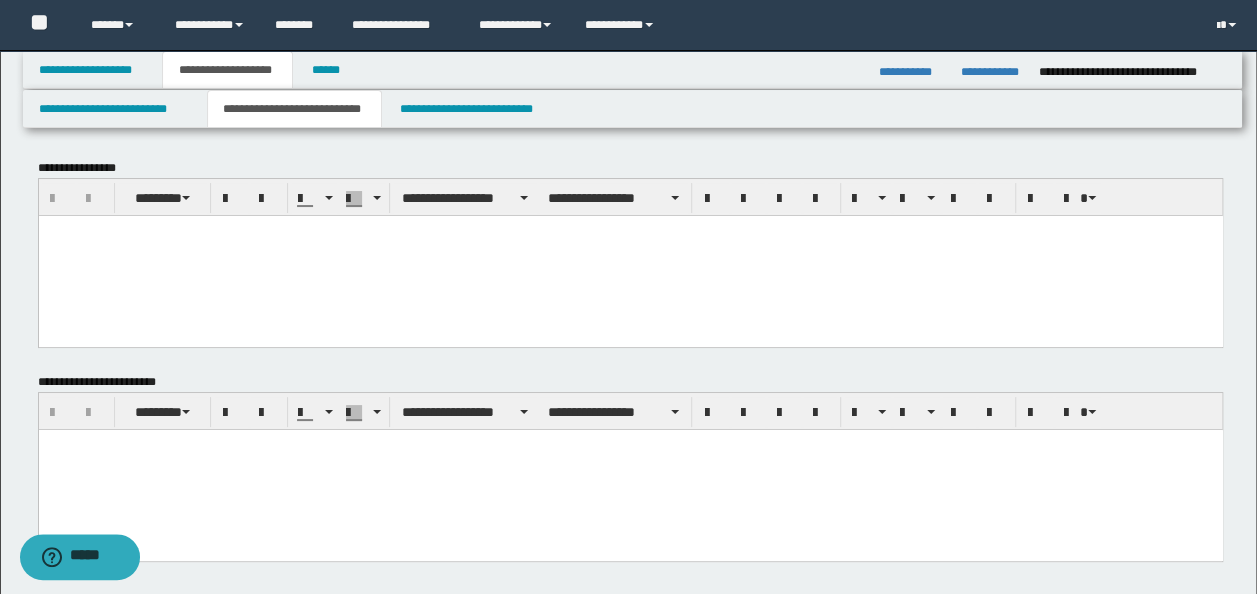 click at bounding box center (630, 255) 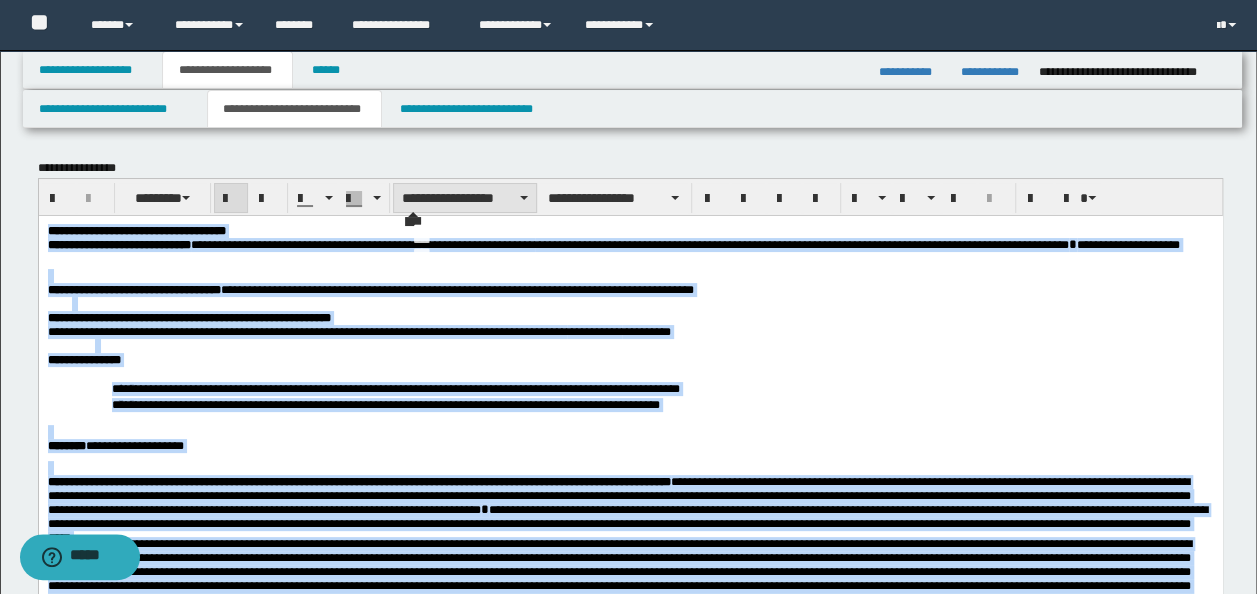 click on "**********" at bounding box center (465, 198) 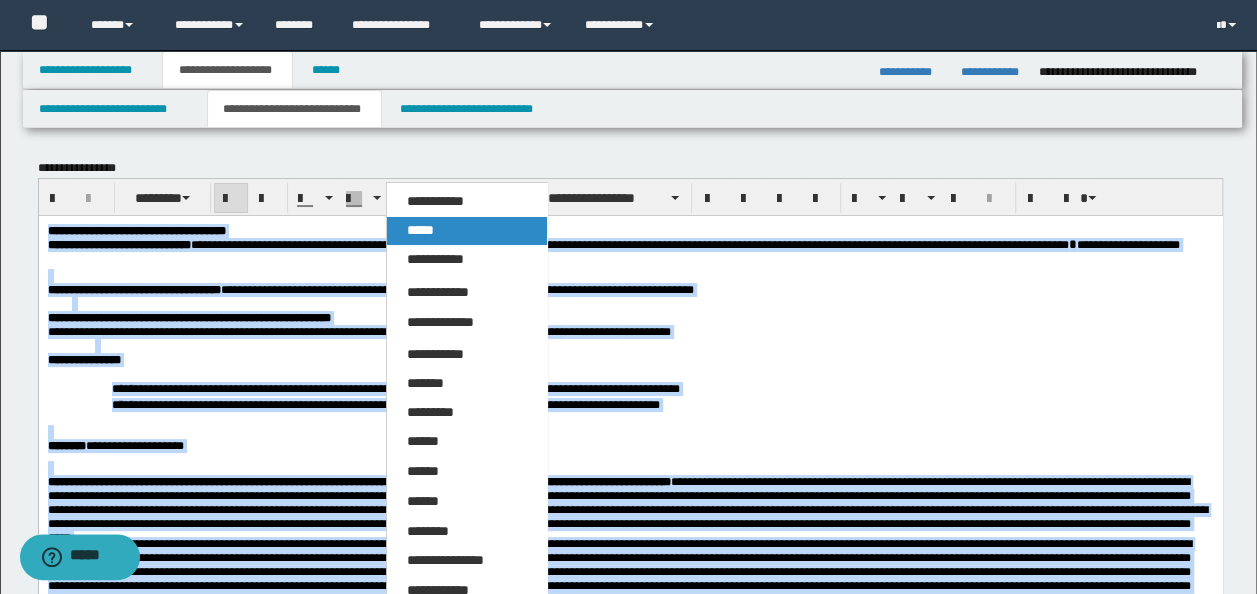 click on "*****" at bounding box center (420, 230) 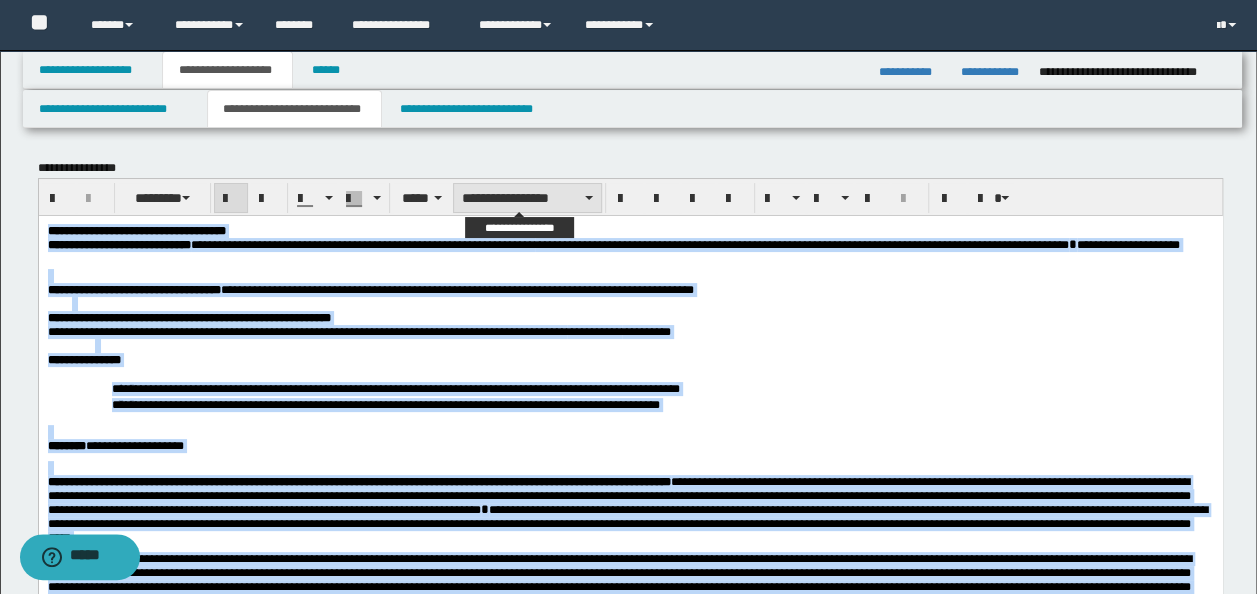 click on "**********" at bounding box center [527, 198] 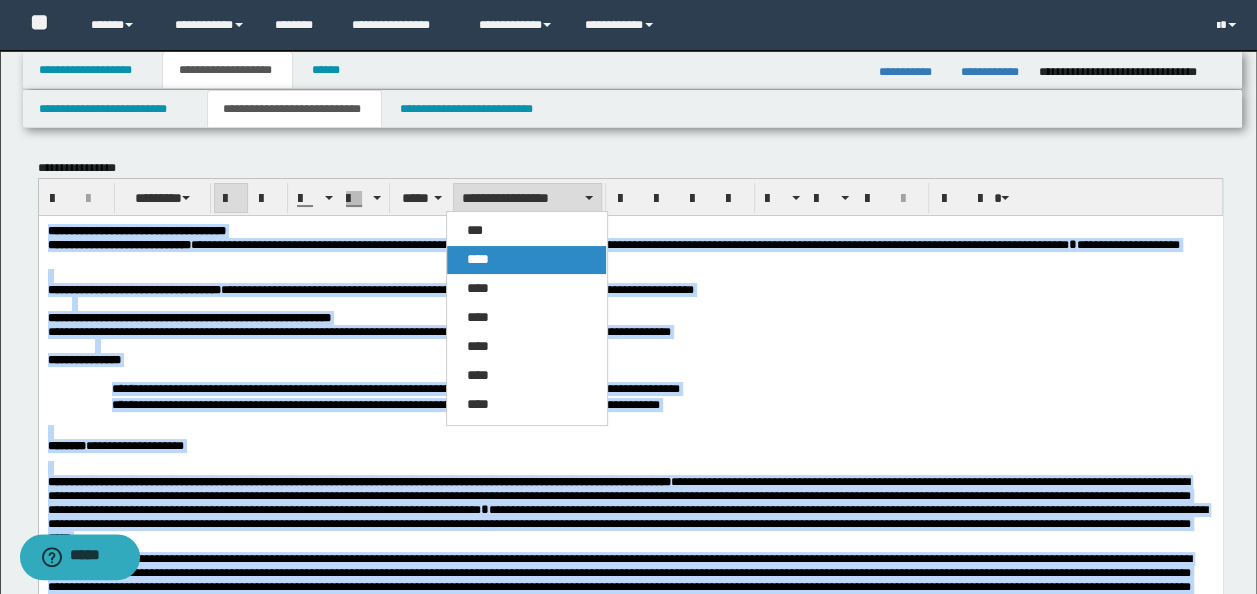click on "****" at bounding box center (526, 260) 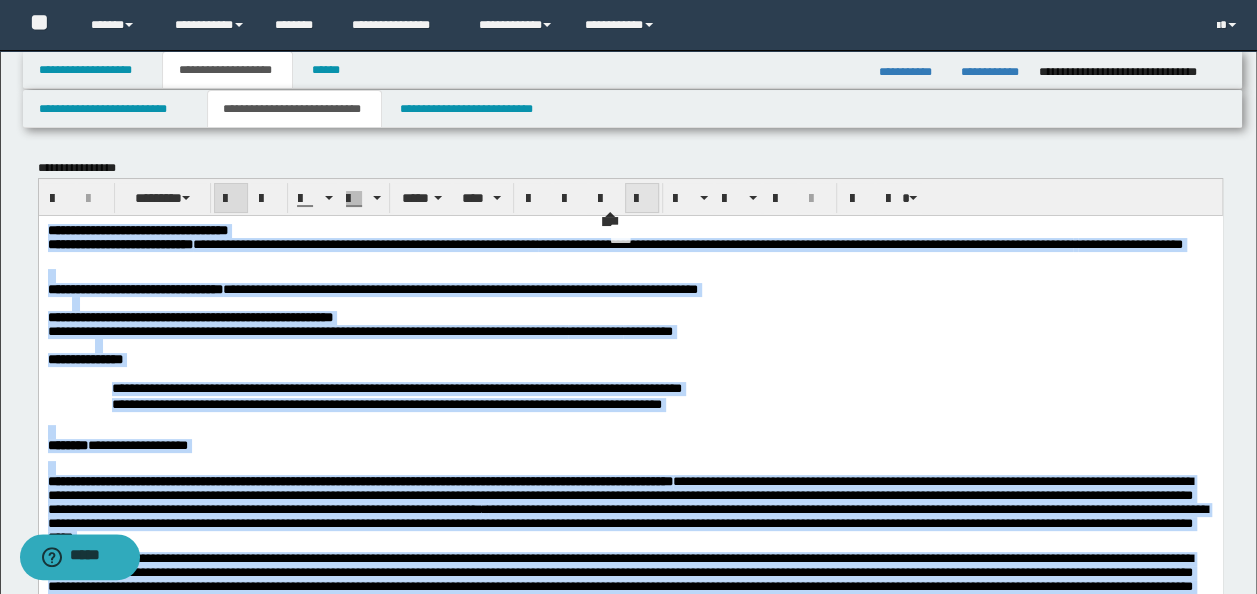 click at bounding box center (642, 199) 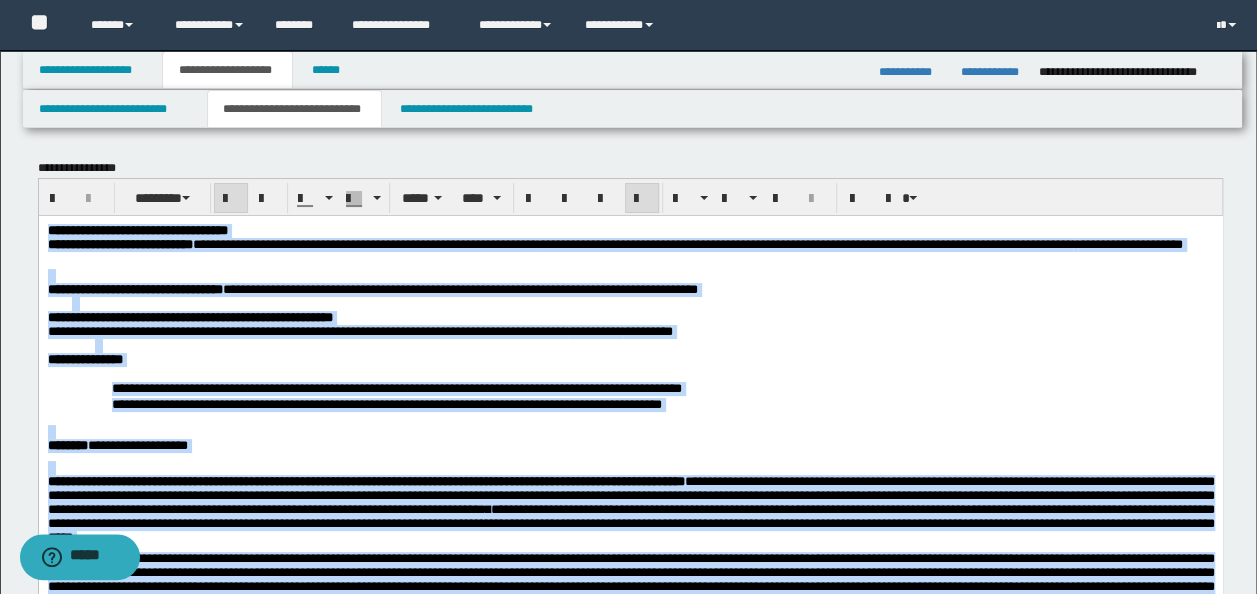 click on "**********" at bounding box center (630, 289) 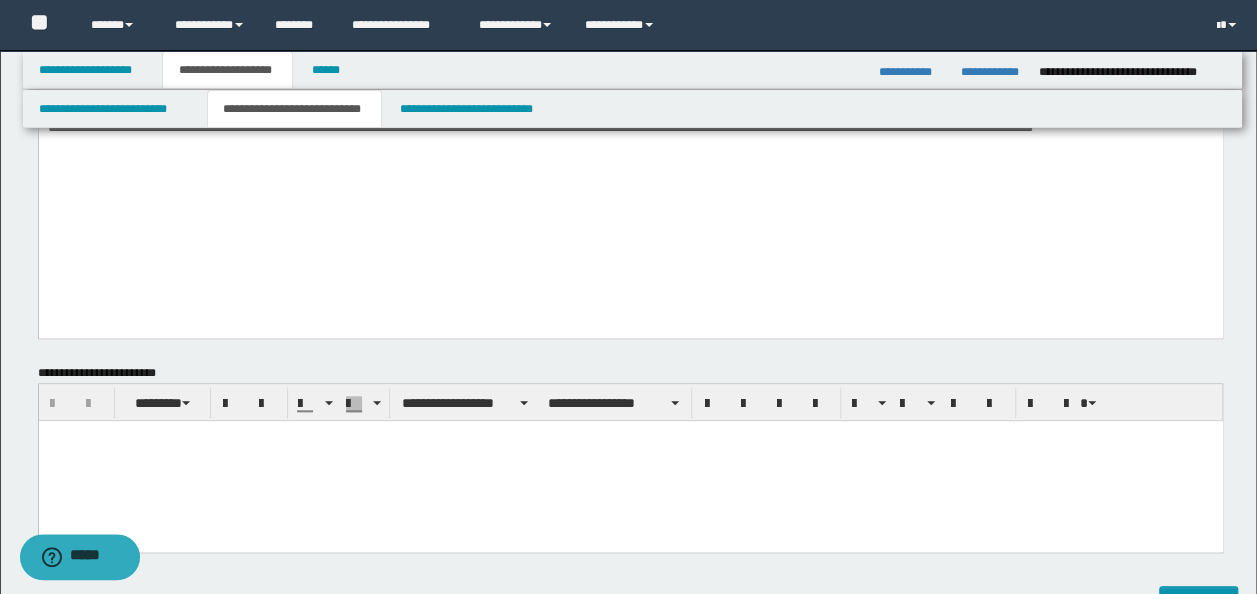 scroll, scrollTop: 1000, scrollLeft: 0, axis: vertical 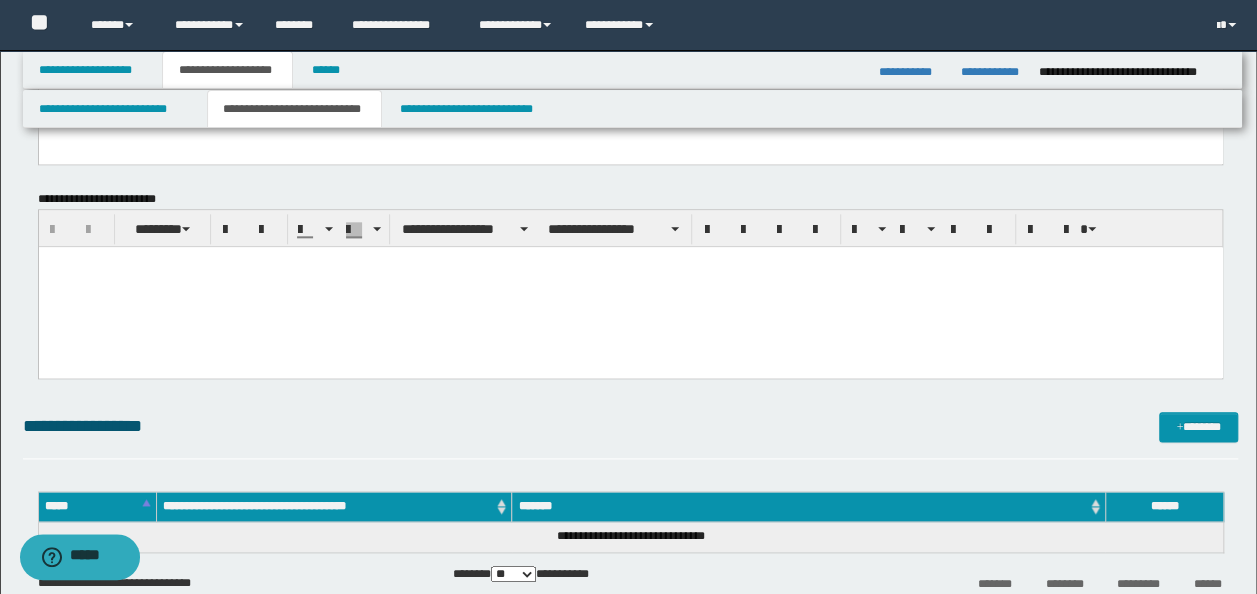 click at bounding box center (630, 287) 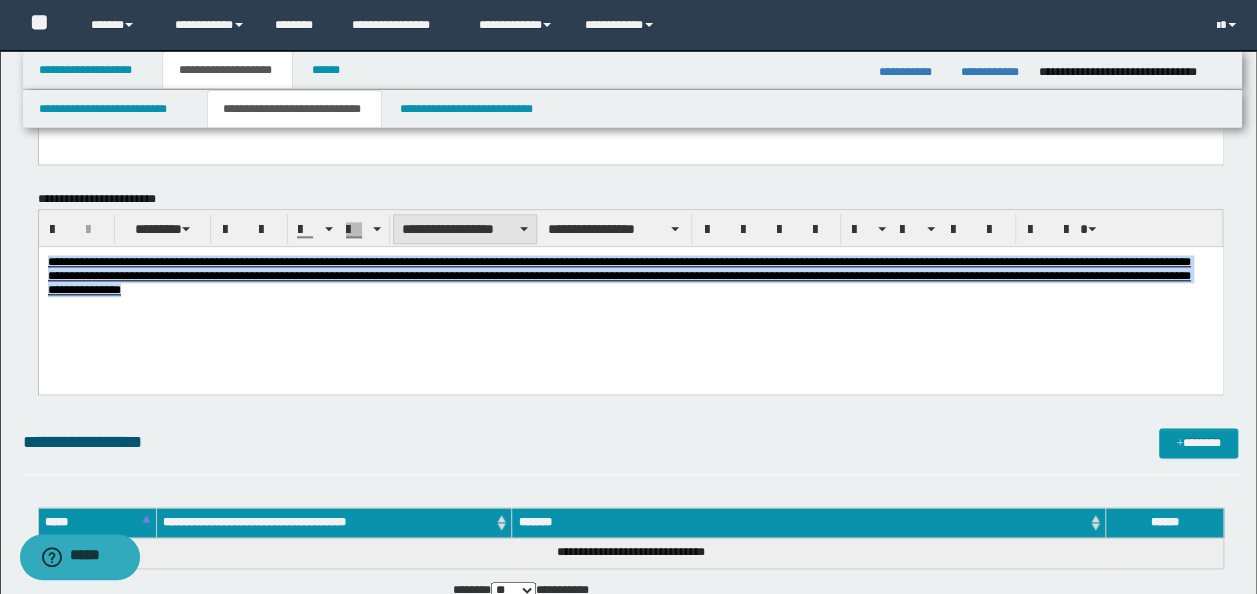click on "**********" at bounding box center (465, 229) 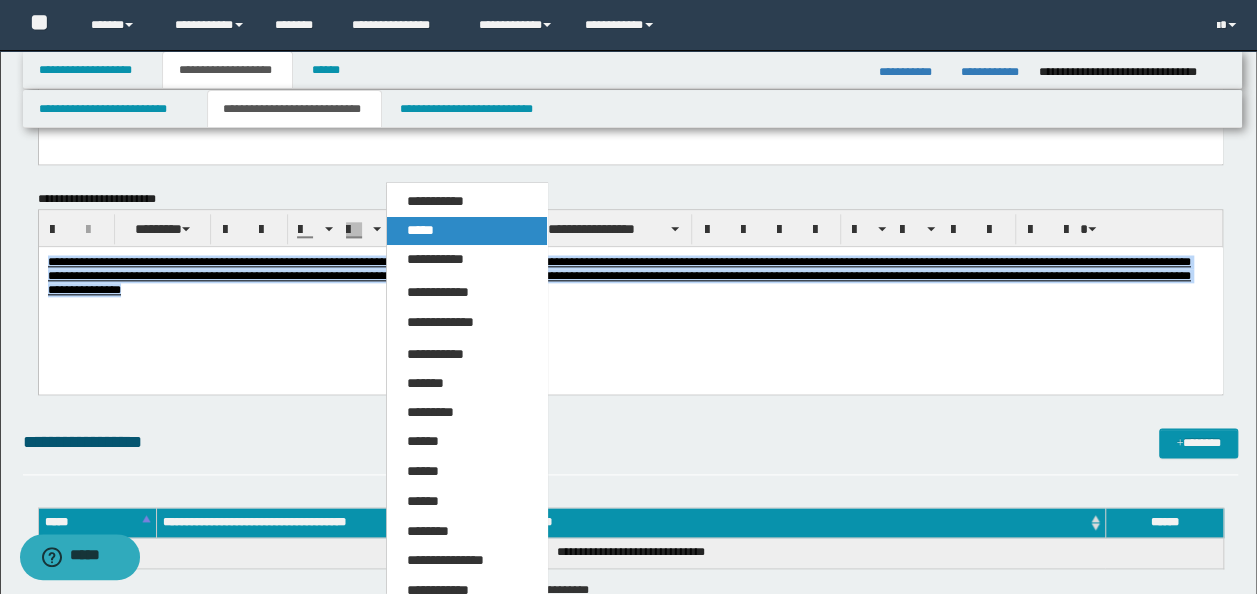click on "*****" at bounding box center (466, 231) 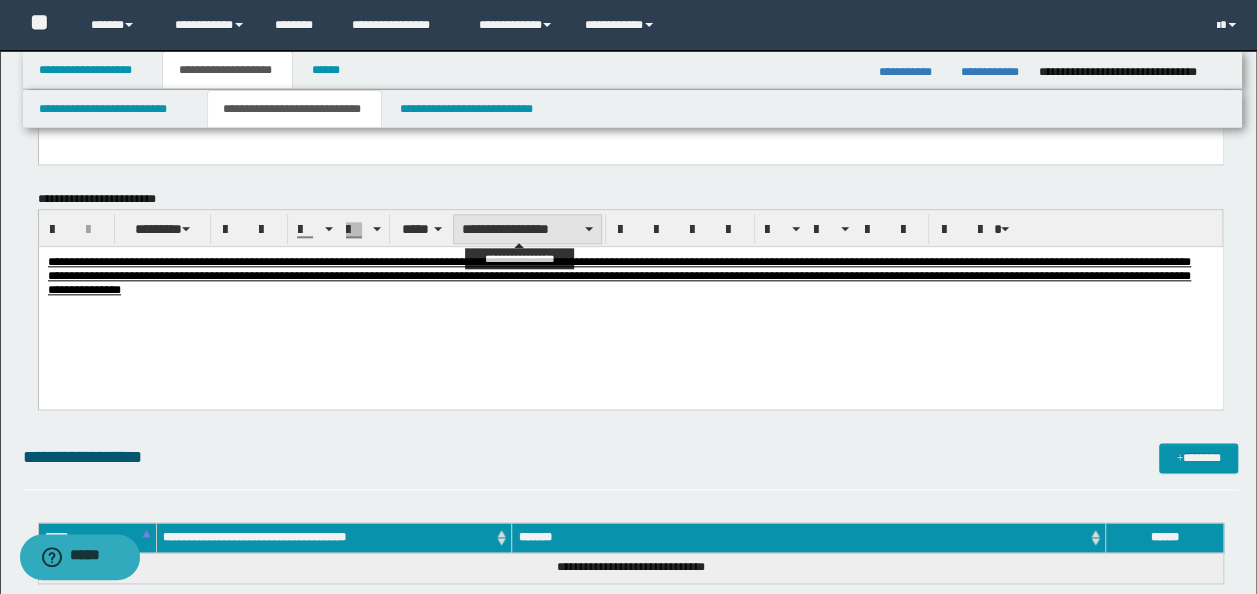 click on "**********" at bounding box center (527, 229) 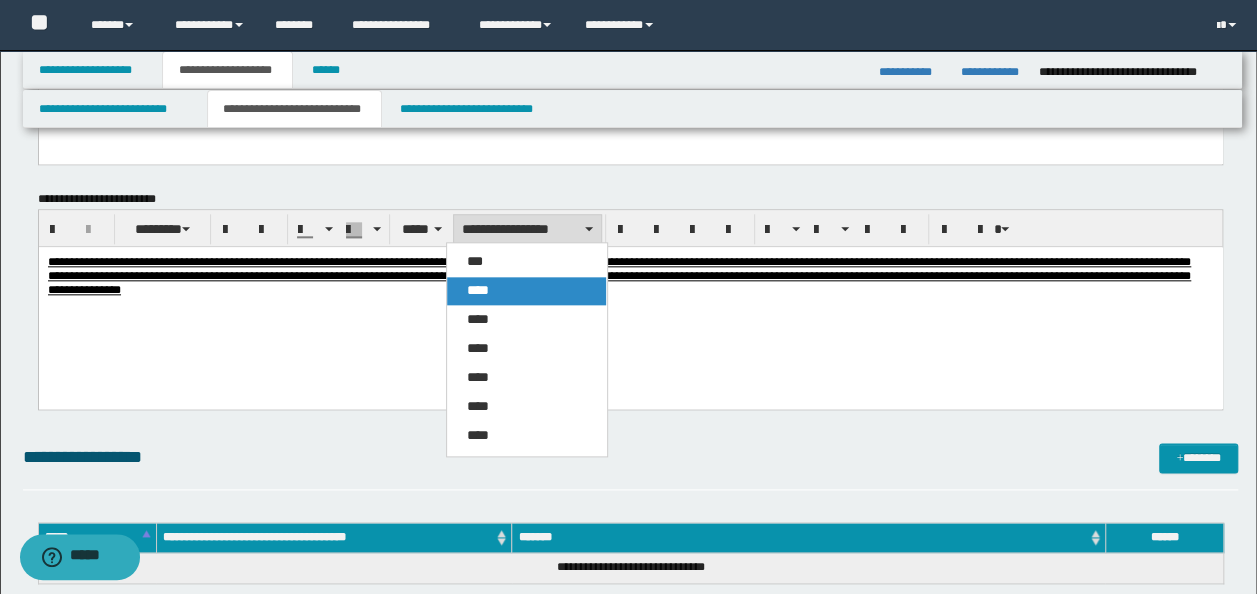 click on "****" at bounding box center (526, 291) 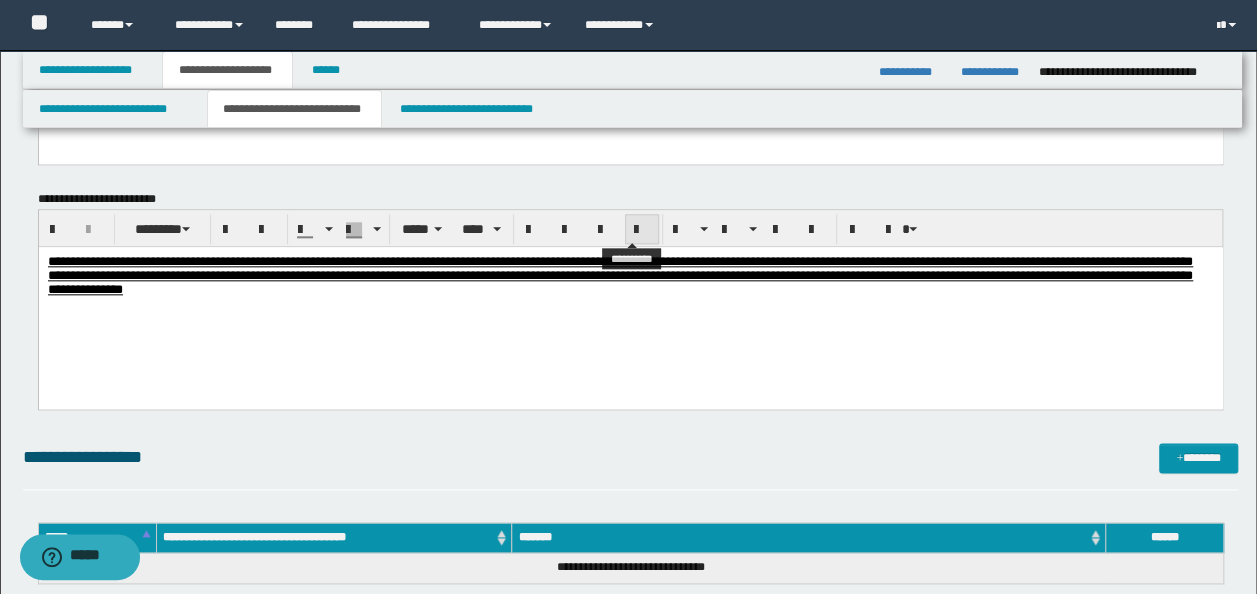 click at bounding box center [642, 230] 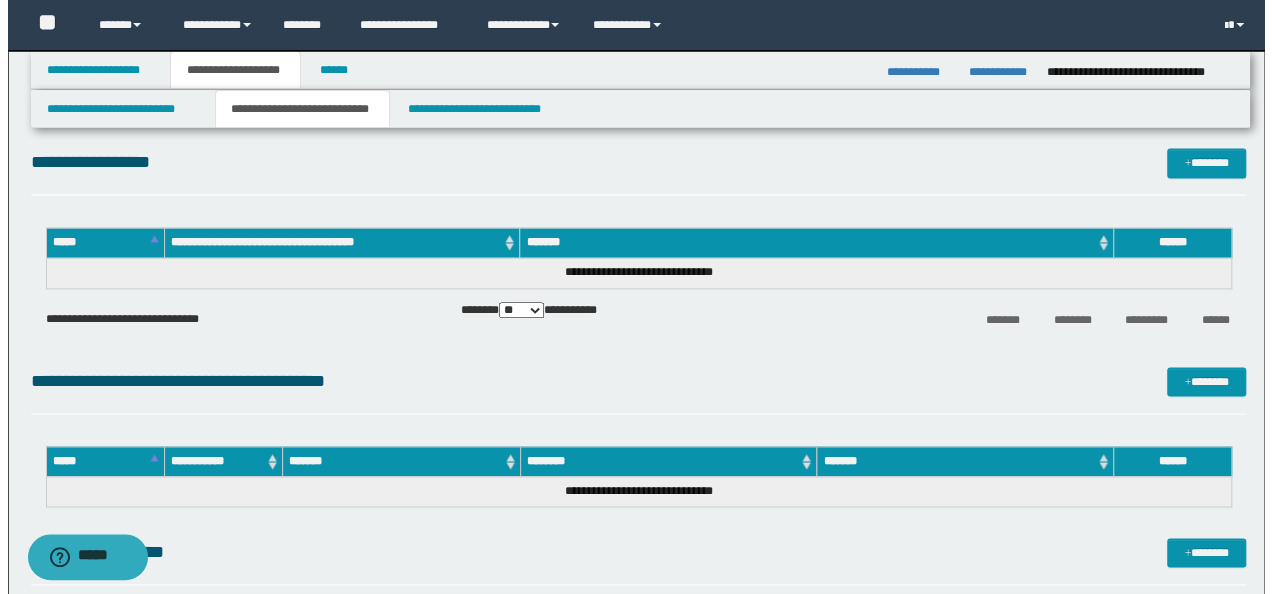 scroll, scrollTop: 1300, scrollLeft: 0, axis: vertical 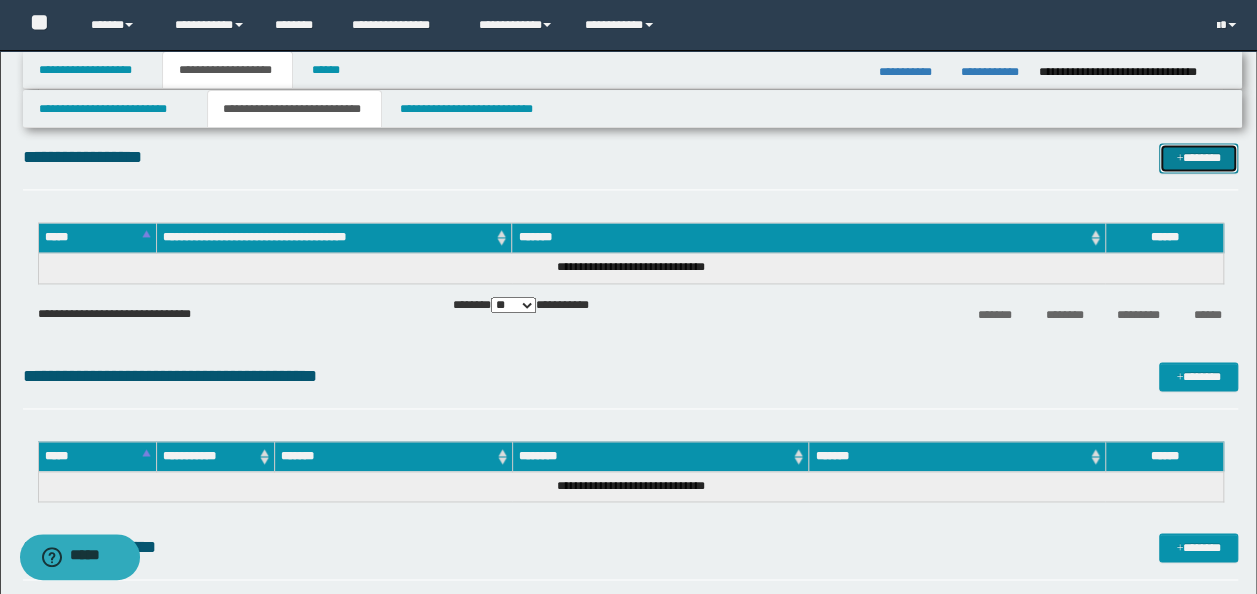 click on "*******" at bounding box center [1198, 157] 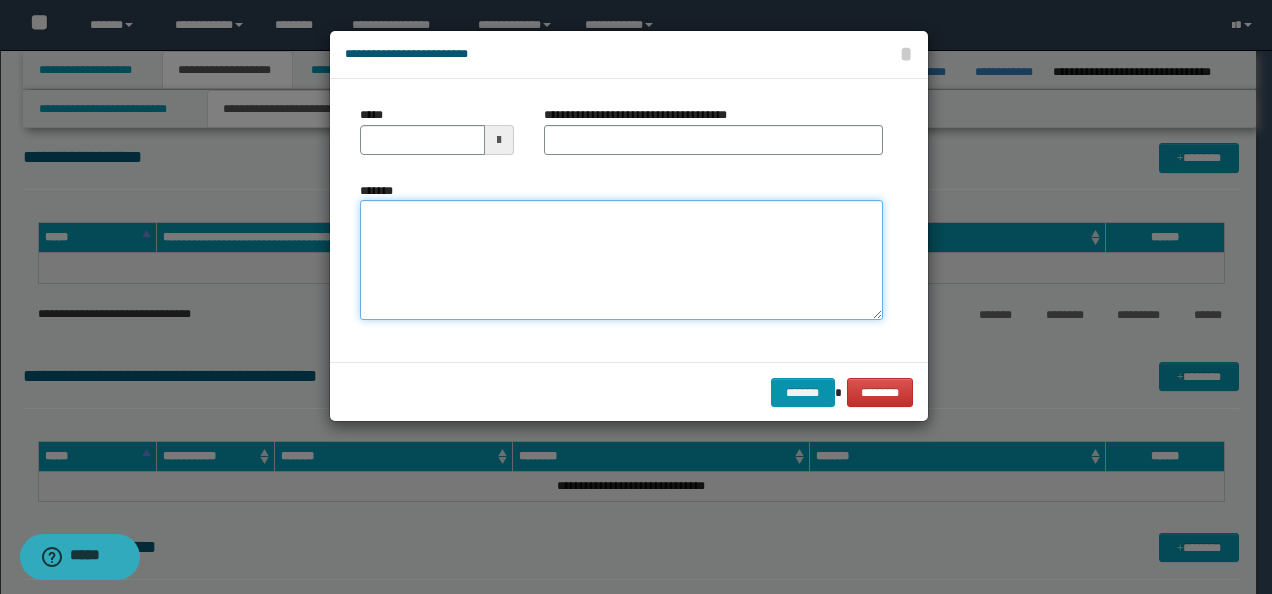 click on "*******" at bounding box center (621, 260) 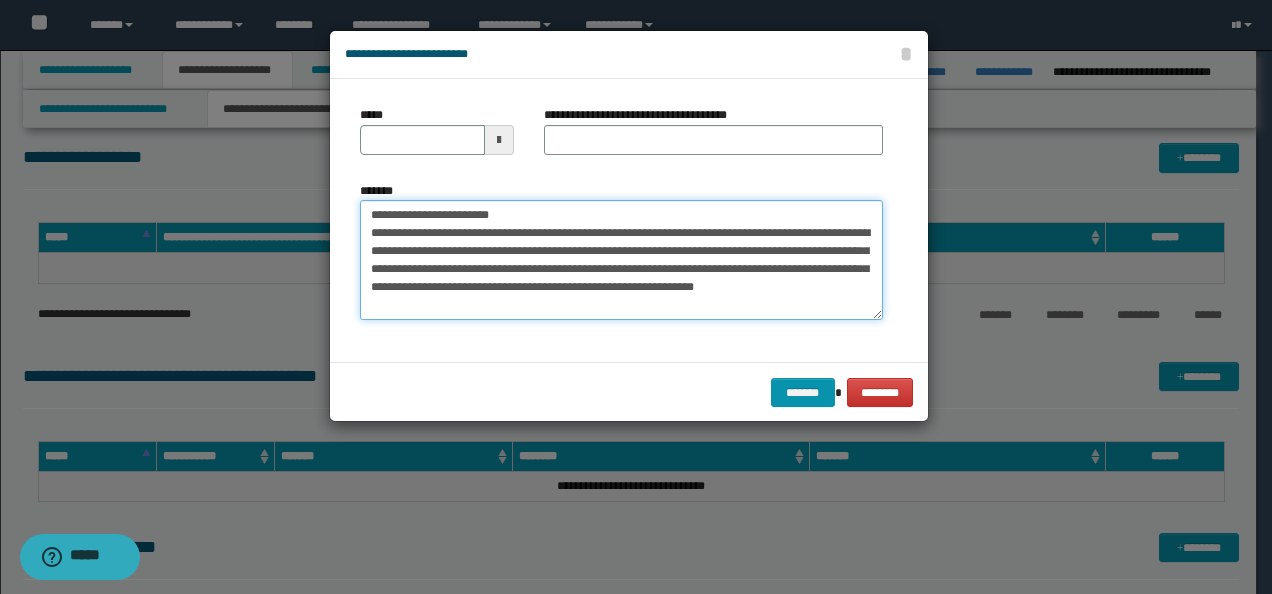 scroll, scrollTop: 0, scrollLeft: 0, axis: both 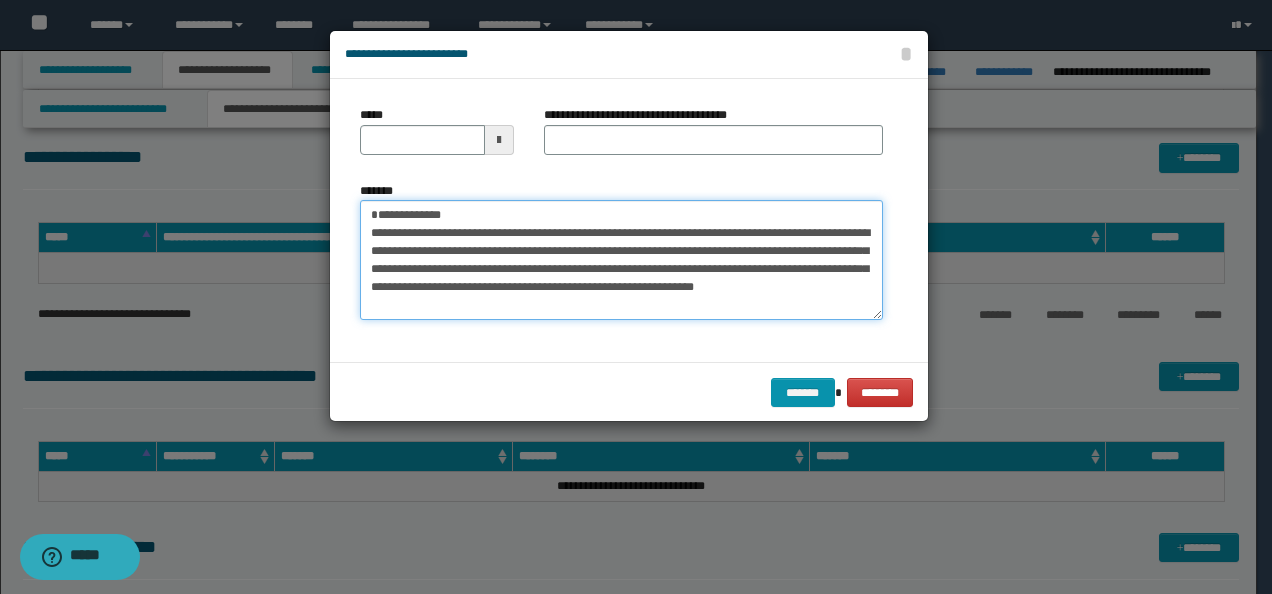 type 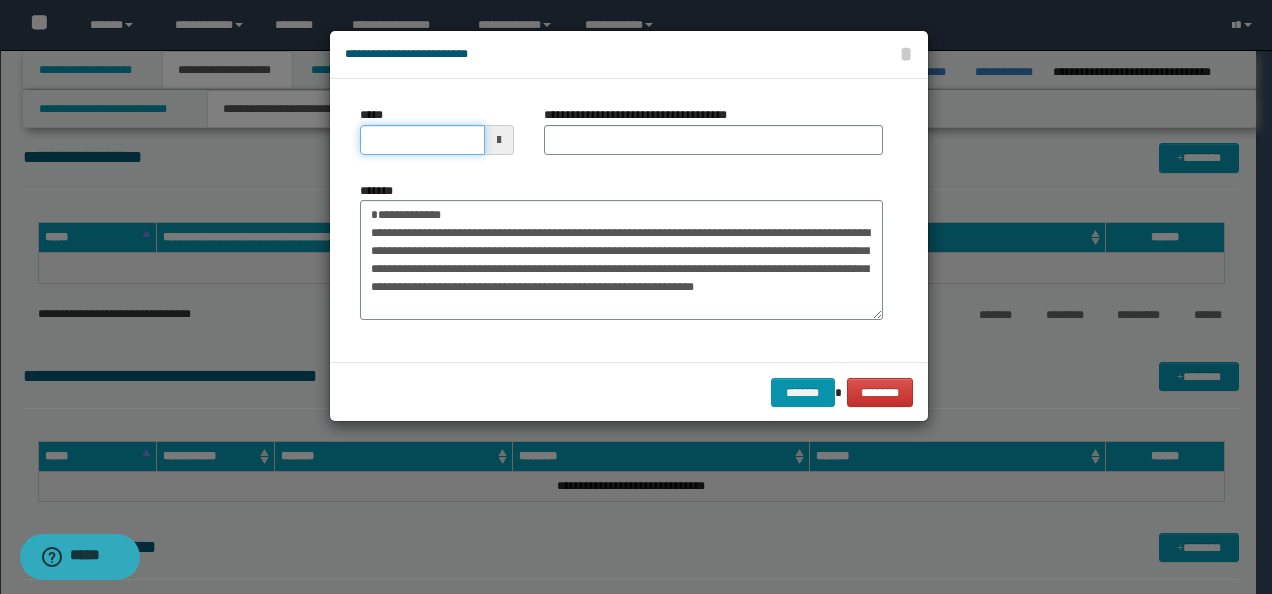 click on "*****" at bounding box center (422, 140) 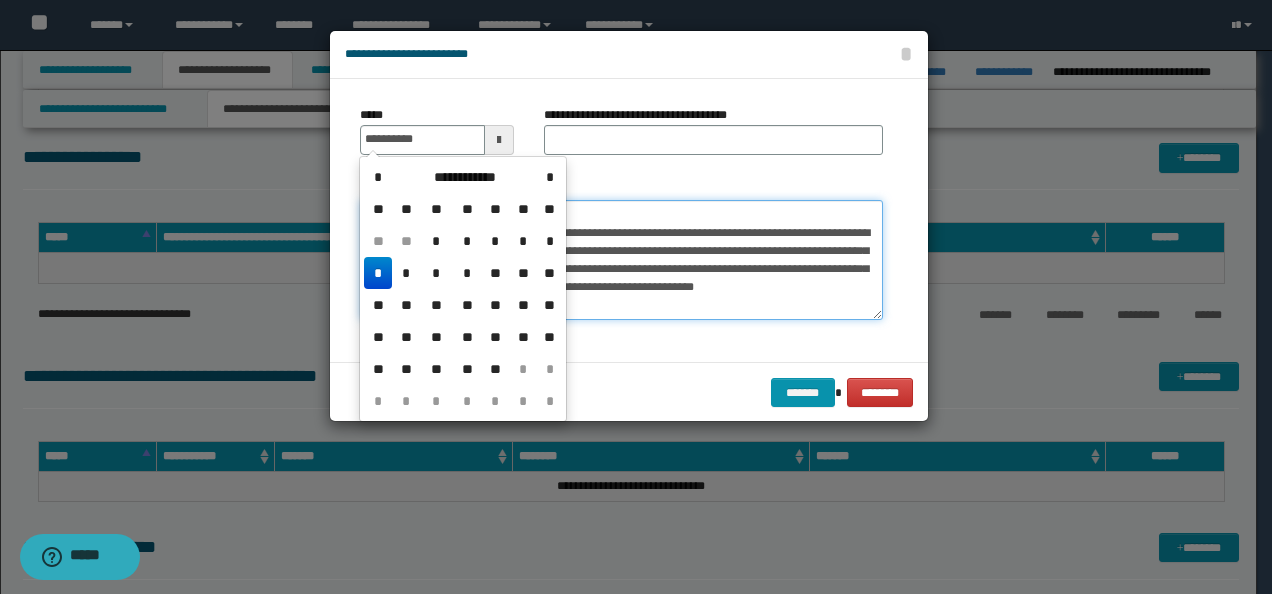 type on "**********" 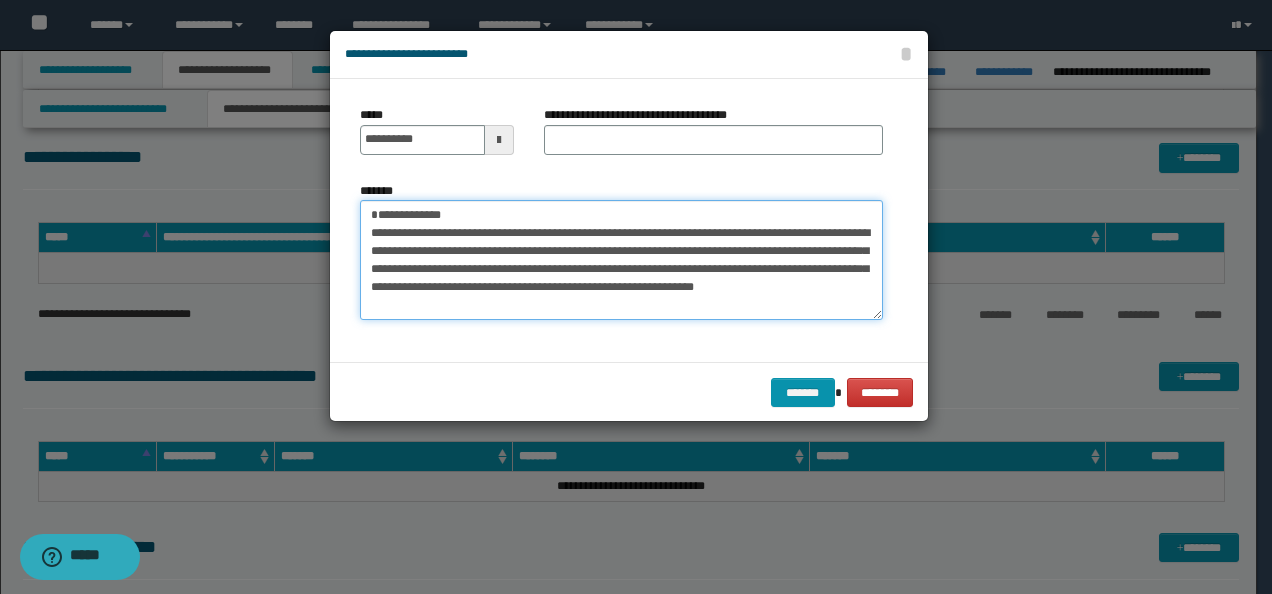 drag, startPoint x: 603, startPoint y: 210, endPoint x: 272, endPoint y: 196, distance: 331.29593 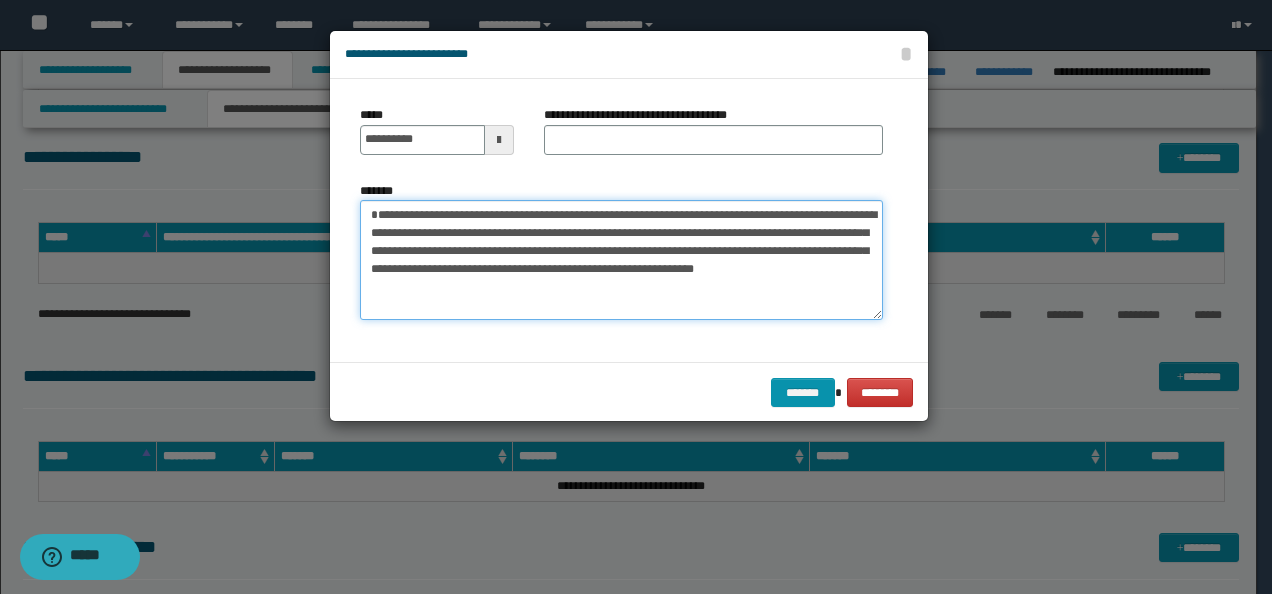 type on "**********" 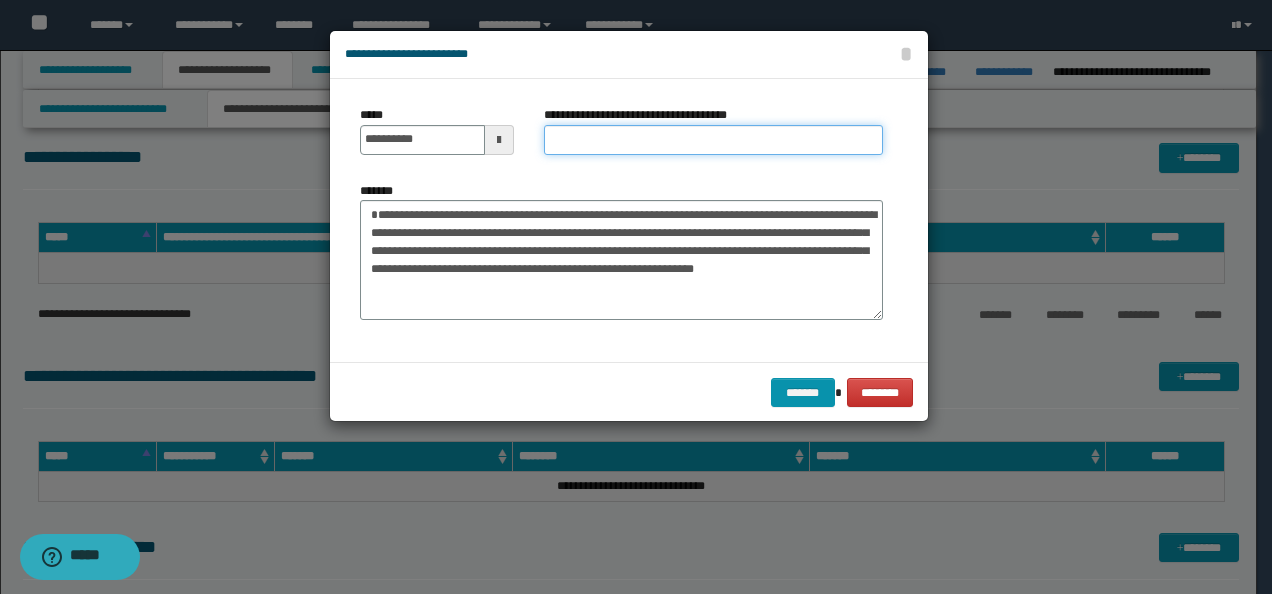 drag, startPoint x: 560, startPoint y: 140, endPoint x: 567, endPoint y: 148, distance: 10.630146 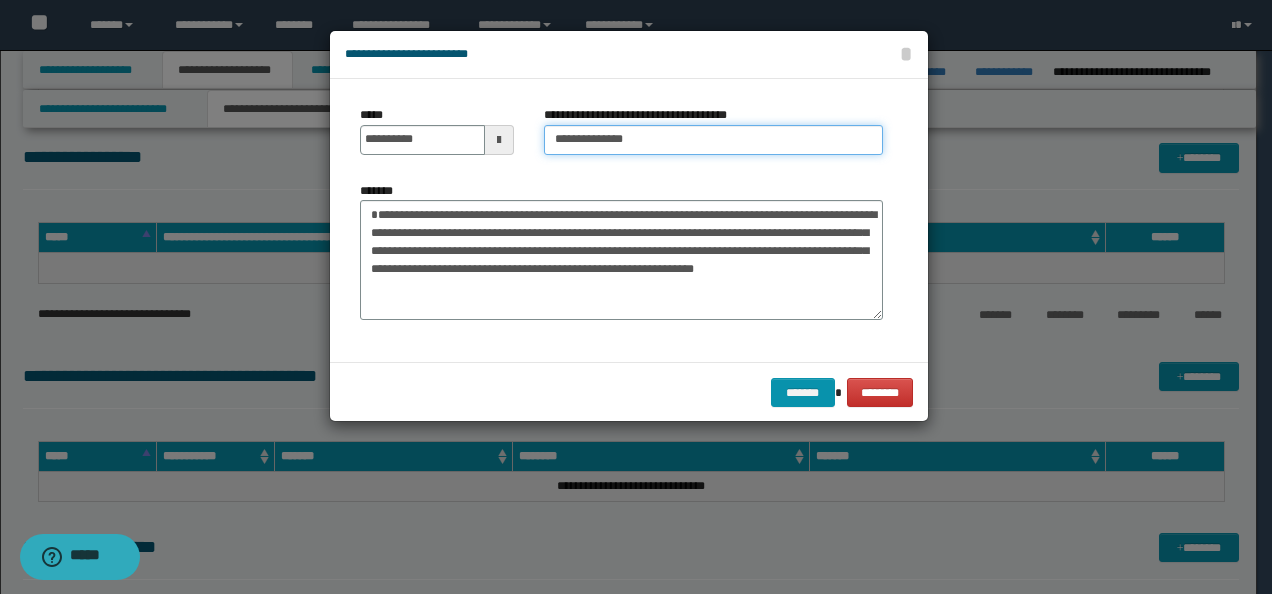 type on "**********" 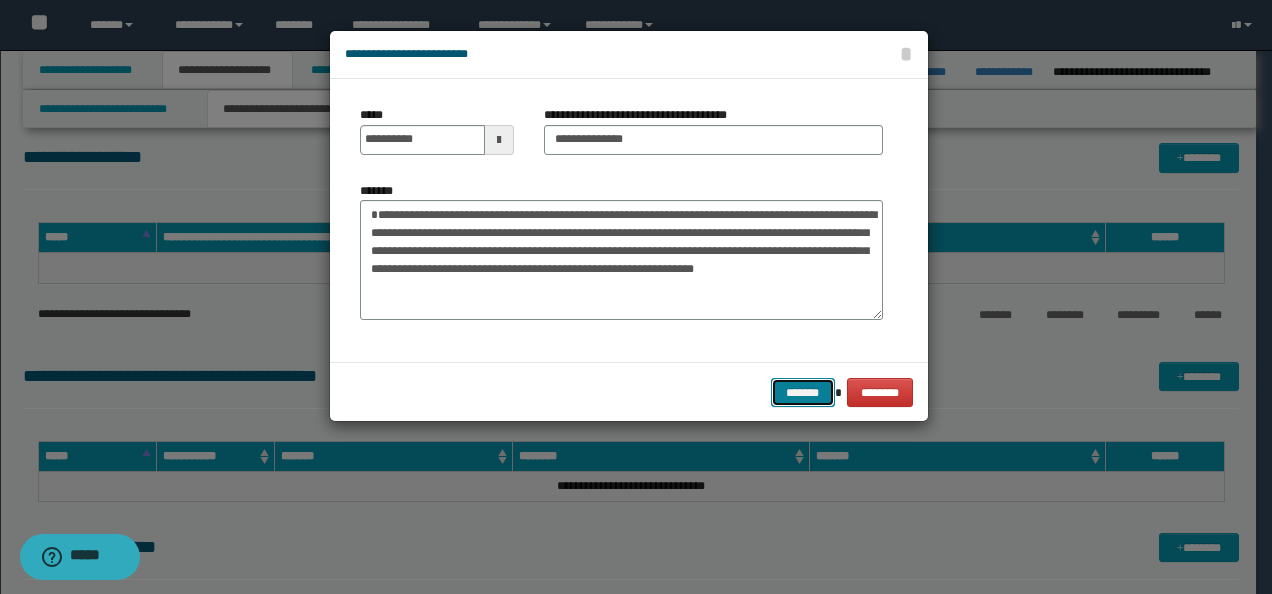 click on "*******" at bounding box center [803, 392] 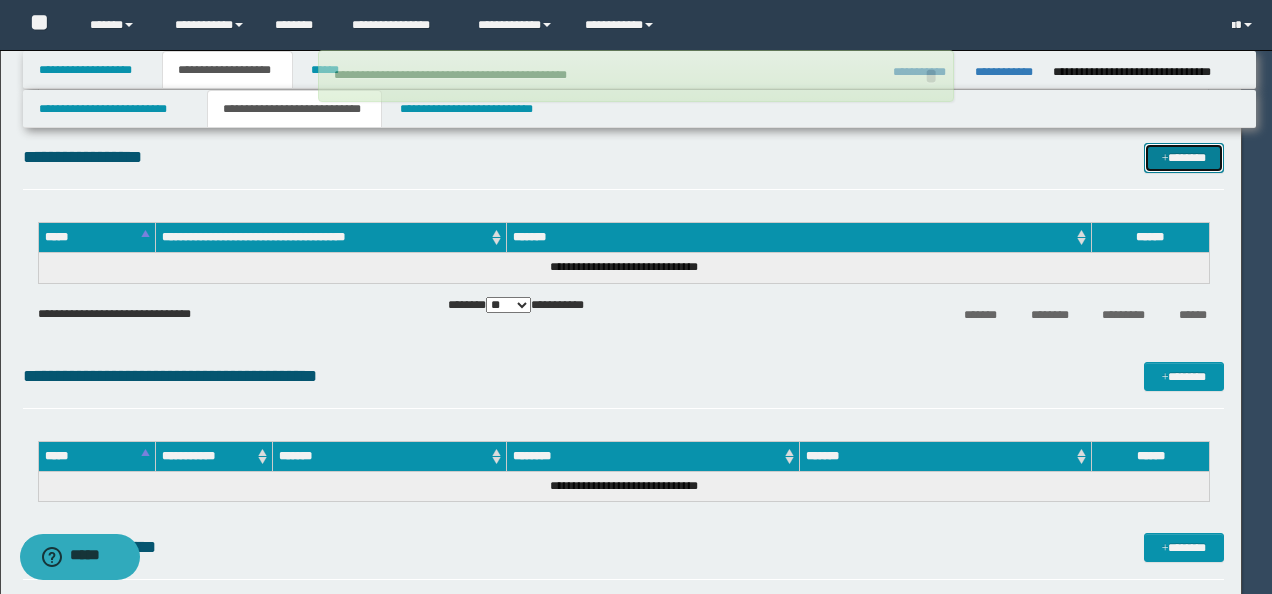 type 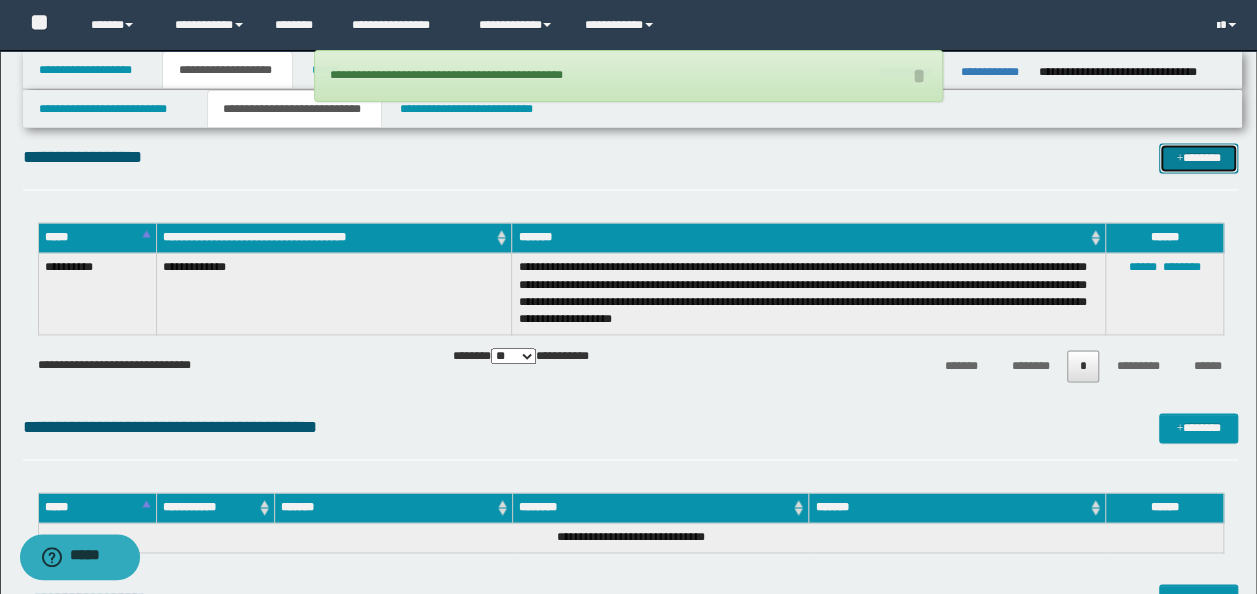 click on "*******" at bounding box center (1198, 157) 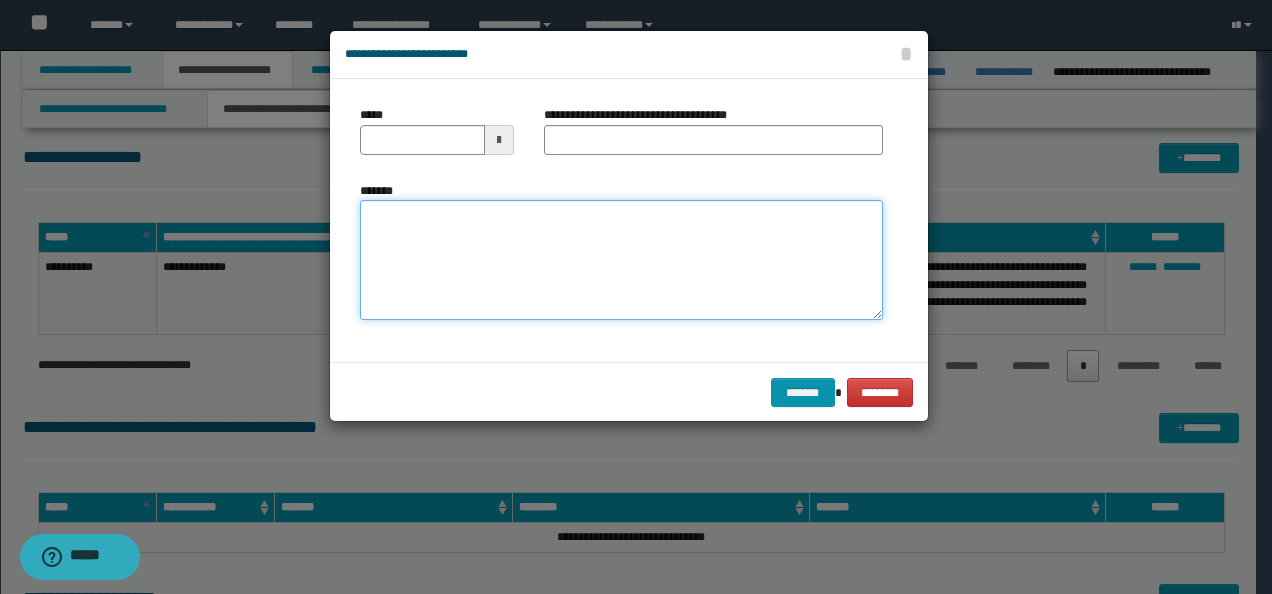 click on "*******" at bounding box center (621, 259) 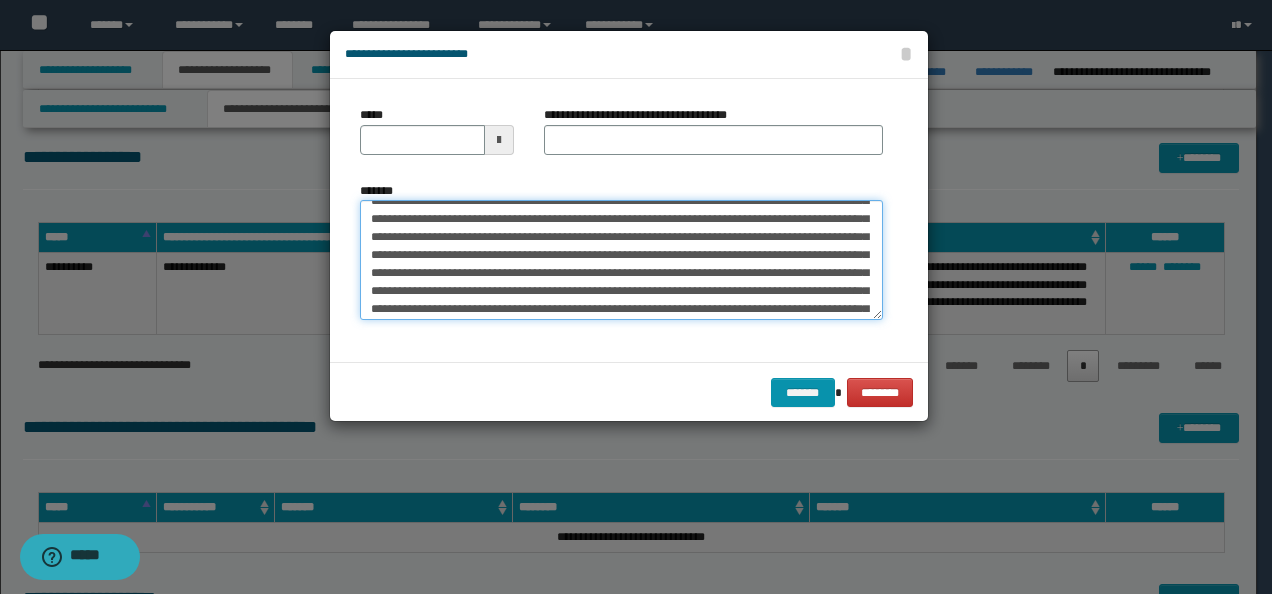 scroll, scrollTop: 0, scrollLeft: 0, axis: both 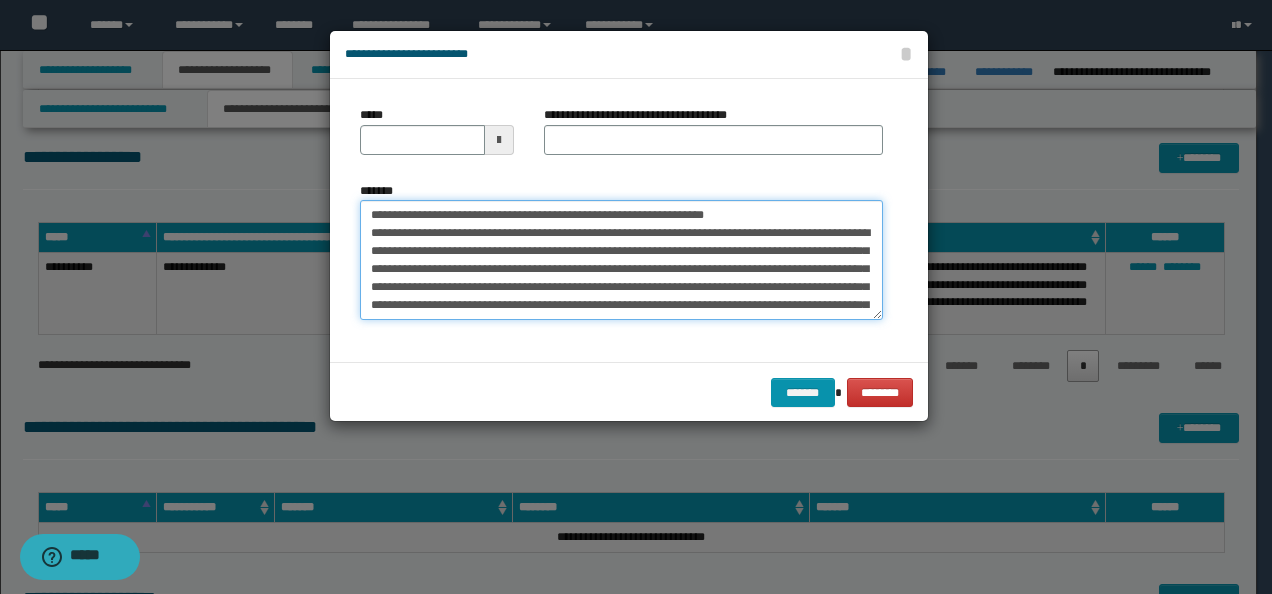 drag, startPoint x: 432, startPoint y: 216, endPoint x: 219, endPoint y: 208, distance: 213.15018 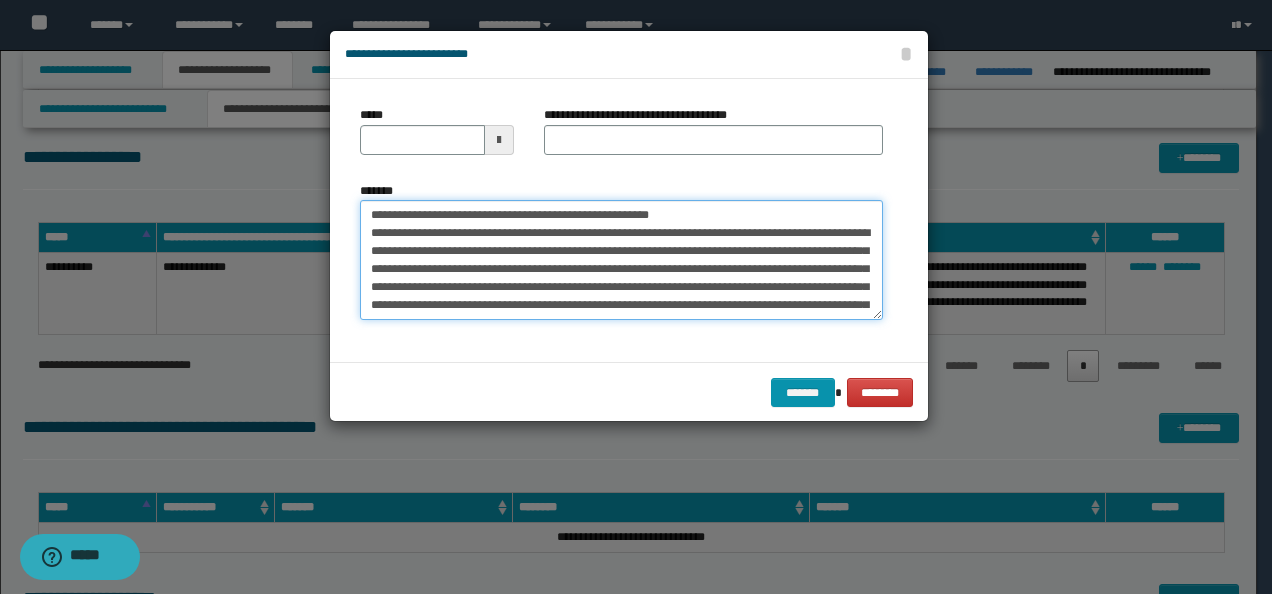 type 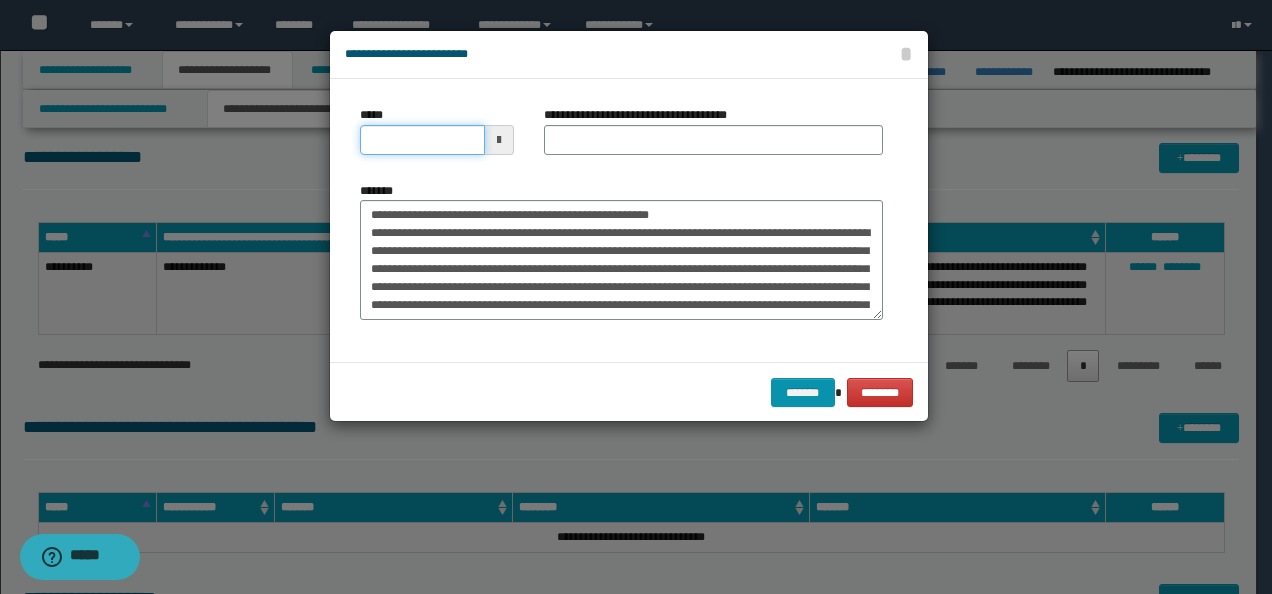 click on "*****" at bounding box center [422, 140] 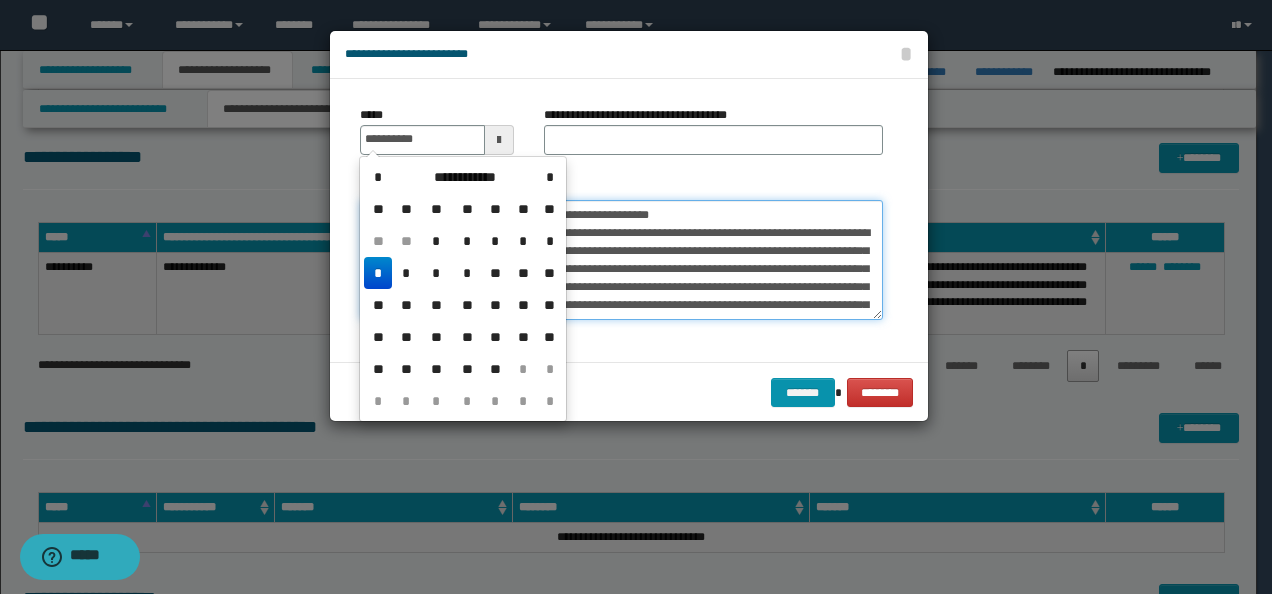 type on "**********" 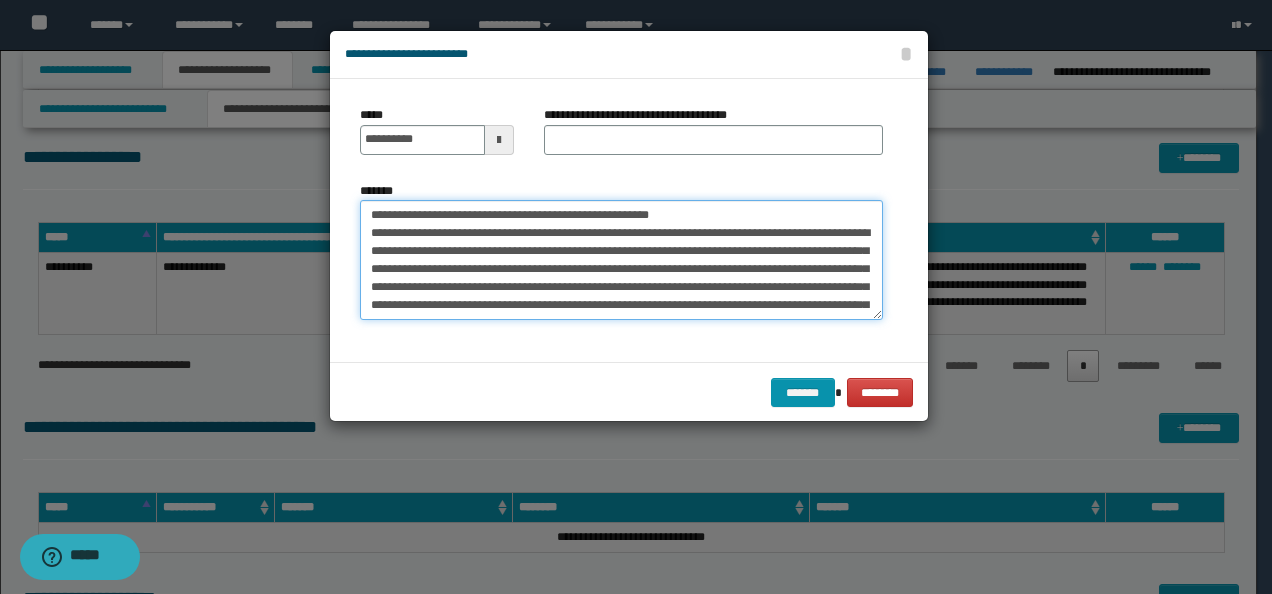 drag, startPoint x: 687, startPoint y: 210, endPoint x: 358, endPoint y: 204, distance: 329.05472 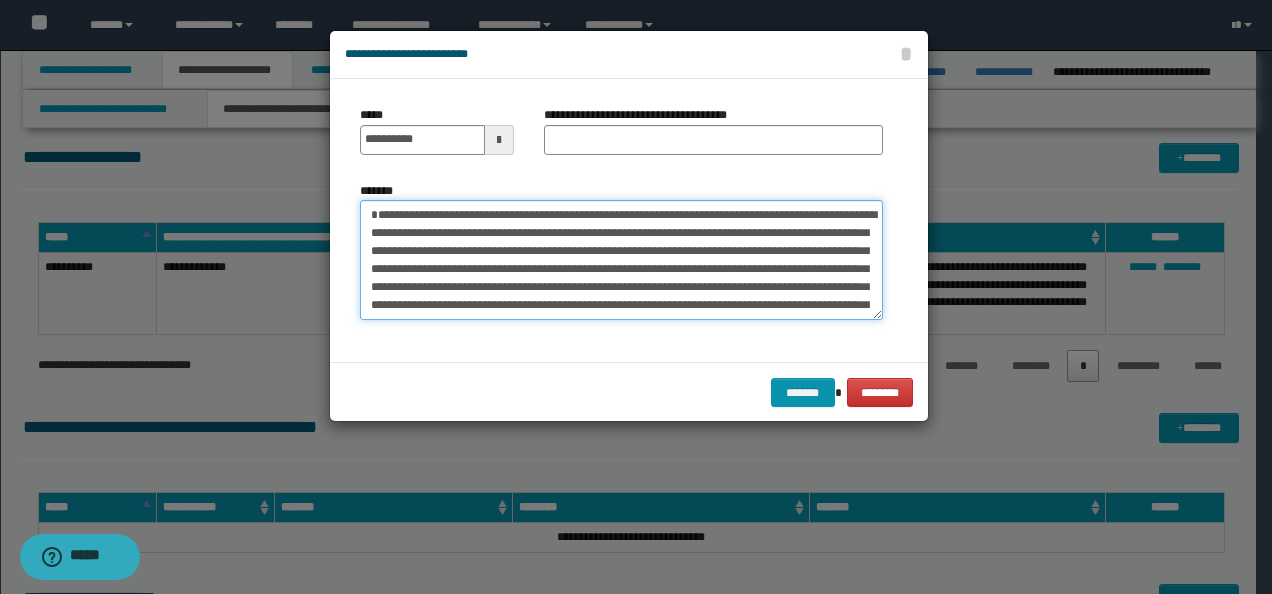 type on "**********" 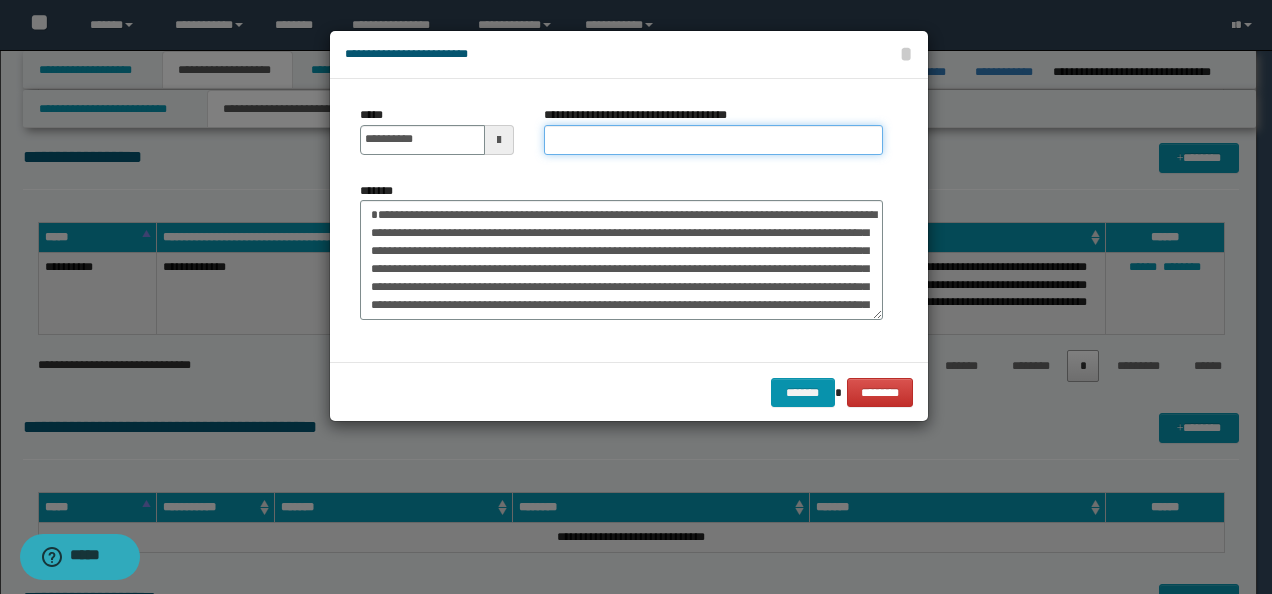 click on "**********" at bounding box center (713, 140) 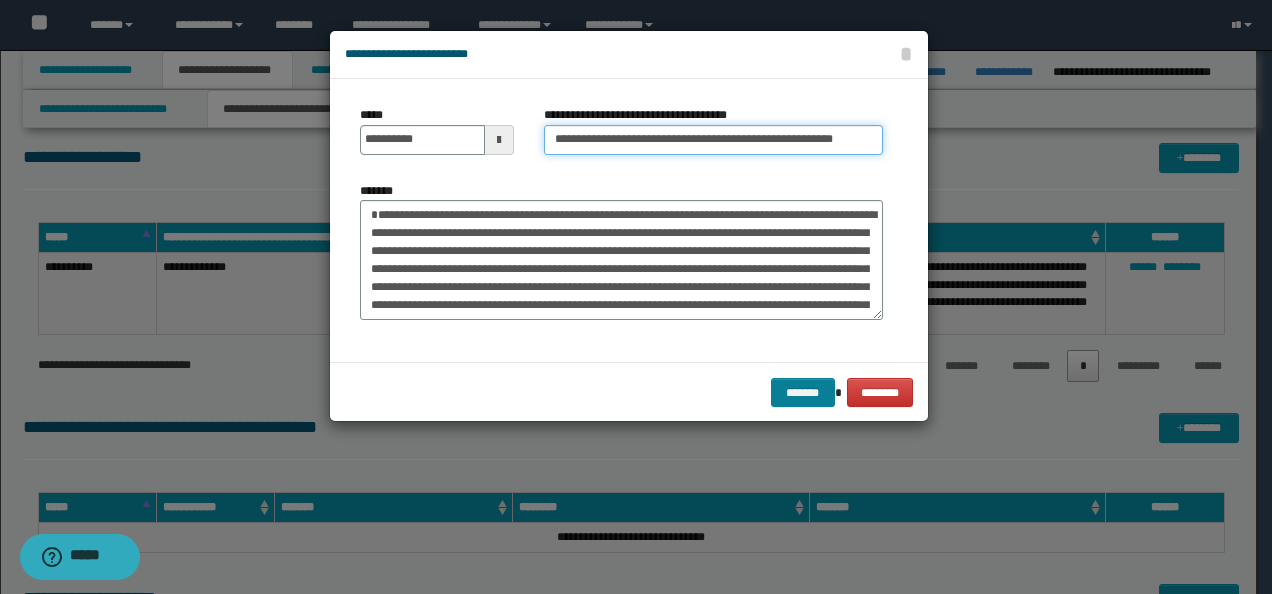 type on "**********" 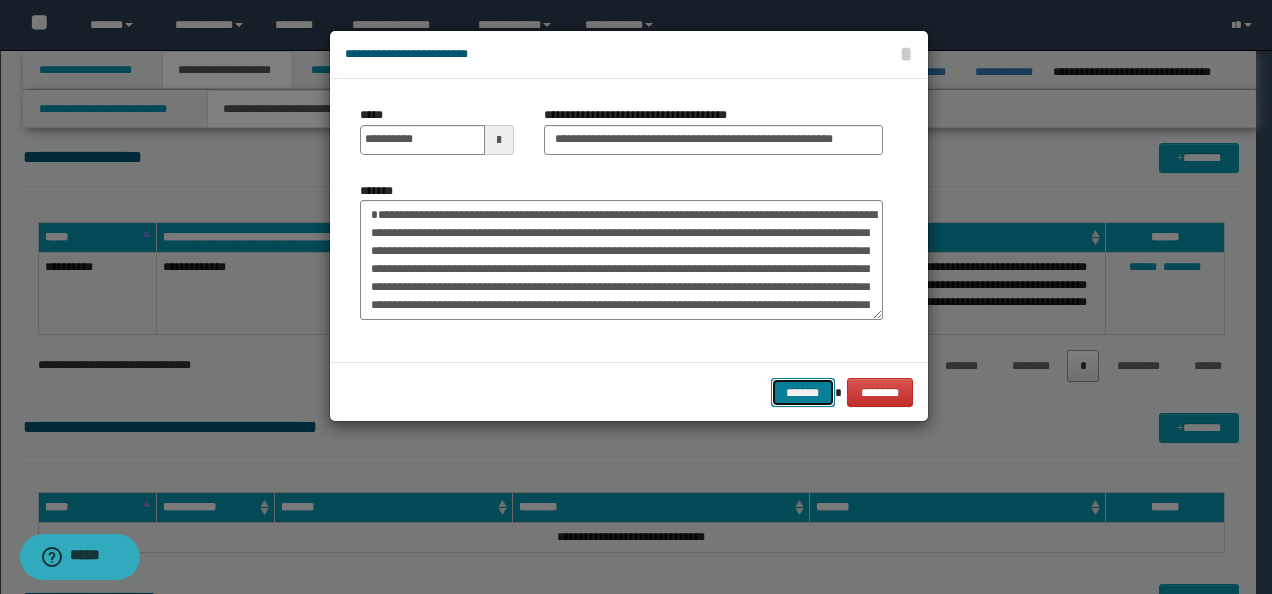 click on "*******" at bounding box center (803, 392) 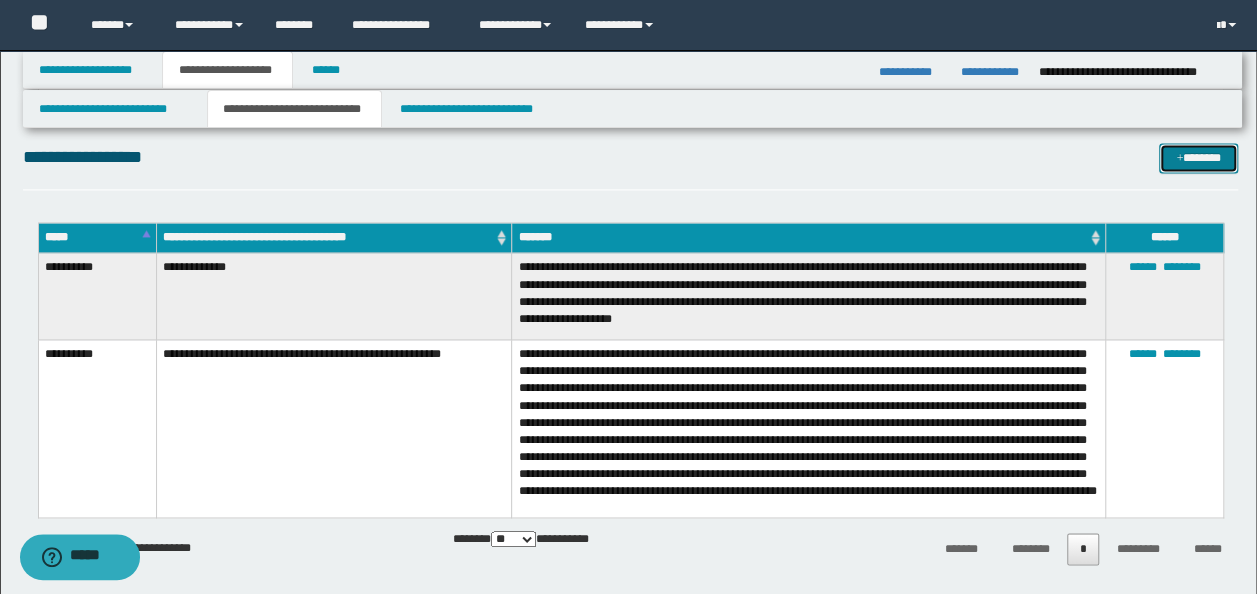 click on "*******" at bounding box center [1198, 157] 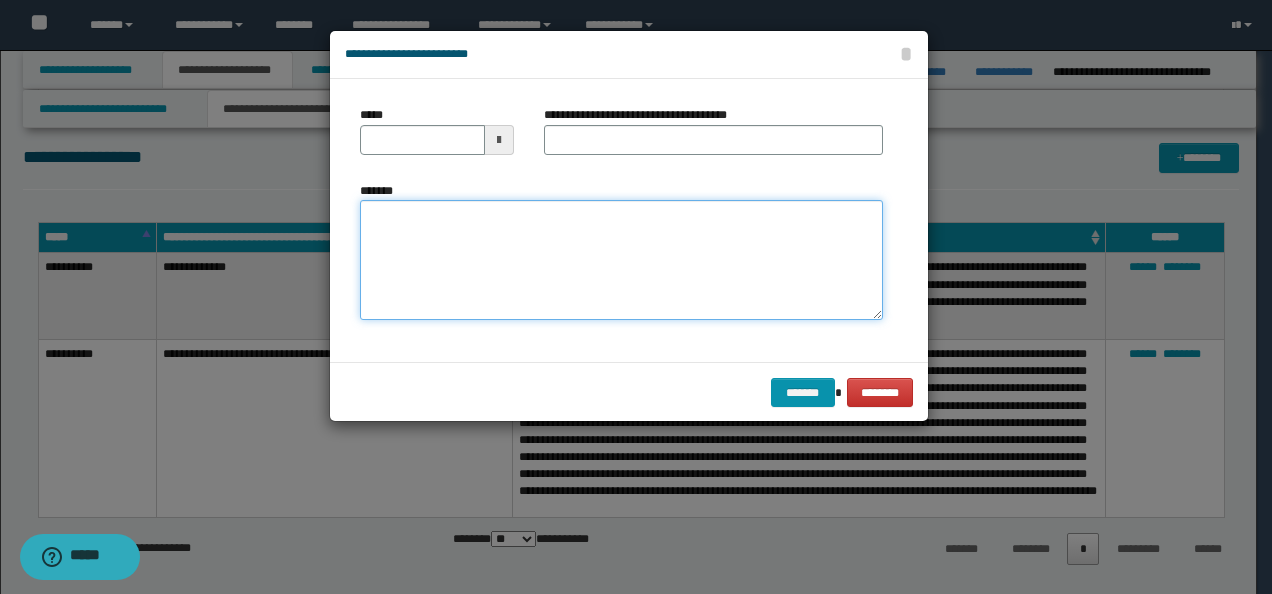 click on "*******" at bounding box center (621, 259) 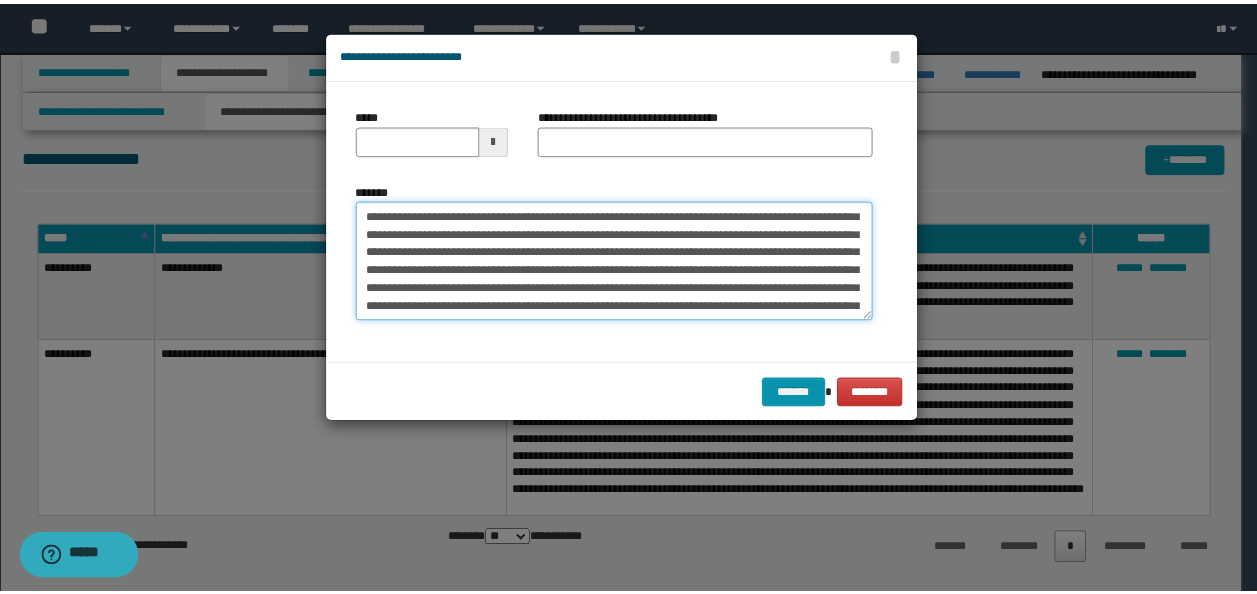 scroll, scrollTop: 0, scrollLeft: 0, axis: both 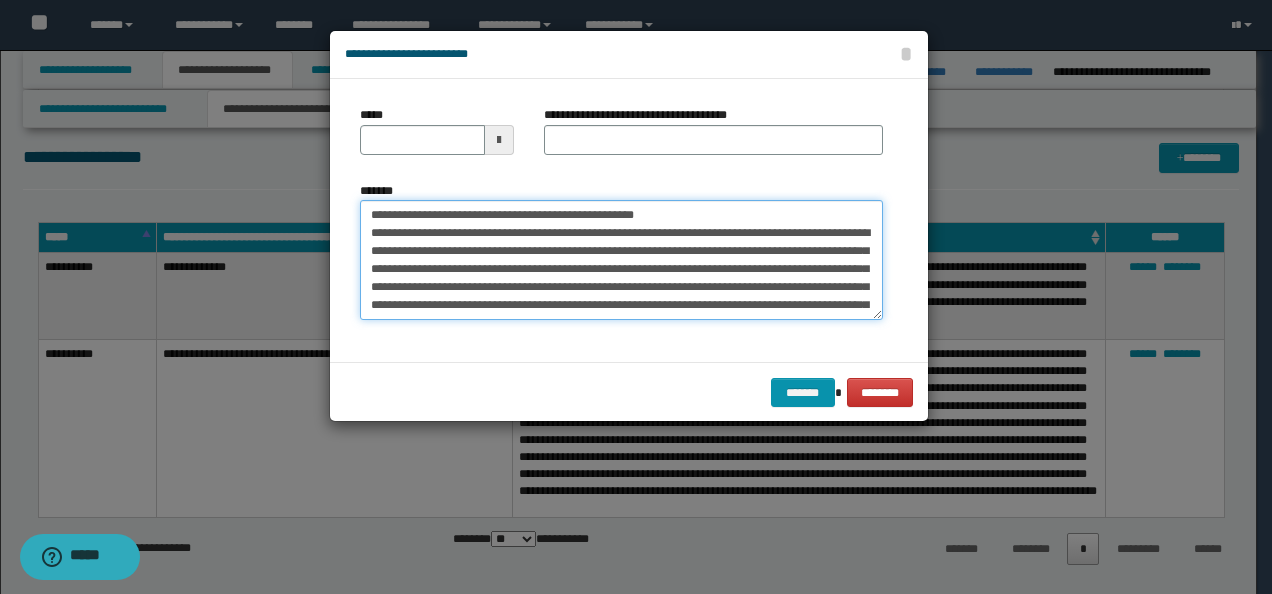 drag, startPoint x: 432, startPoint y: 216, endPoint x: 348, endPoint y: 198, distance: 85.90693 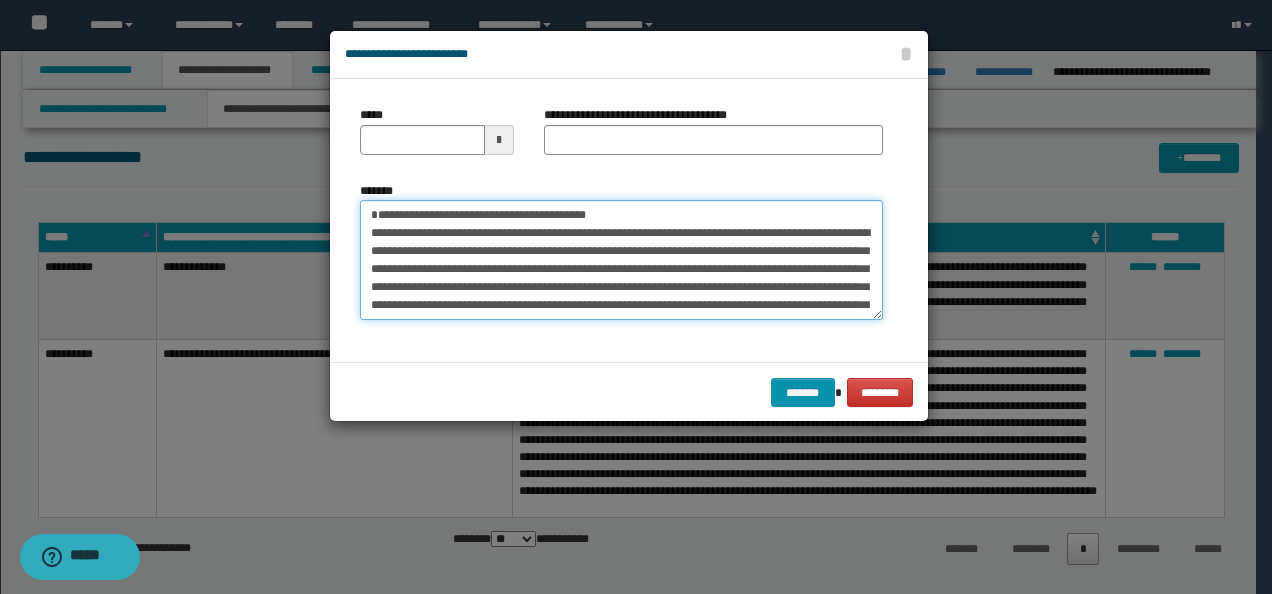 type on "**********" 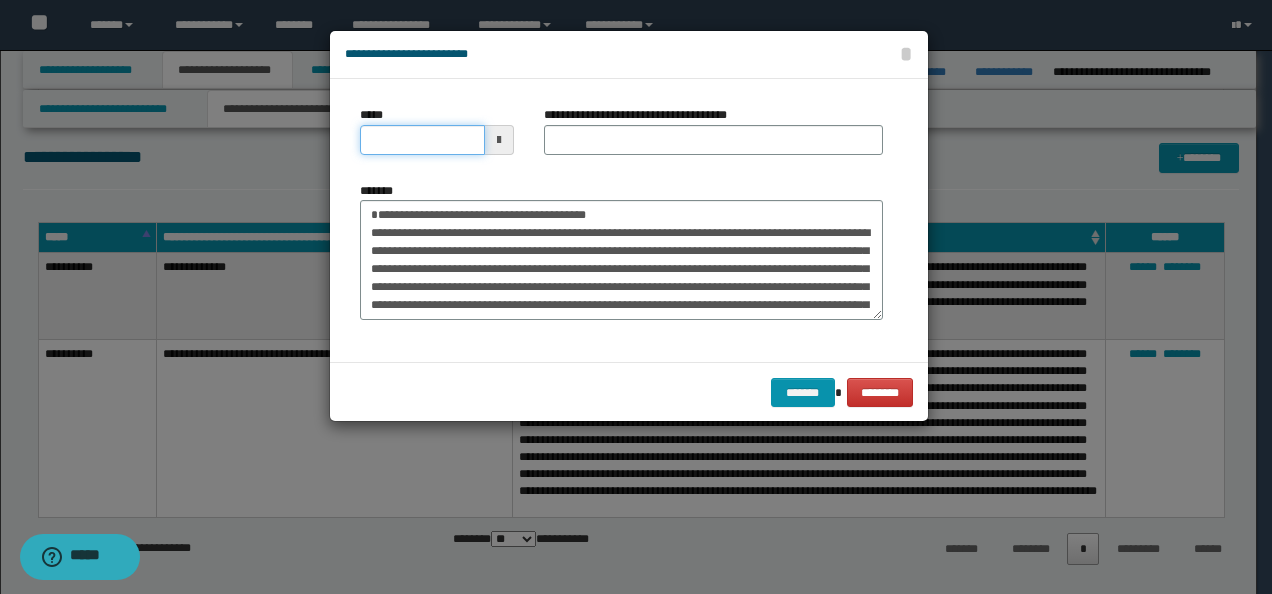 click on "*****" at bounding box center [422, 140] 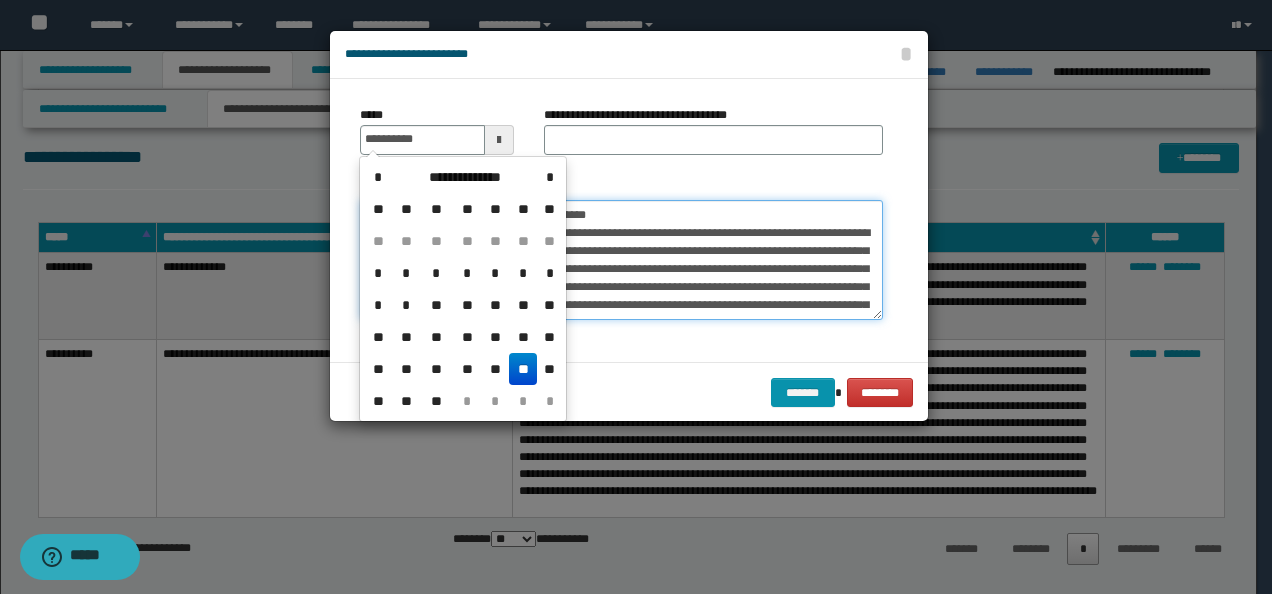 type on "**********" 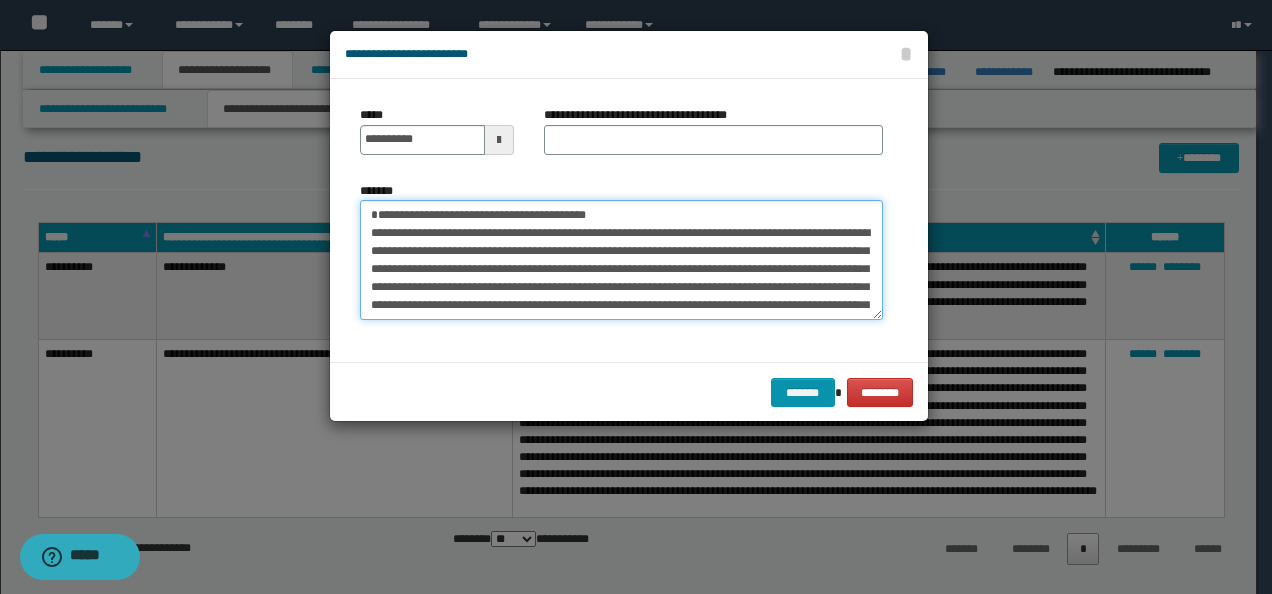 drag, startPoint x: 632, startPoint y: 210, endPoint x: 326, endPoint y: 192, distance: 306.52896 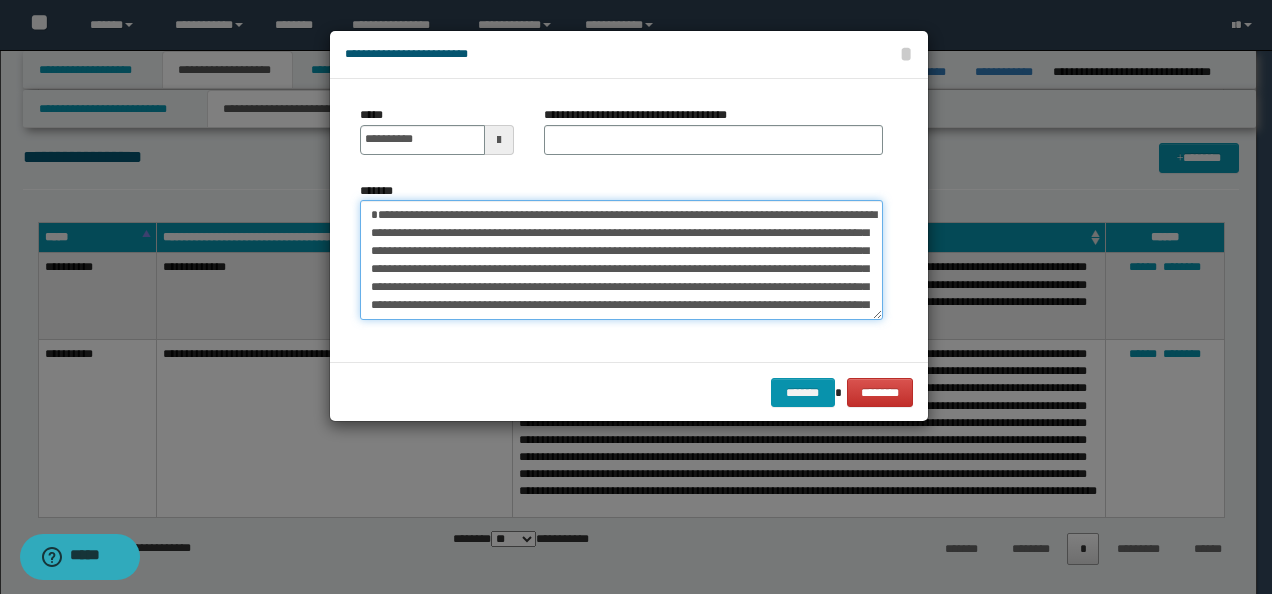 type on "**********" 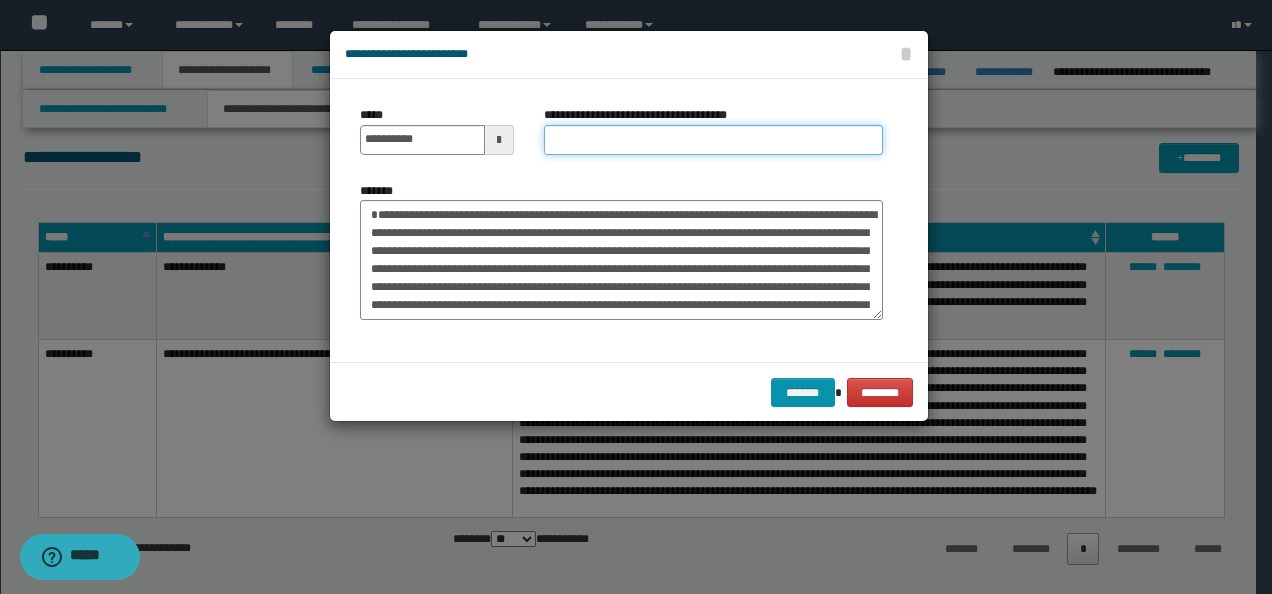 click on "**********" at bounding box center [713, 140] 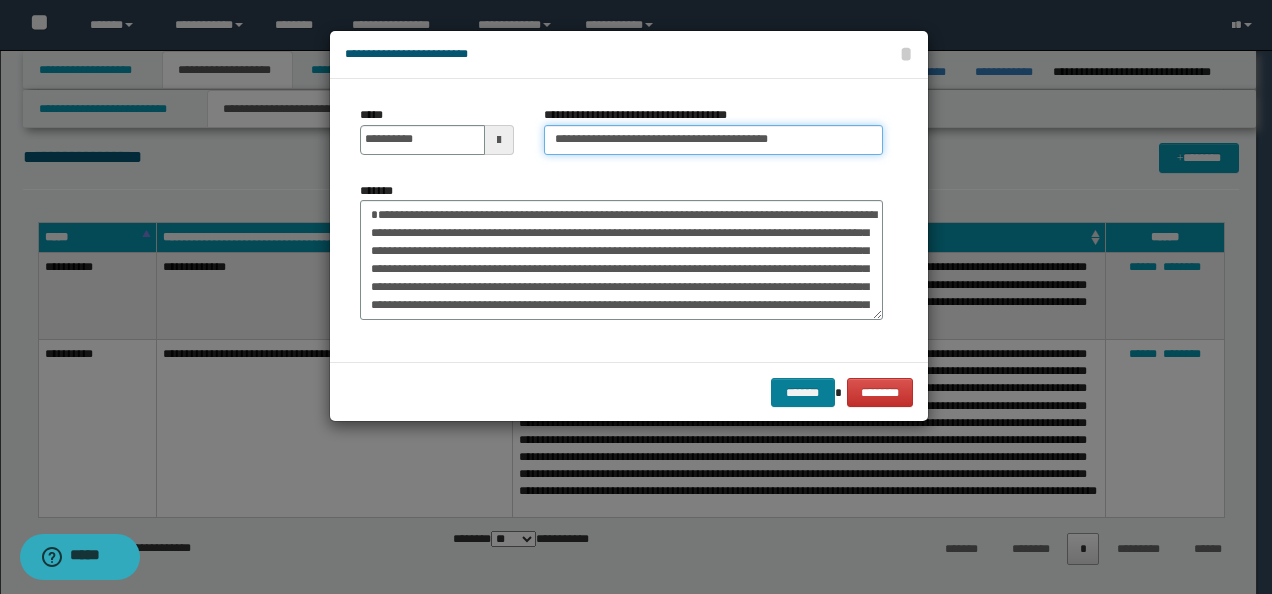 type on "**********" 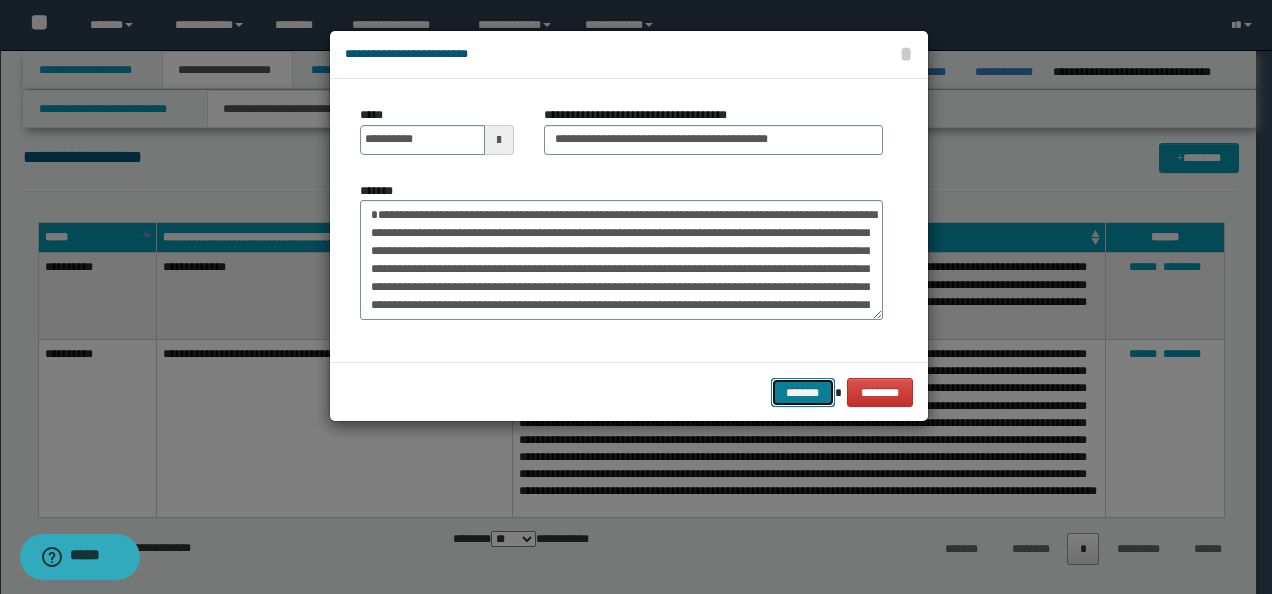 click on "*******" at bounding box center [803, 392] 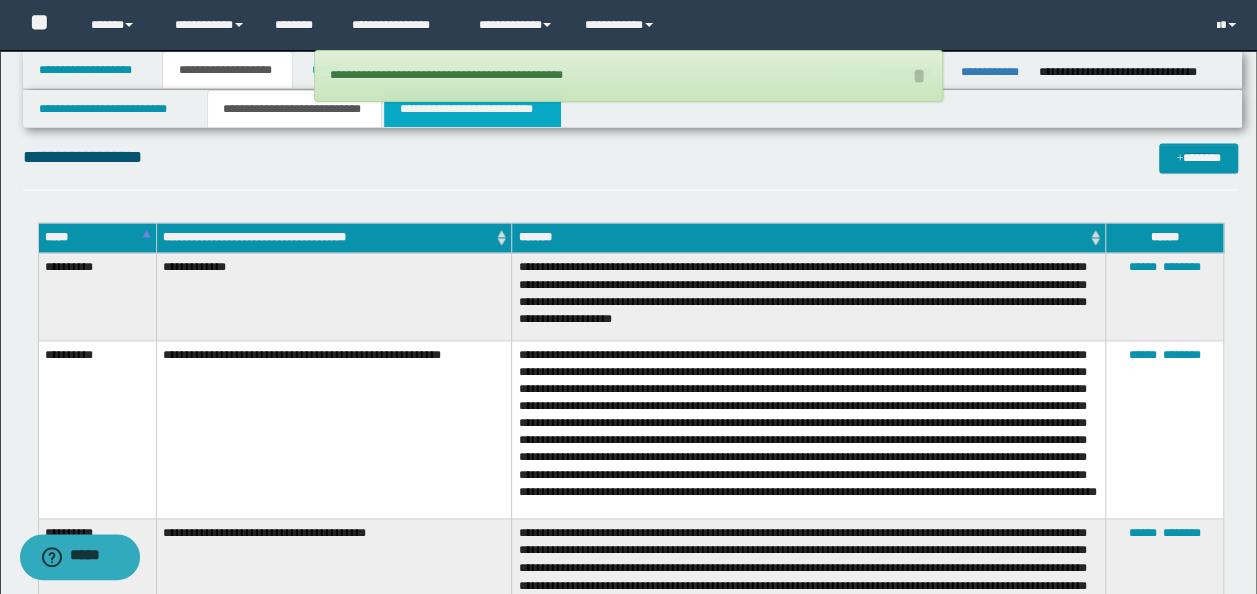 click on "**********" at bounding box center [472, 109] 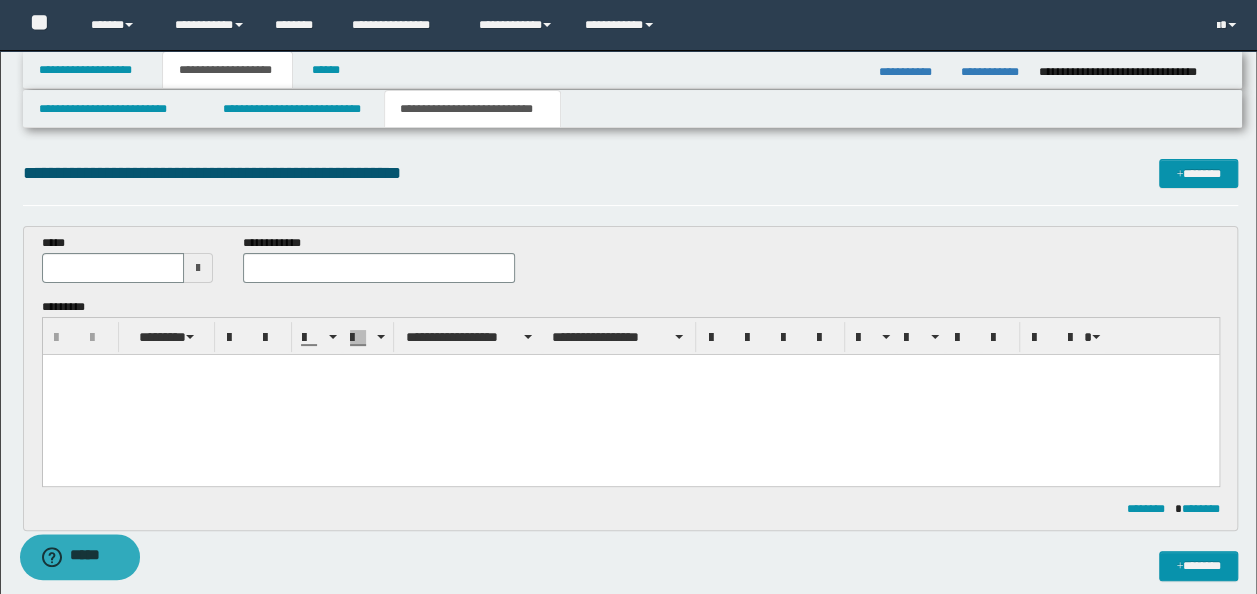 scroll, scrollTop: 0, scrollLeft: 0, axis: both 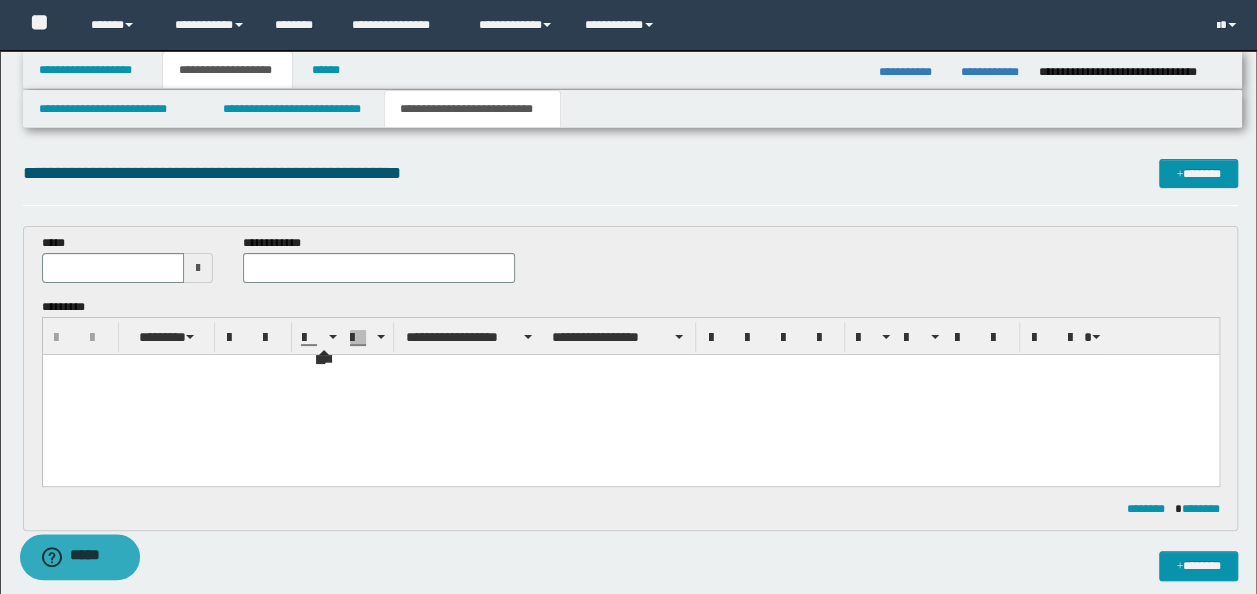 click at bounding box center (630, 394) 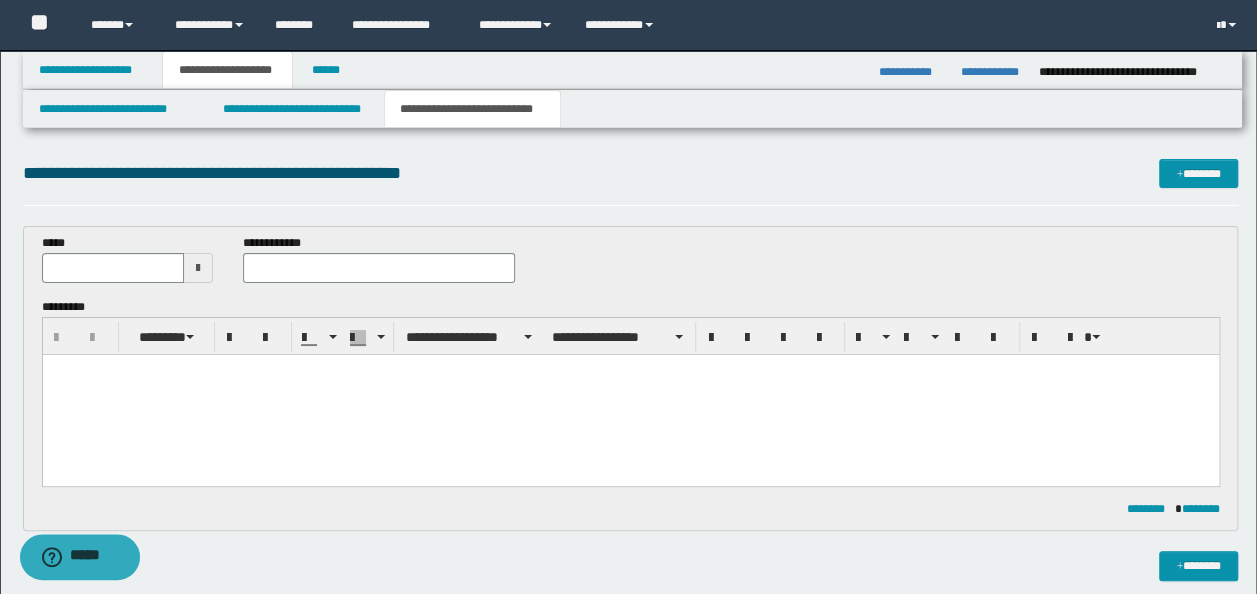 paste 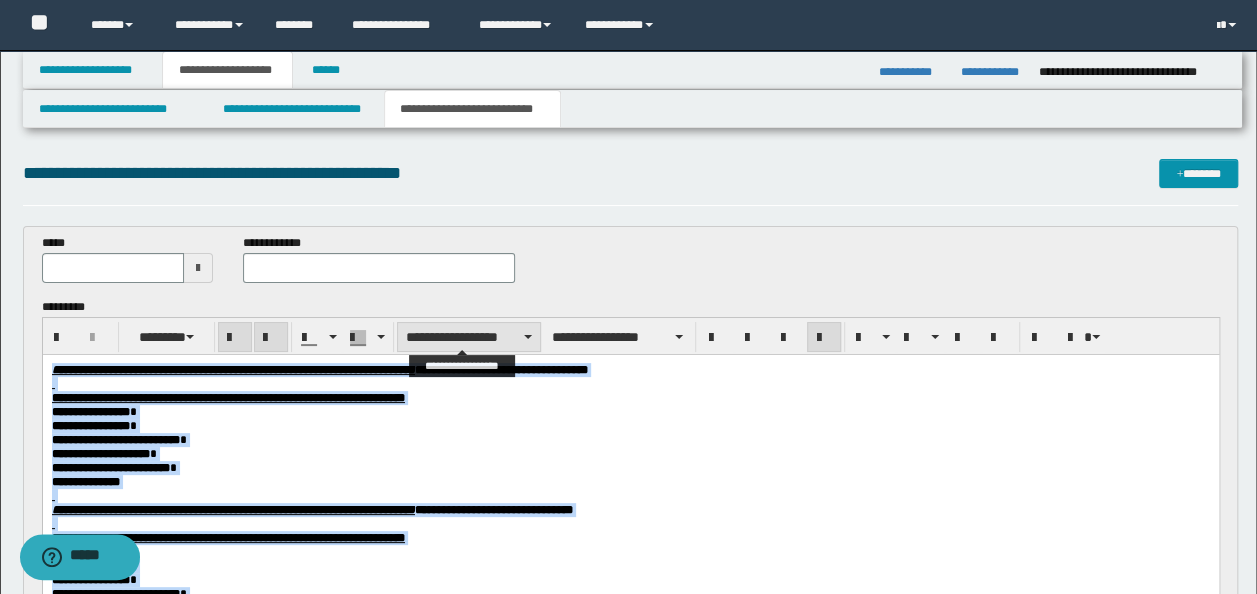 click on "**********" at bounding box center (469, 337) 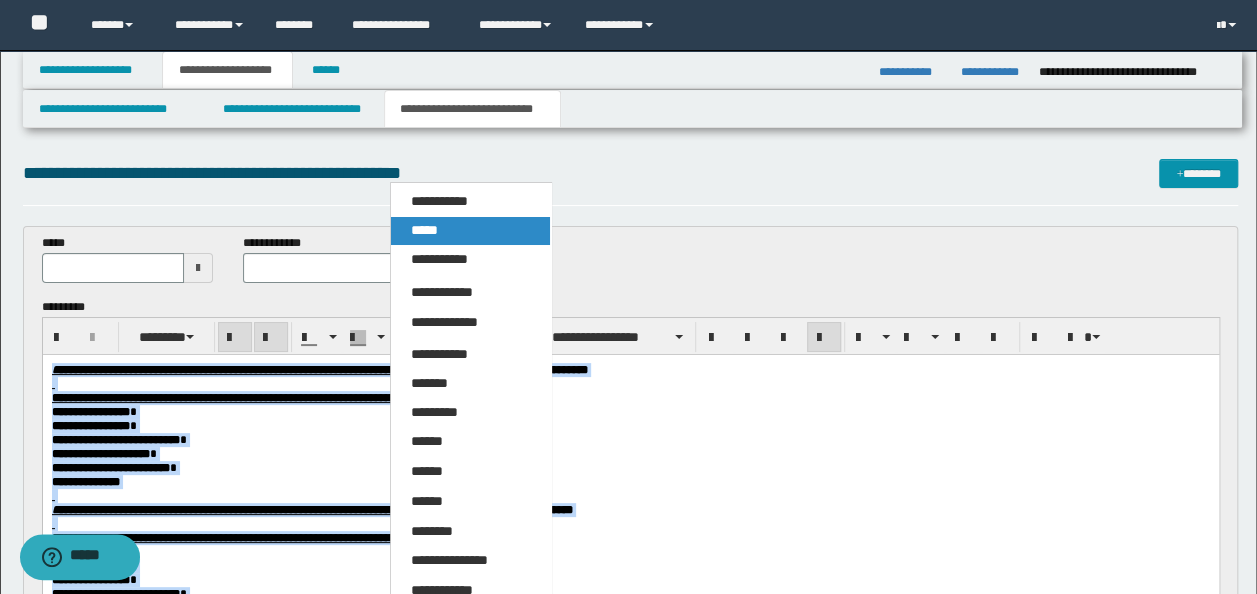 click on "*****" at bounding box center [470, 231] 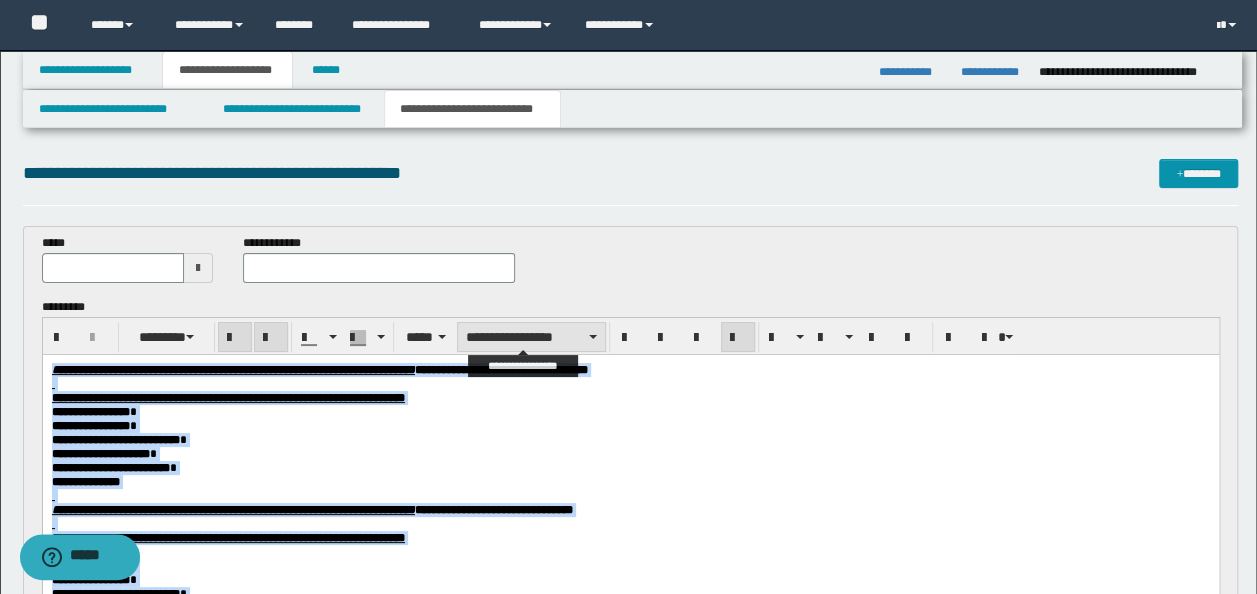 click on "**********" at bounding box center [531, 337] 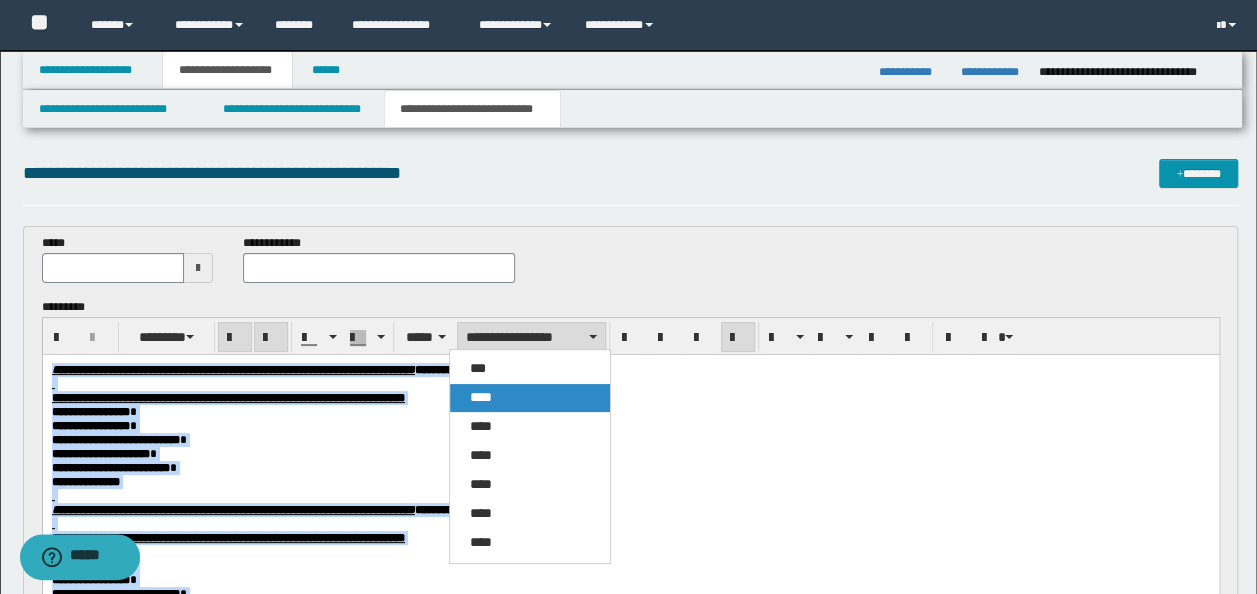 drag, startPoint x: 554, startPoint y: 392, endPoint x: 517, endPoint y: 39, distance: 354.9338 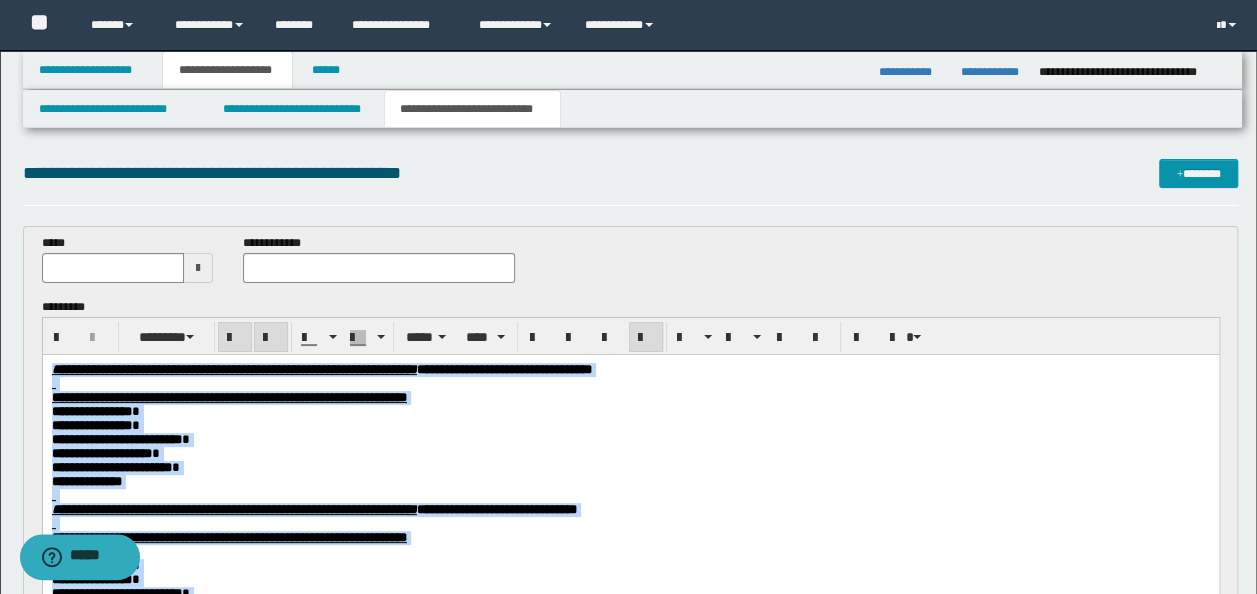 click on "**********" at bounding box center [503, 368] 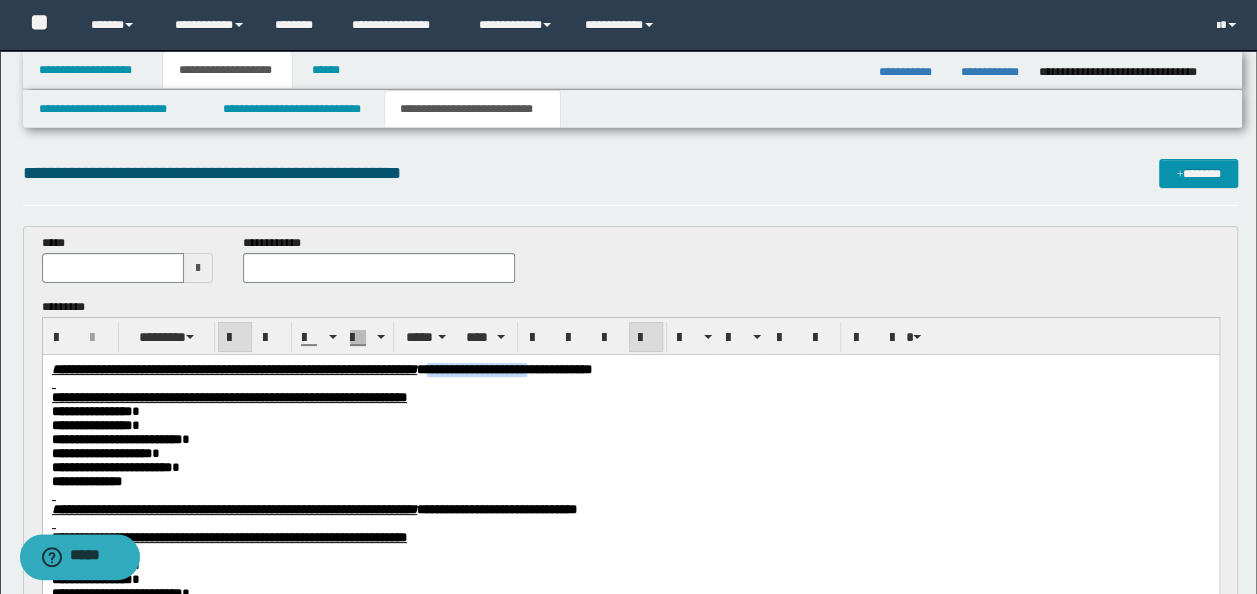 drag, startPoint x: 760, startPoint y: 371, endPoint x: 628, endPoint y: 371, distance: 132 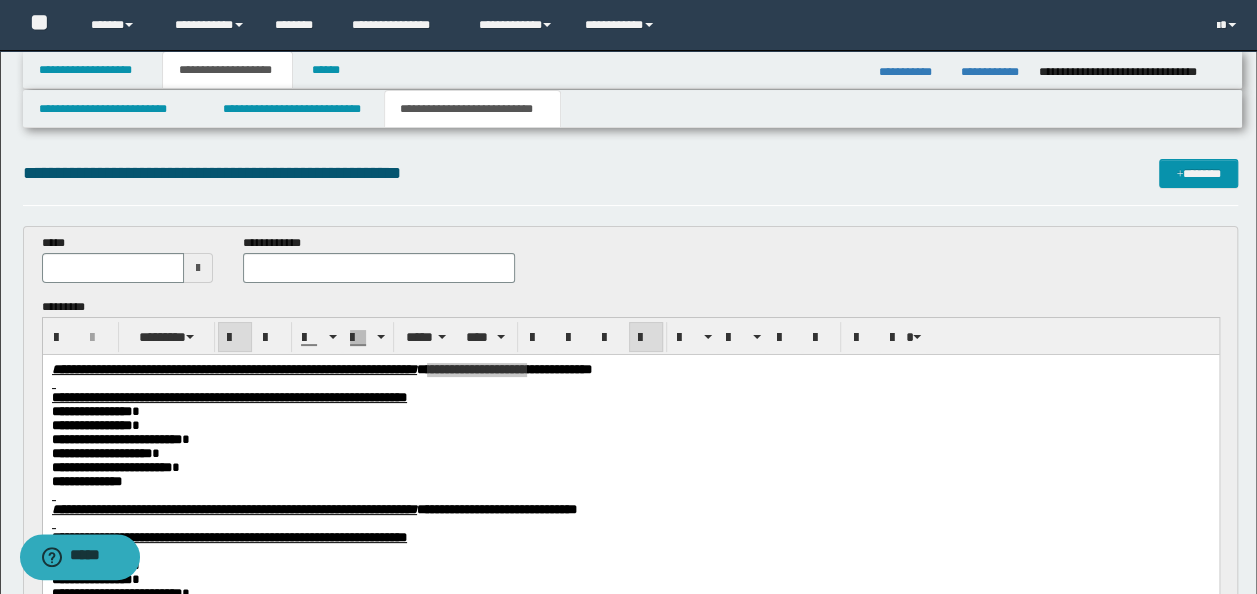 click on "**********" at bounding box center (379, 266) 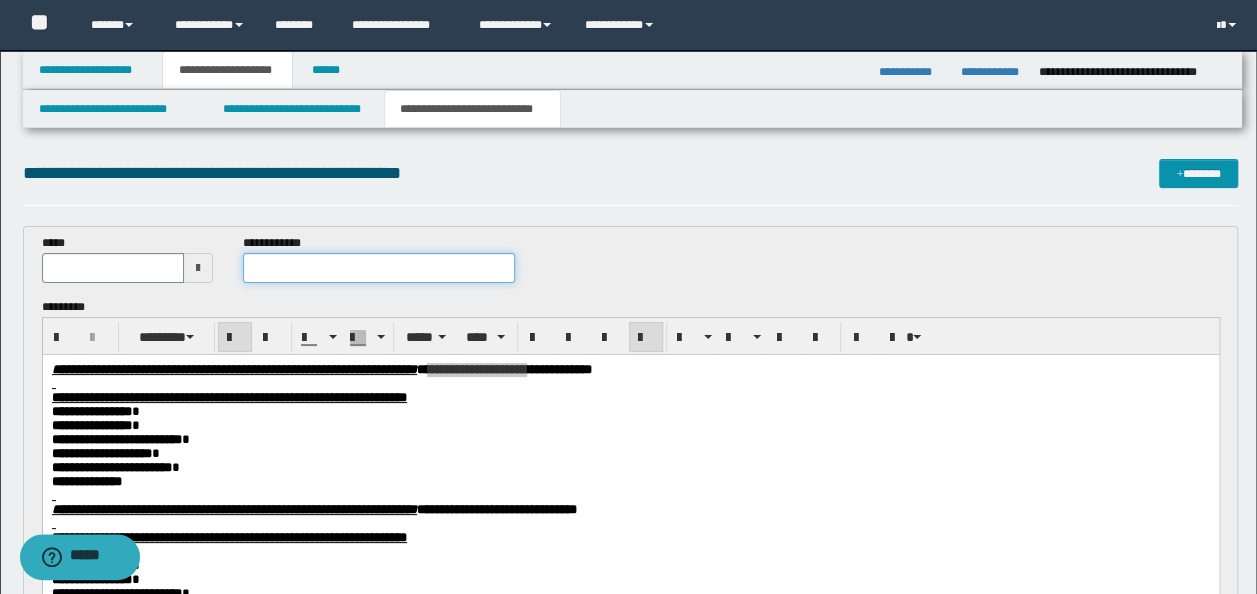 click at bounding box center (379, 268) 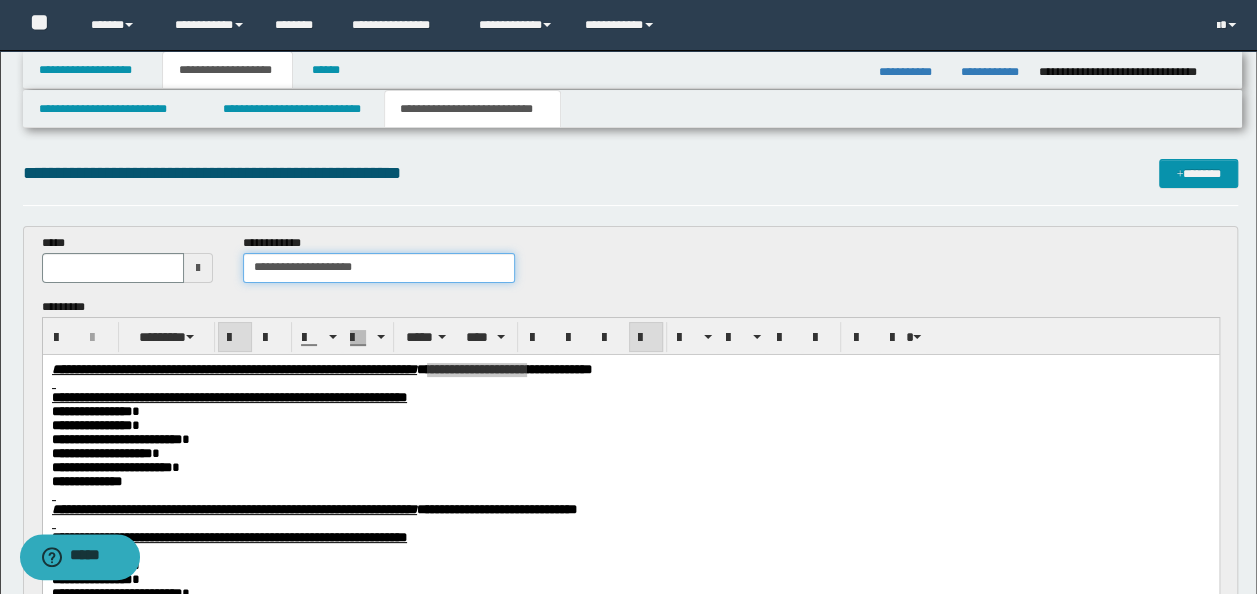 type on "**********" 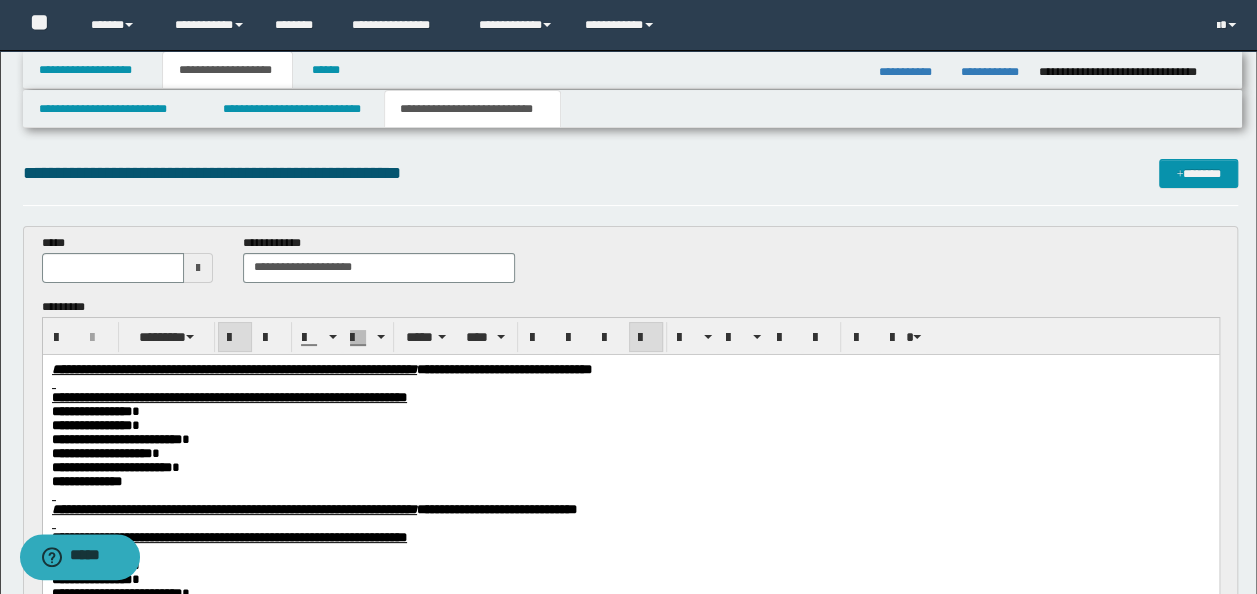 drag, startPoint x: 770, startPoint y: 360, endPoint x: 831, endPoint y: 358, distance: 61.03278 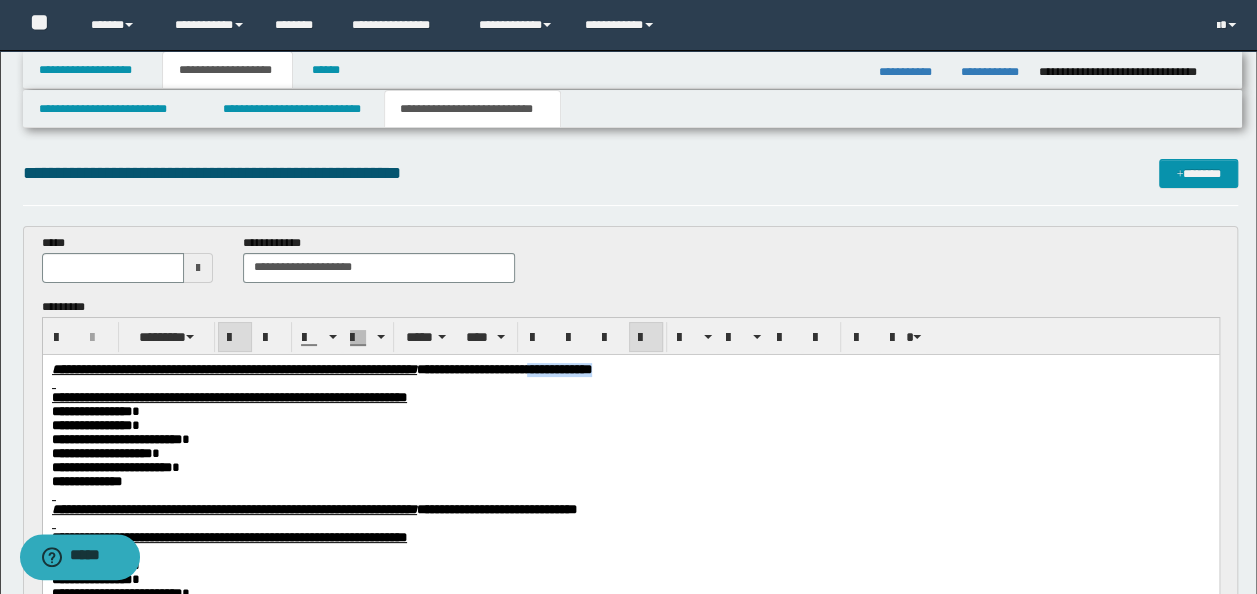 drag, startPoint x: 781, startPoint y: 368, endPoint x: 759, endPoint y: 375, distance: 23.086792 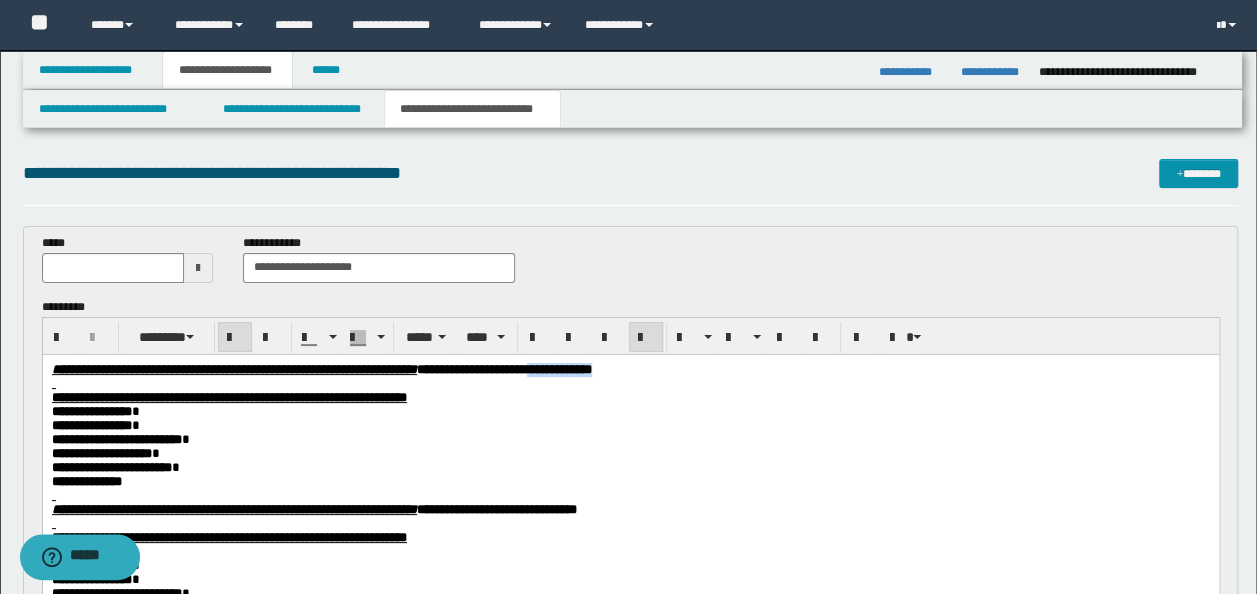 click on "**********" at bounding box center (630, 369) 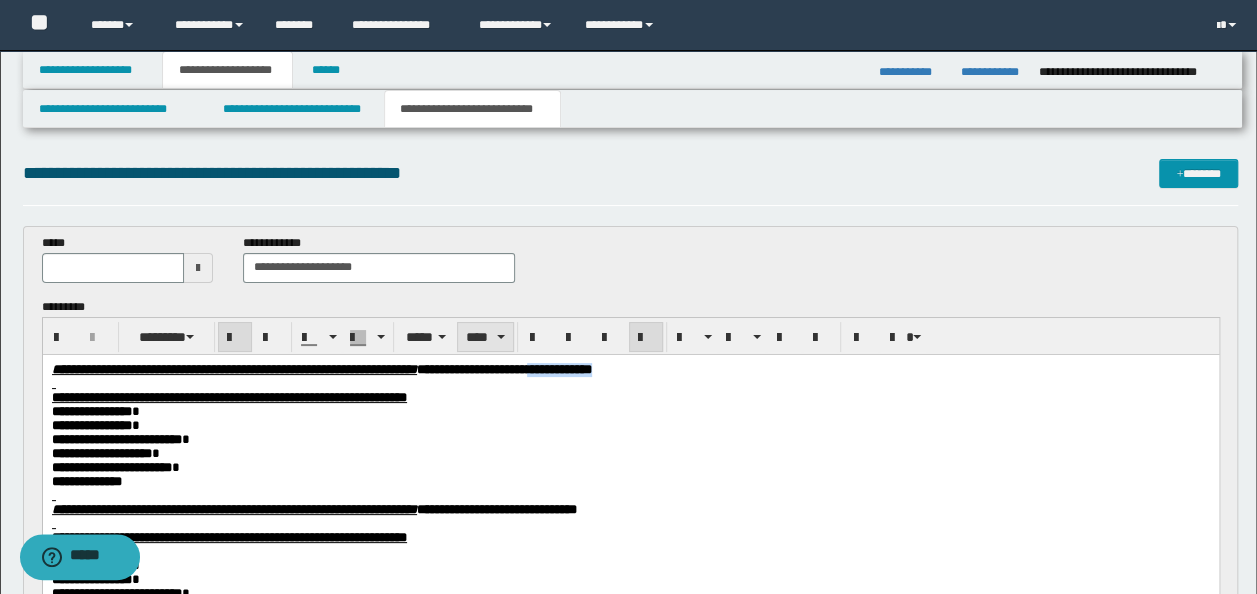 copy on "**********" 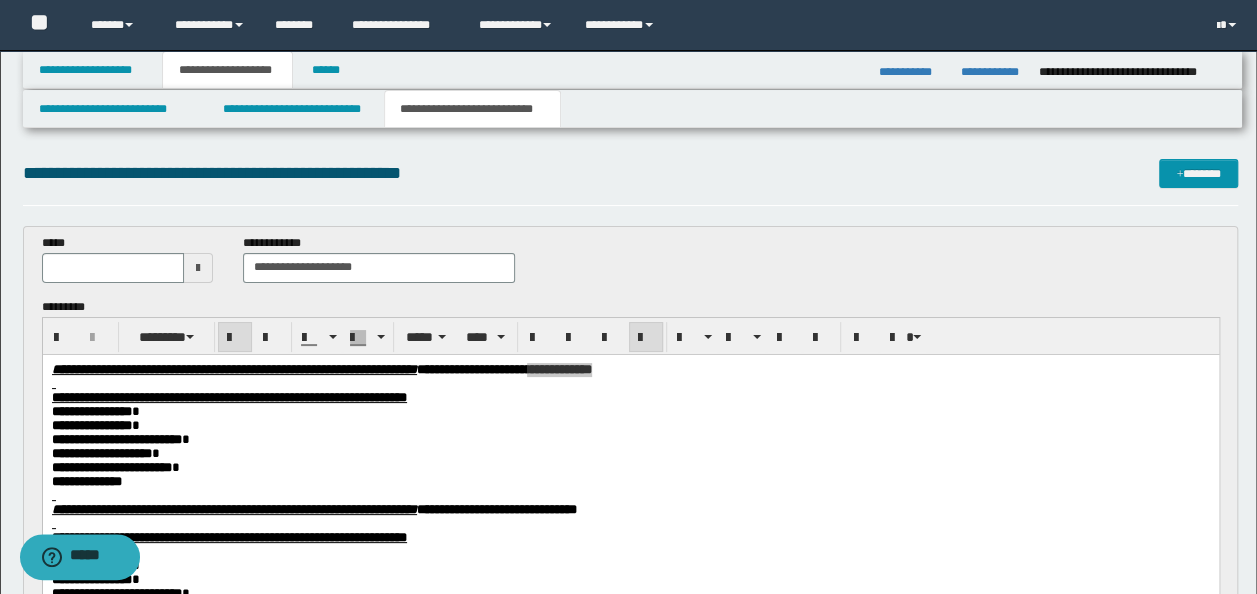 click at bounding box center (113, 268) 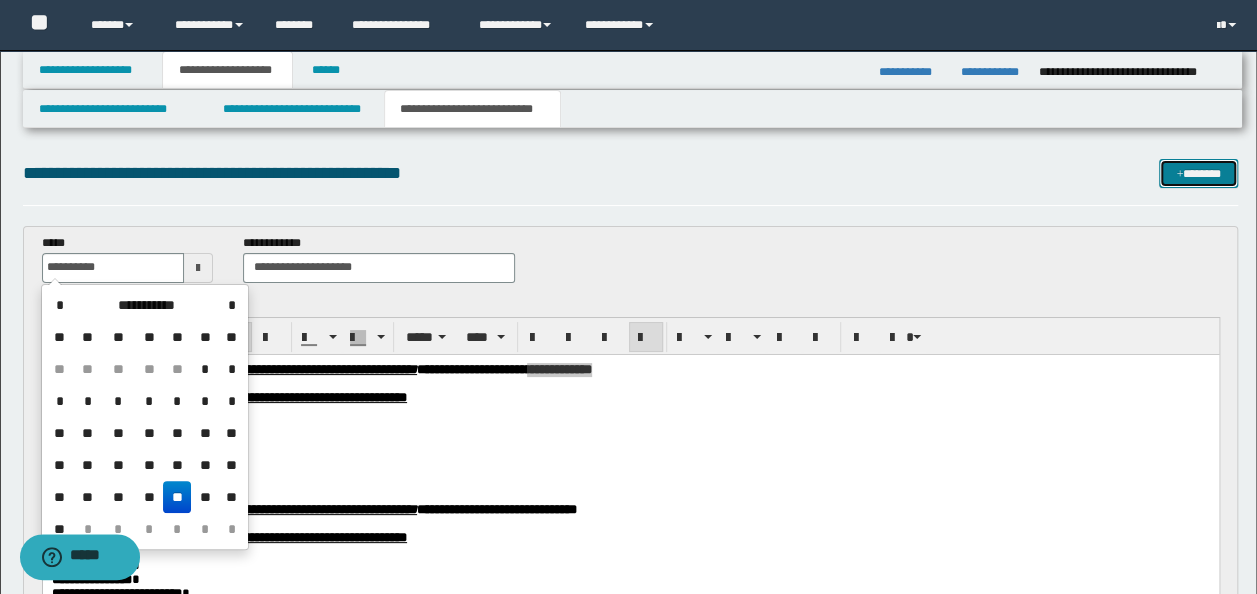 type on "**********" 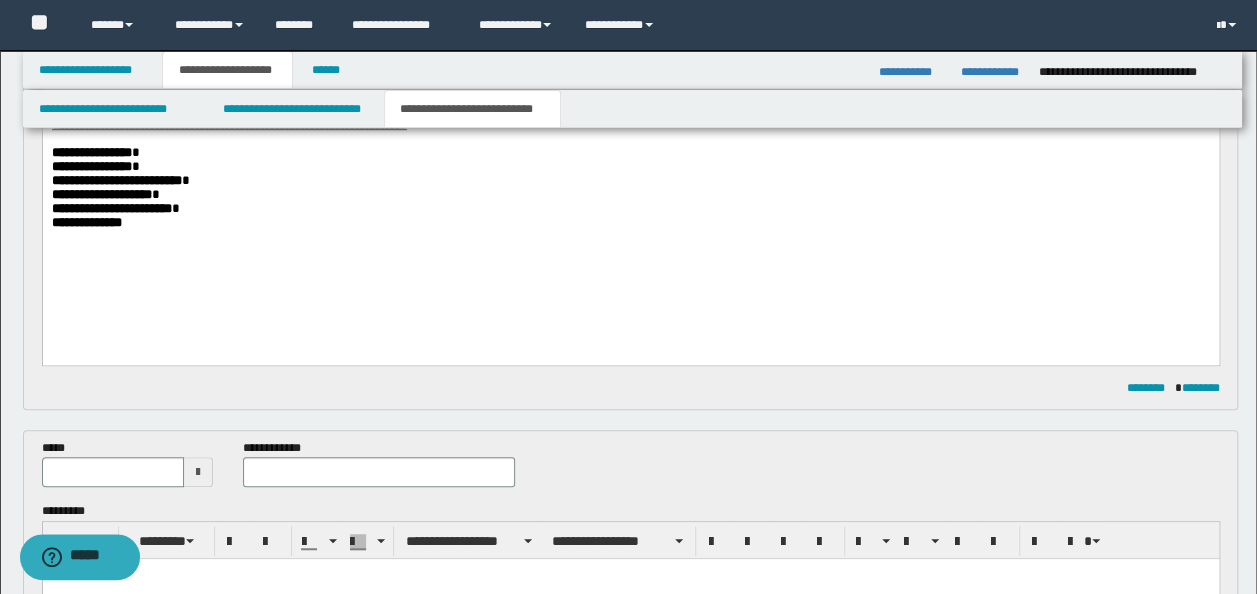 scroll, scrollTop: 370, scrollLeft: 0, axis: vertical 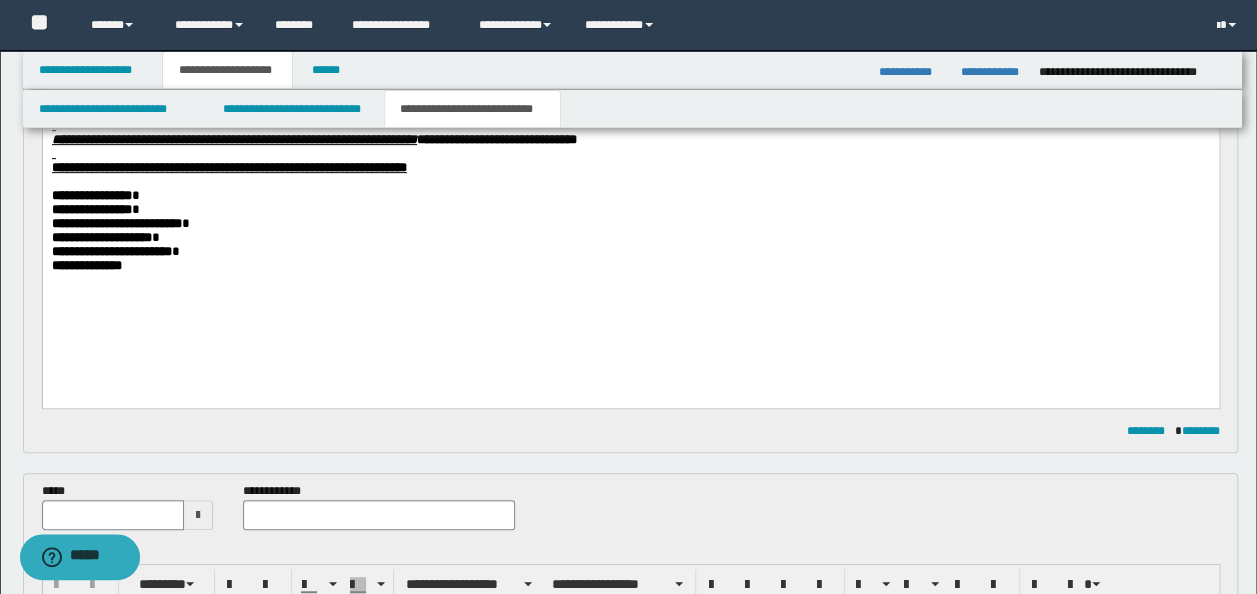 click on "**********" at bounding box center (630, 266) 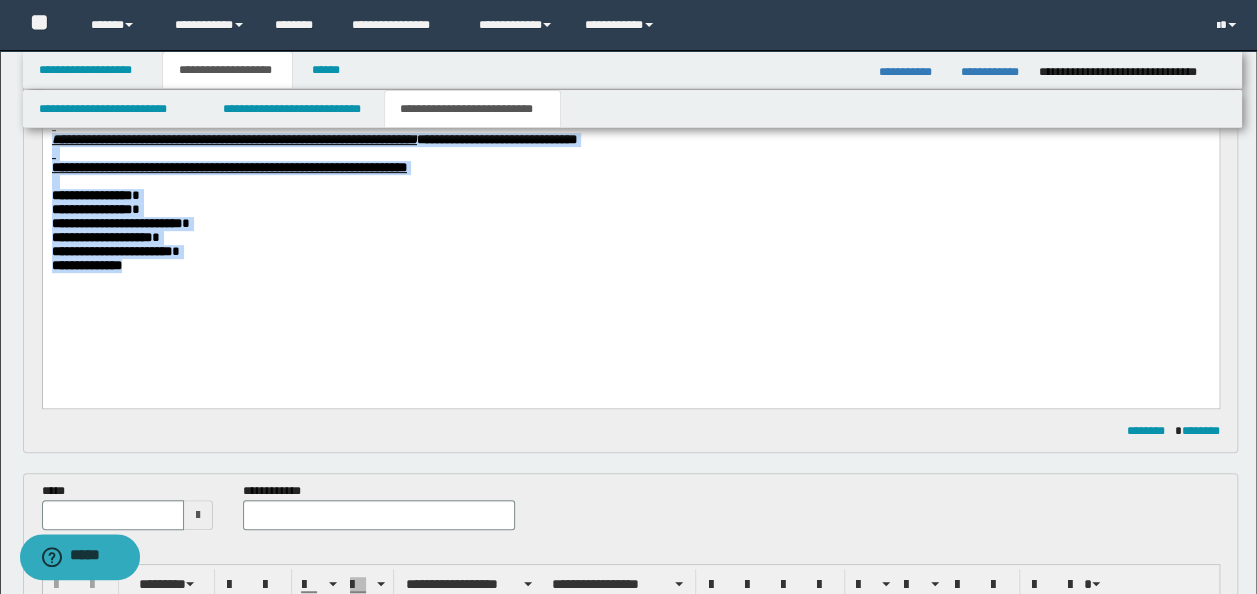 drag, startPoint x: 121, startPoint y: 264, endPoint x: 46, endPoint y: 151, distance: 135.62448 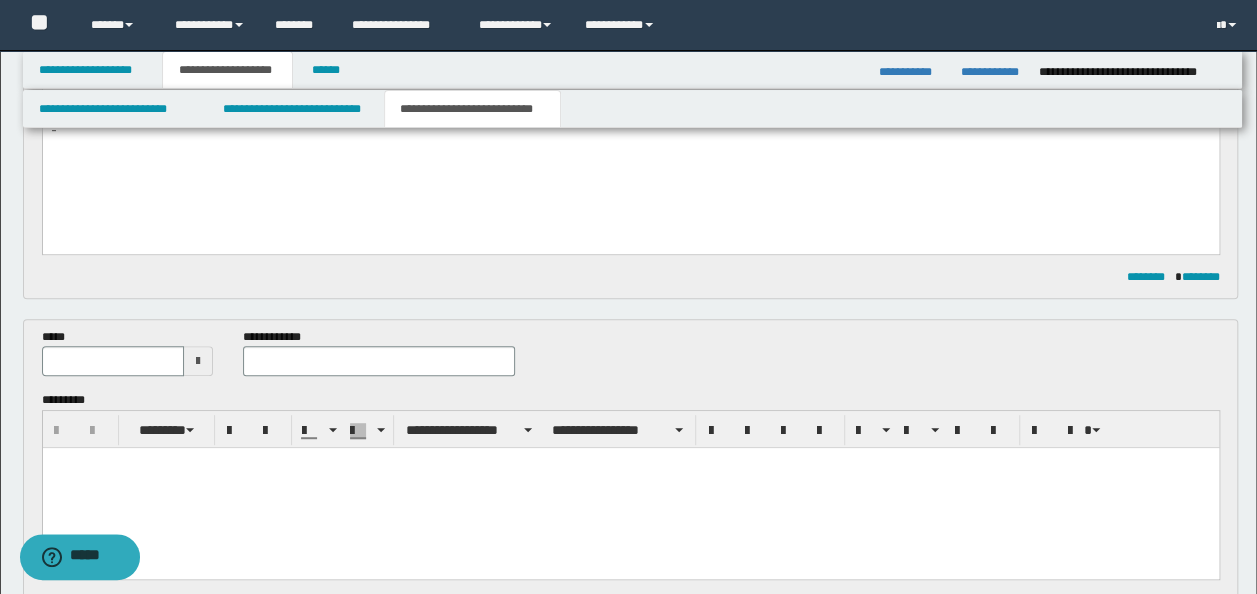scroll, scrollTop: 470, scrollLeft: 0, axis: vertical 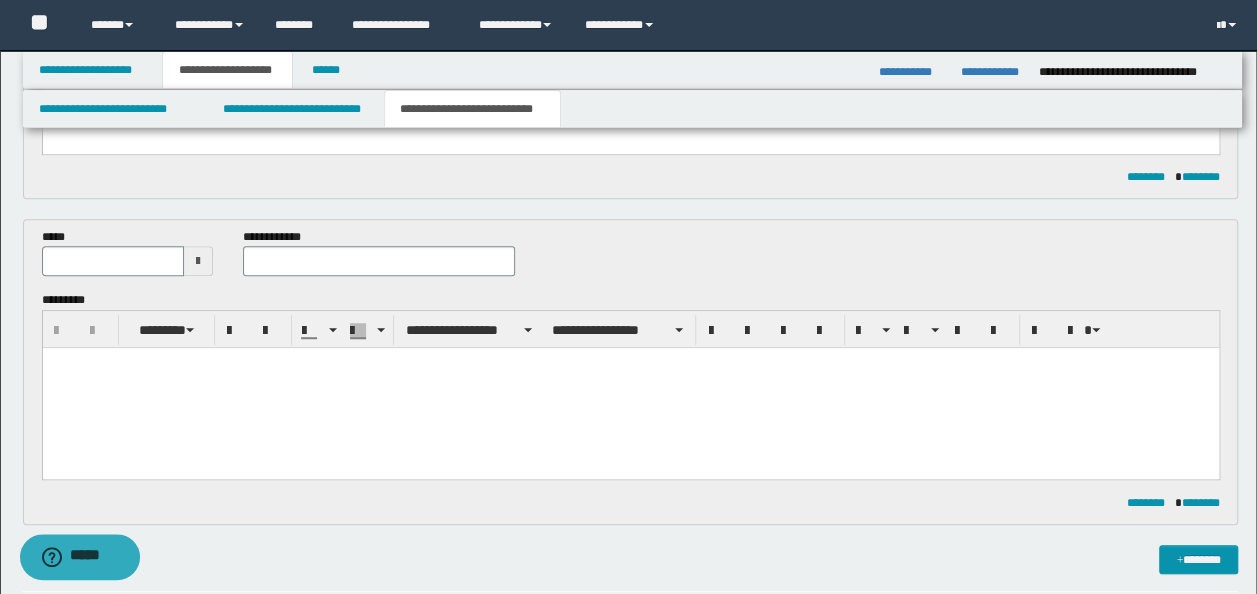 click at bounding box center [630, 388] 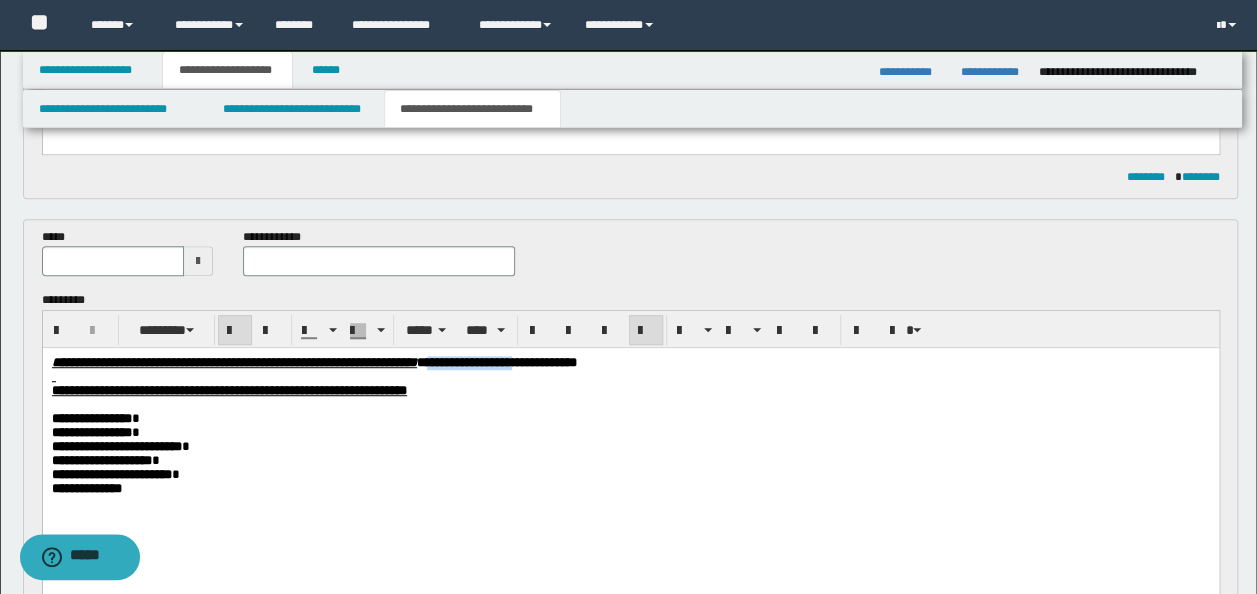 drag, startPoint x: 737, startPoint y: 362, endPoint x: 627, endPoint y: 359, distance: 110.0409 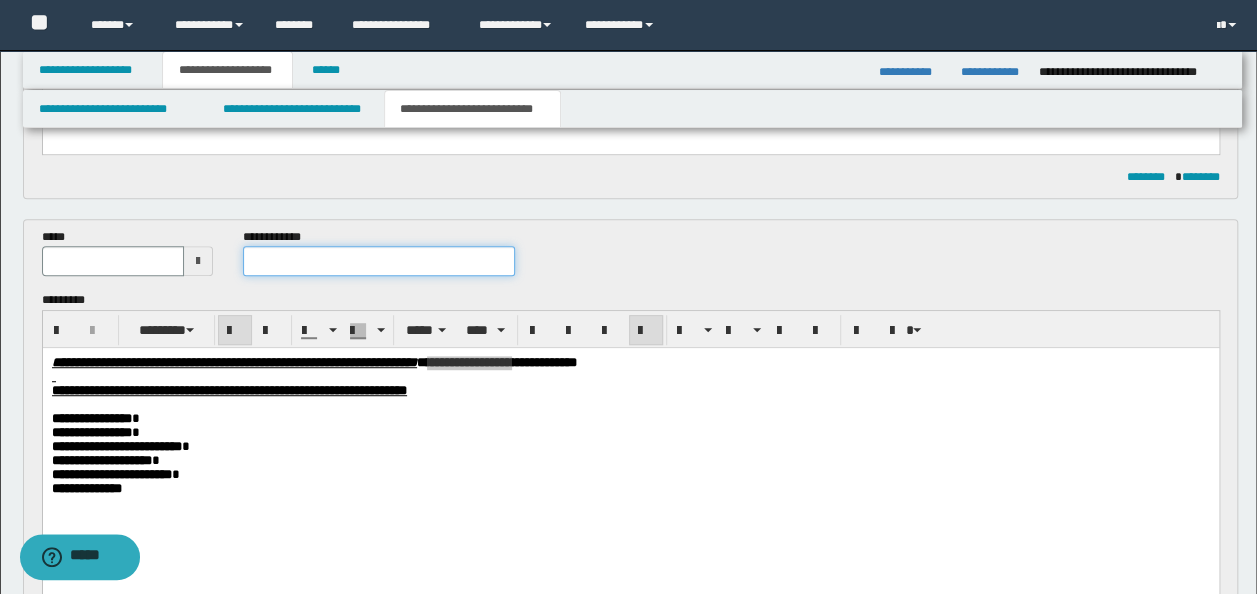 click at bounding box center (379, 261) 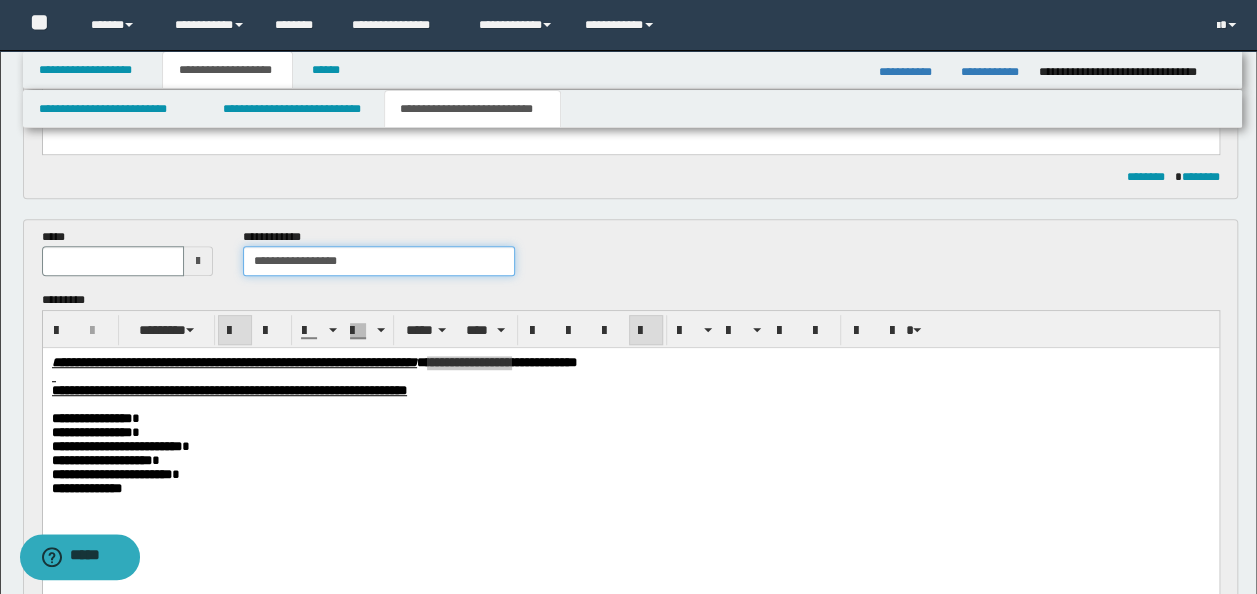 type on "**********" 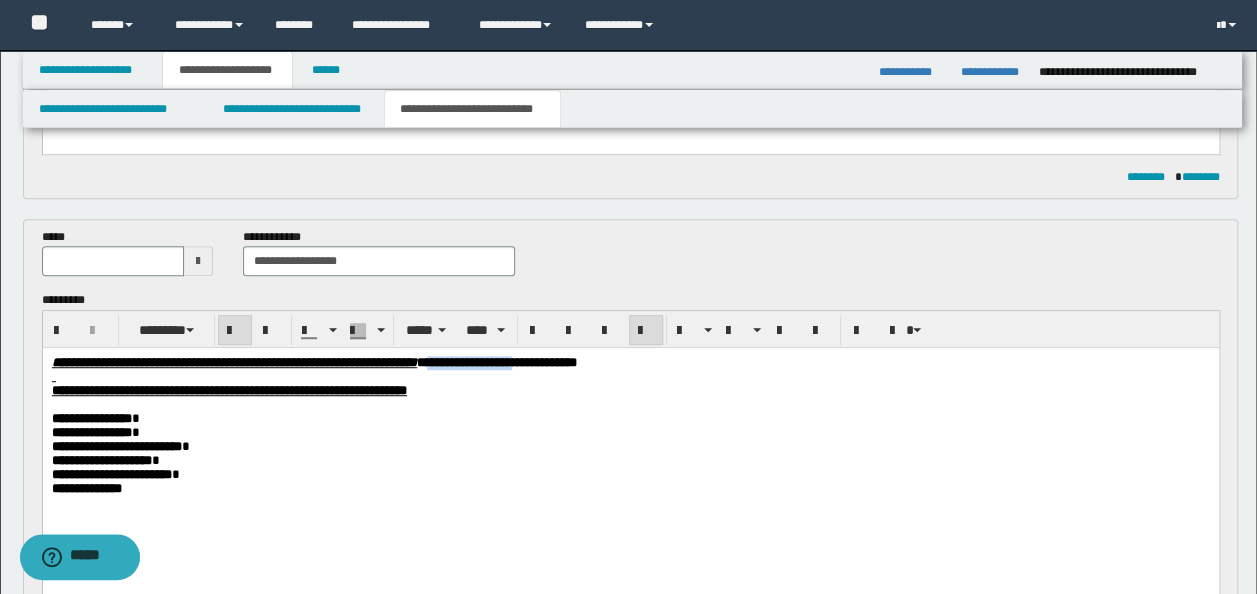 click on "**********" at bounding box center (496, 362) 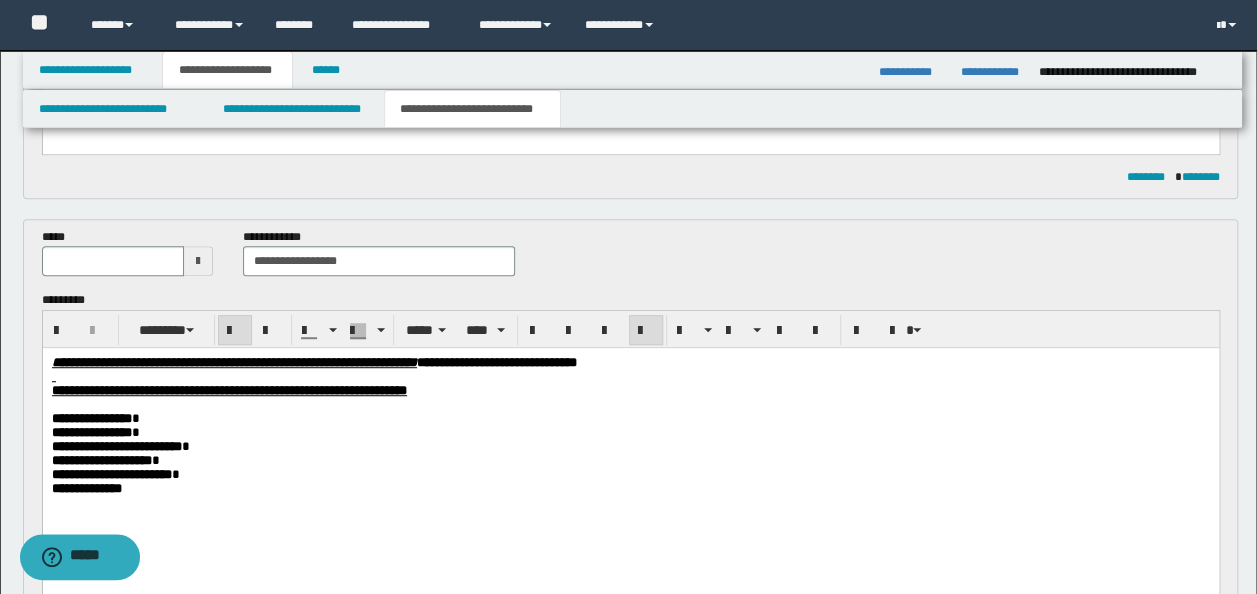 click on "**********" at bounding box center [630, 363] 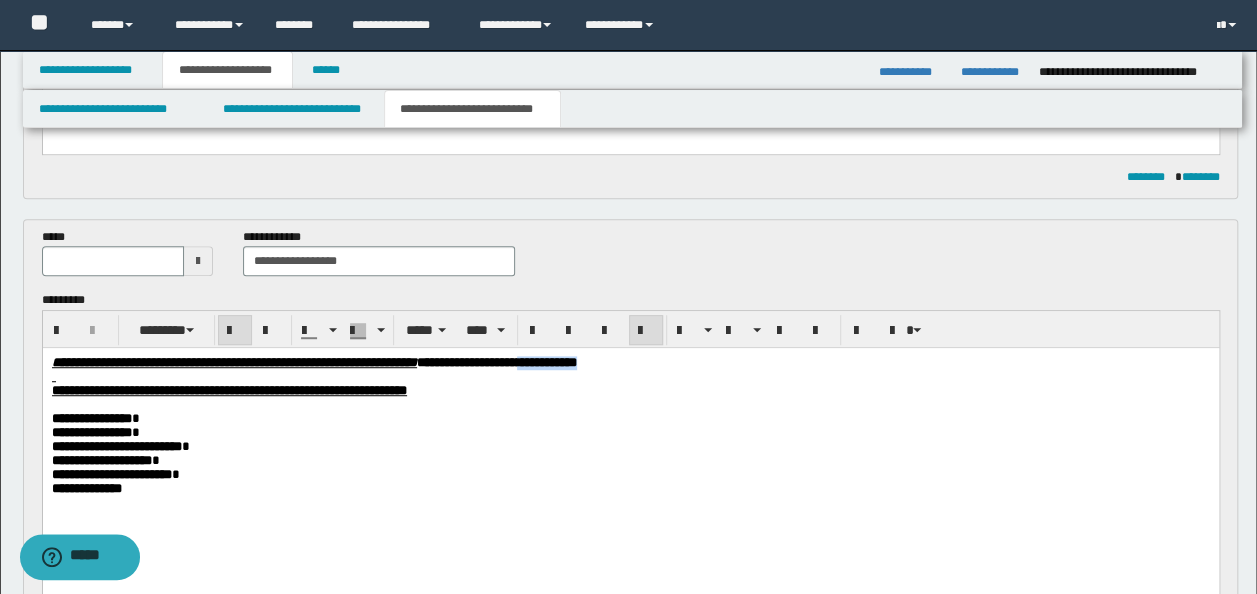 drag, startPoint x: 825, startPoint y: 362, endPoint x: 738, endPoint y: 690, distance: 339.342 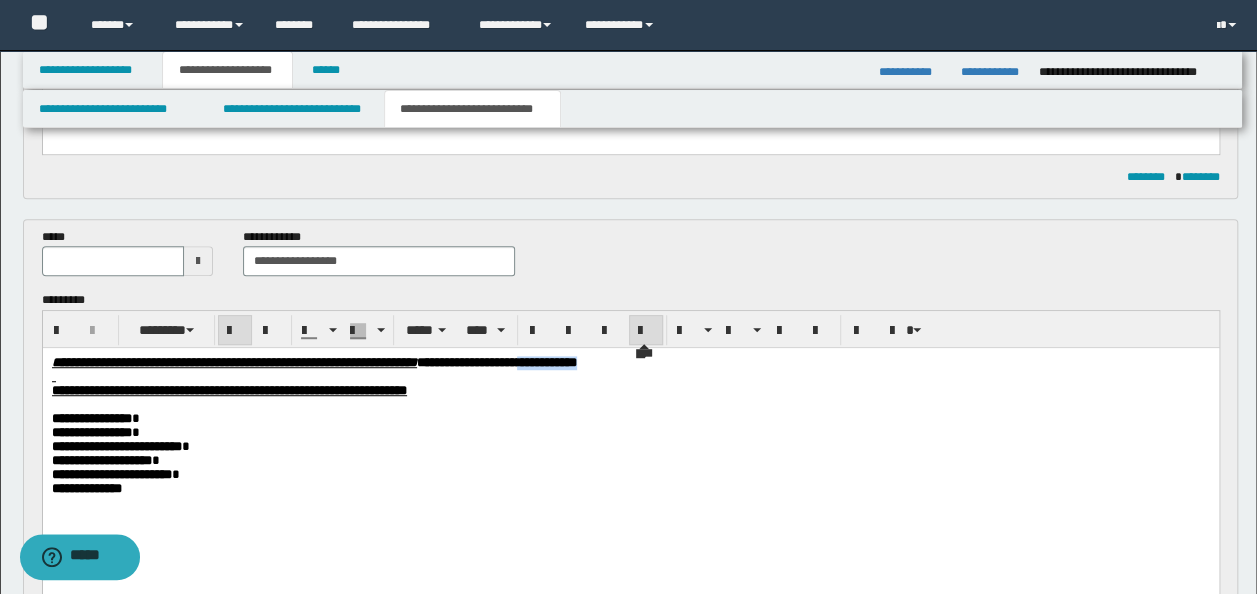 copy on "**********" 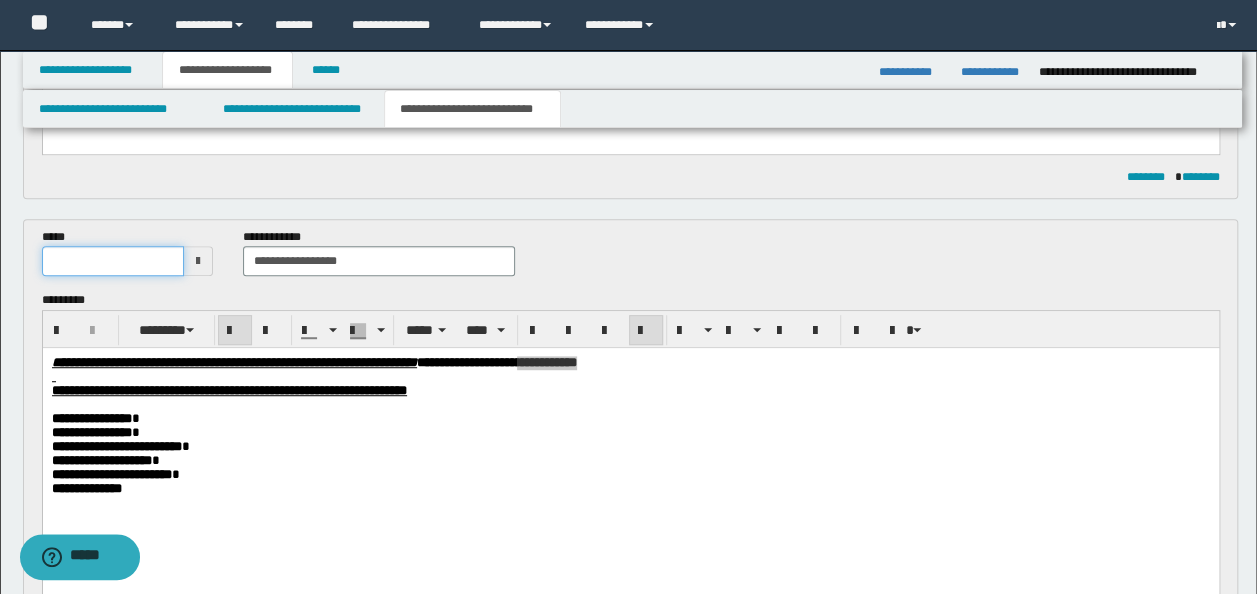 click at bounding box center (113, 261) 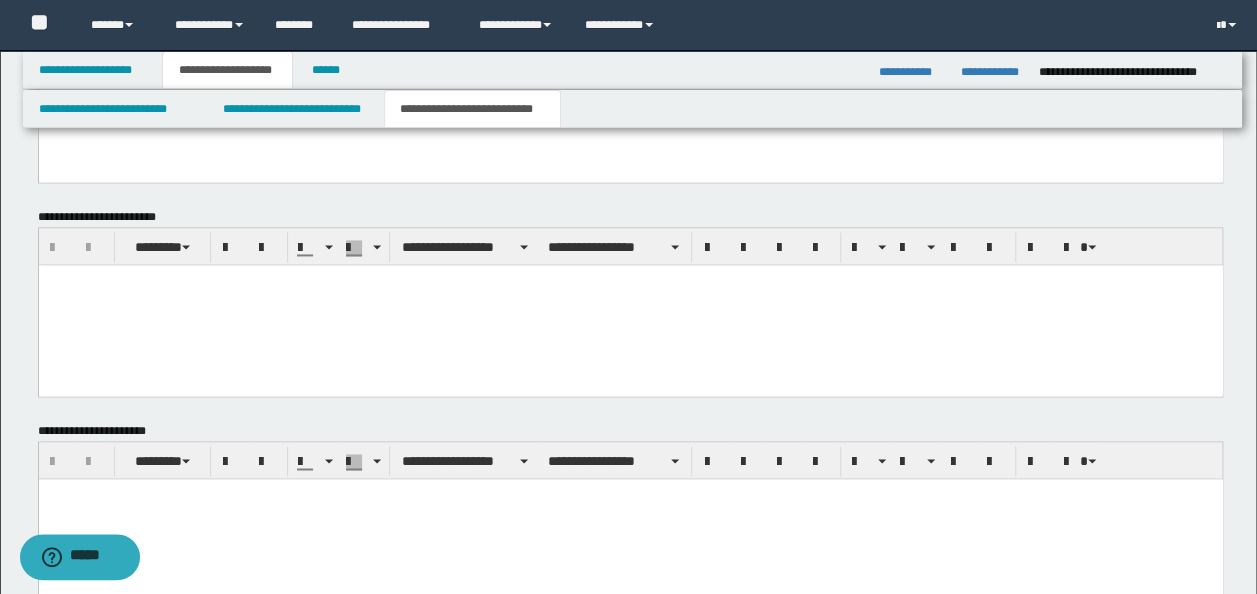 scroll, scrollTop: 1511, scrollLeft: 0, axis: vertical 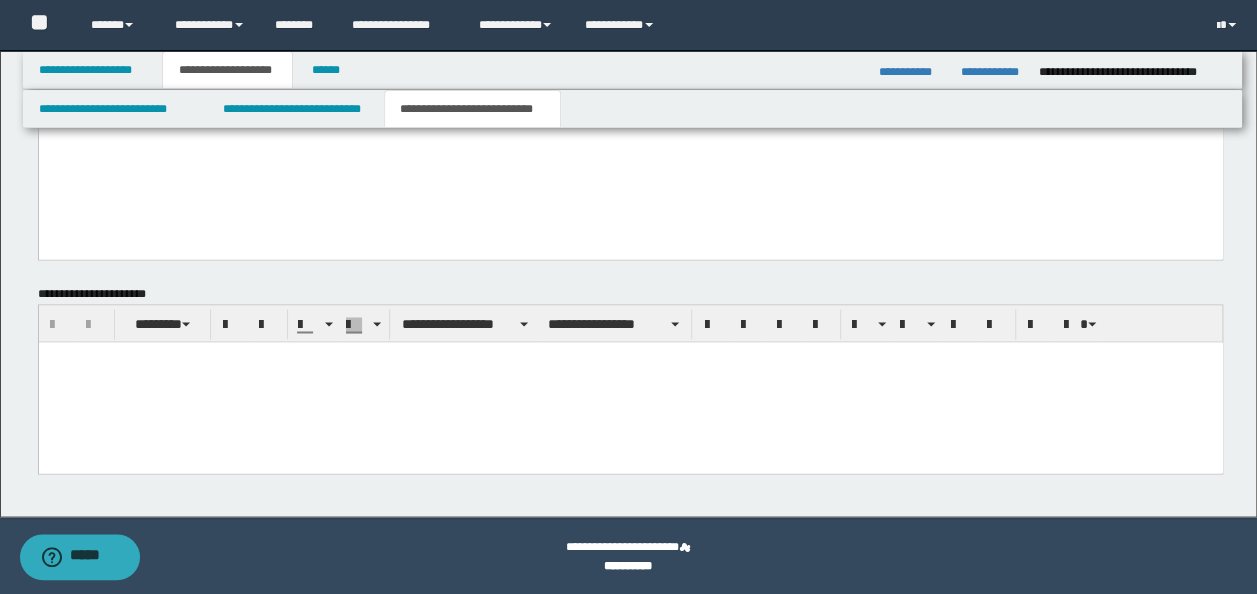 click at bounding box center [630, 382] 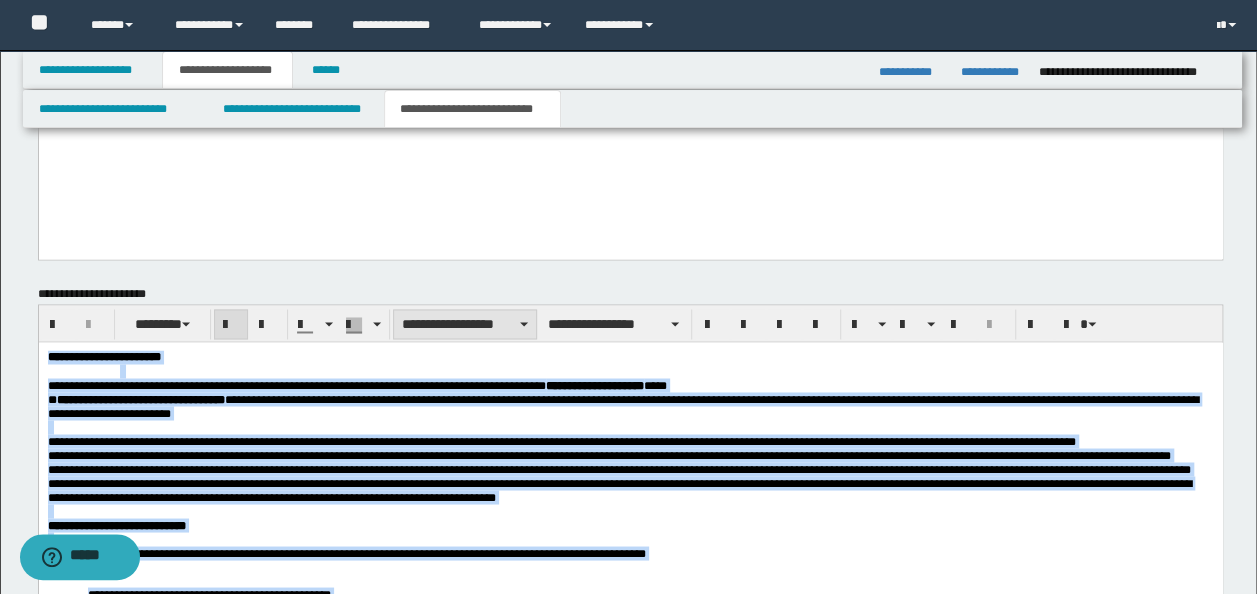 type on "**********" 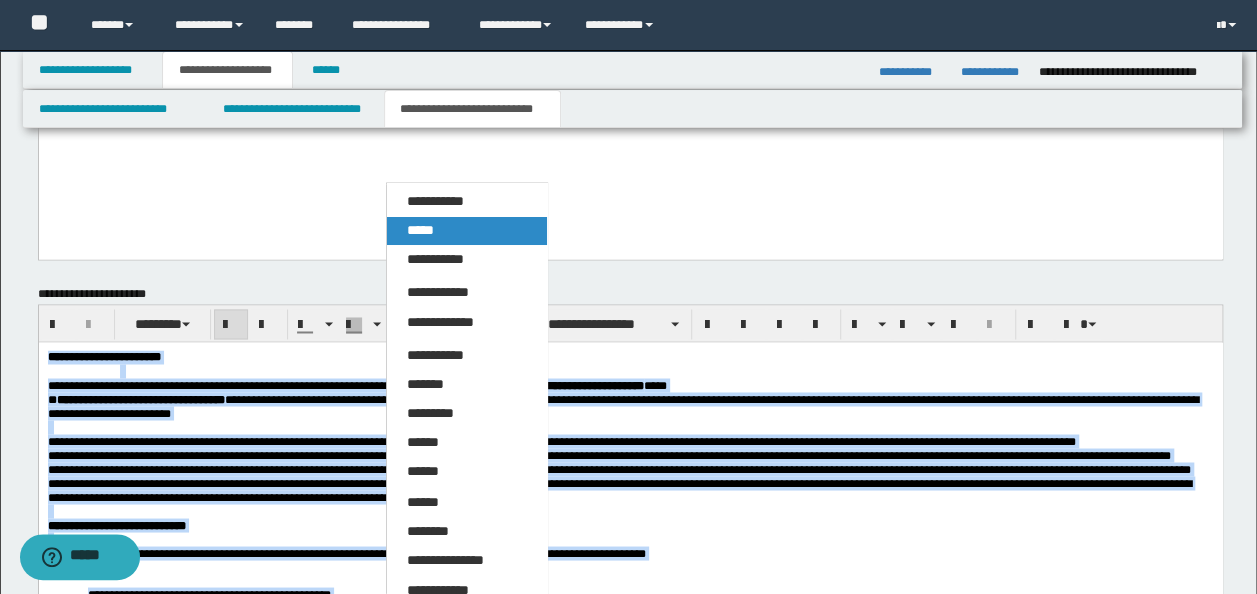 click on "*****" at bounding box center [466, 231] 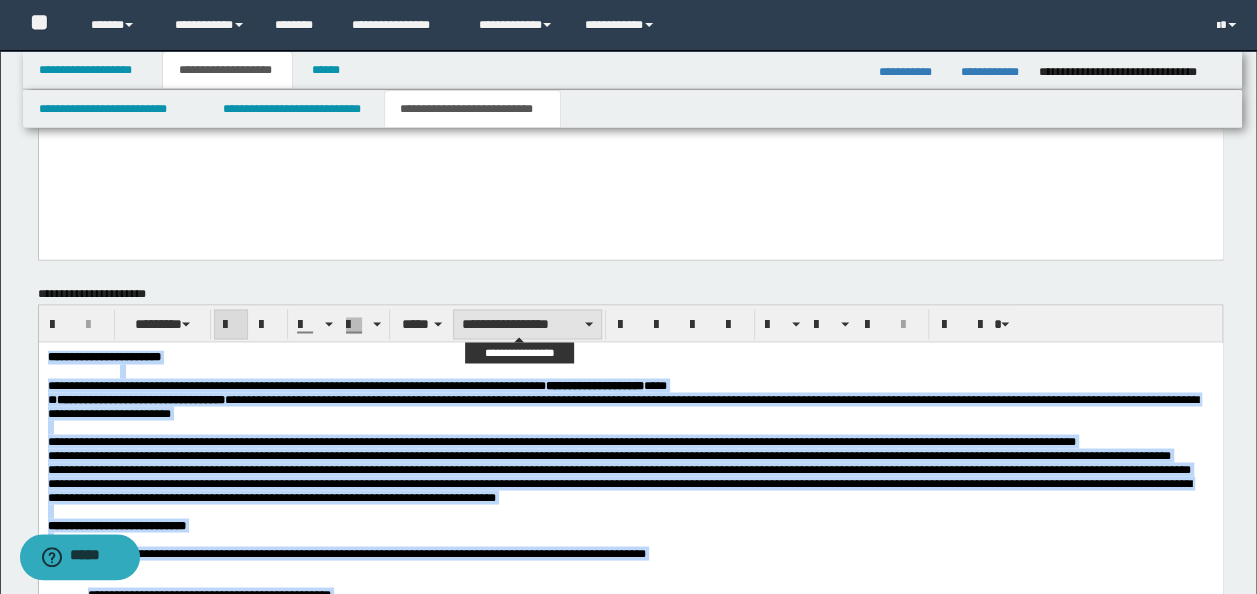 click on "**********" at bounding box center [527, 324] 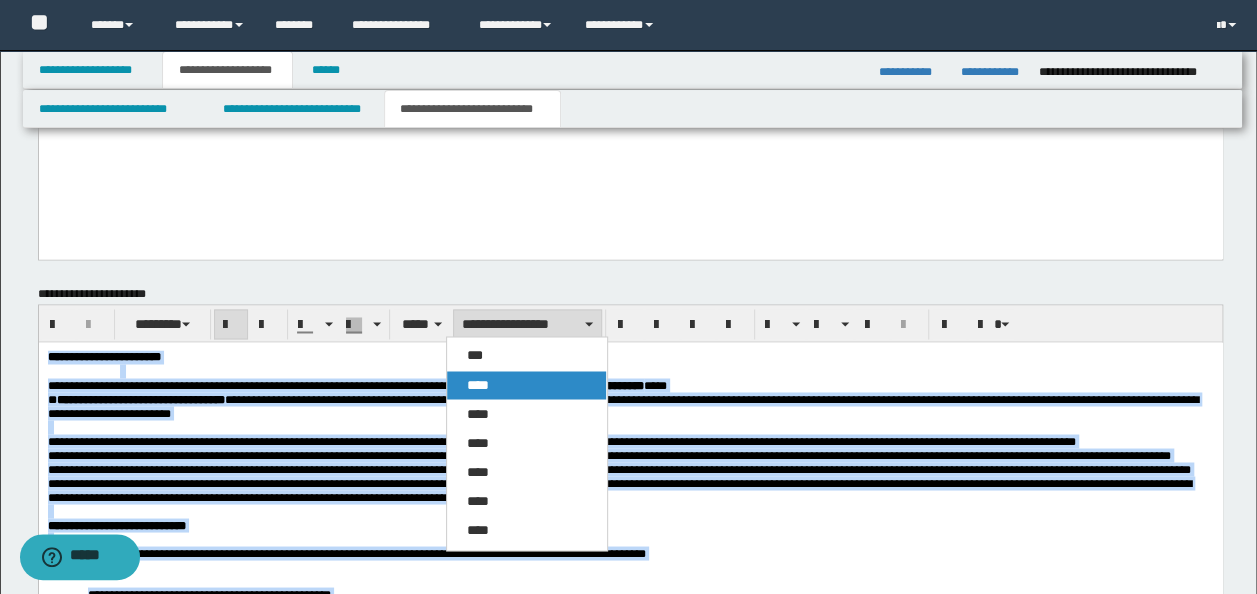 click on "****" at bounding box center [526, 385] 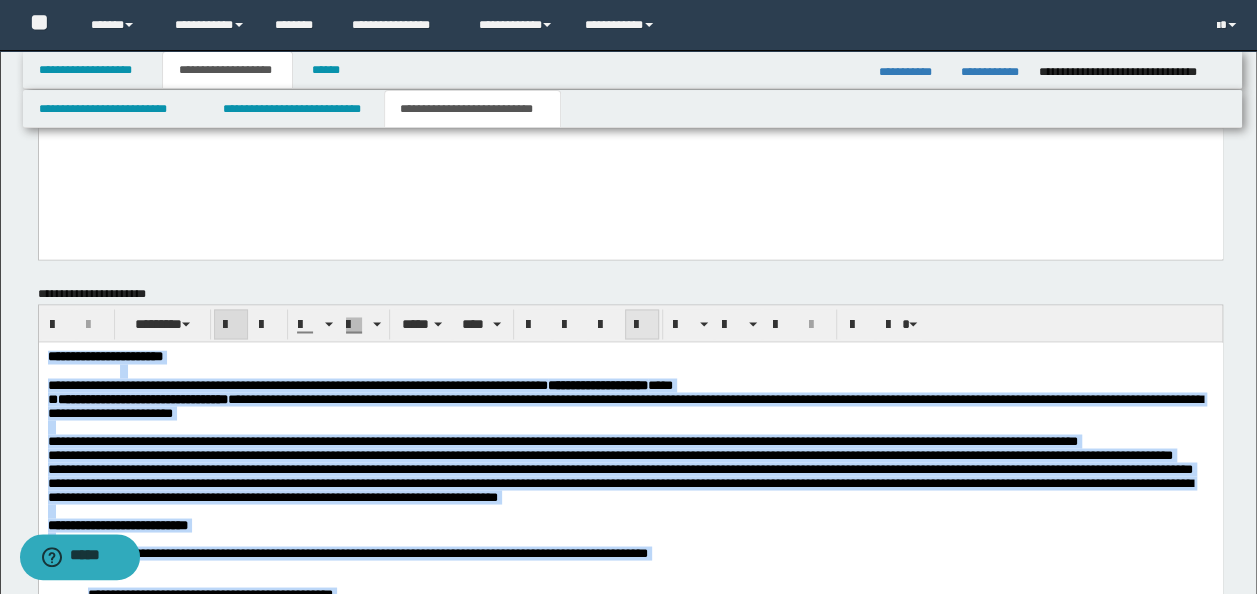 click at bounding box center [642, 325] 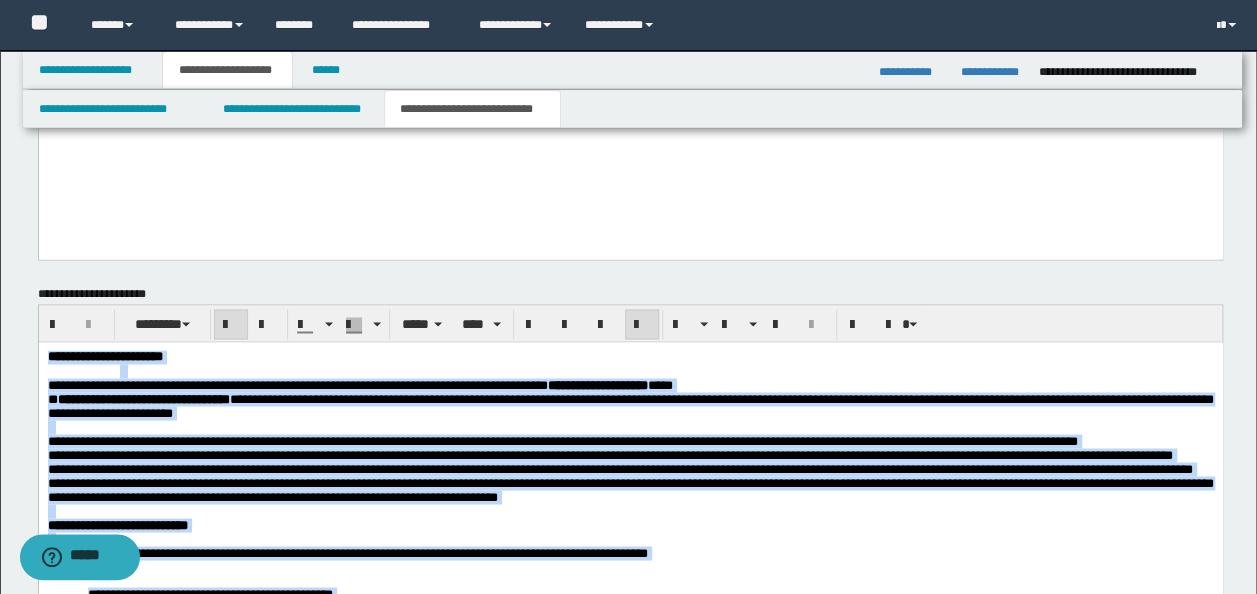 click on "**********" at bounding box center [597, 384] 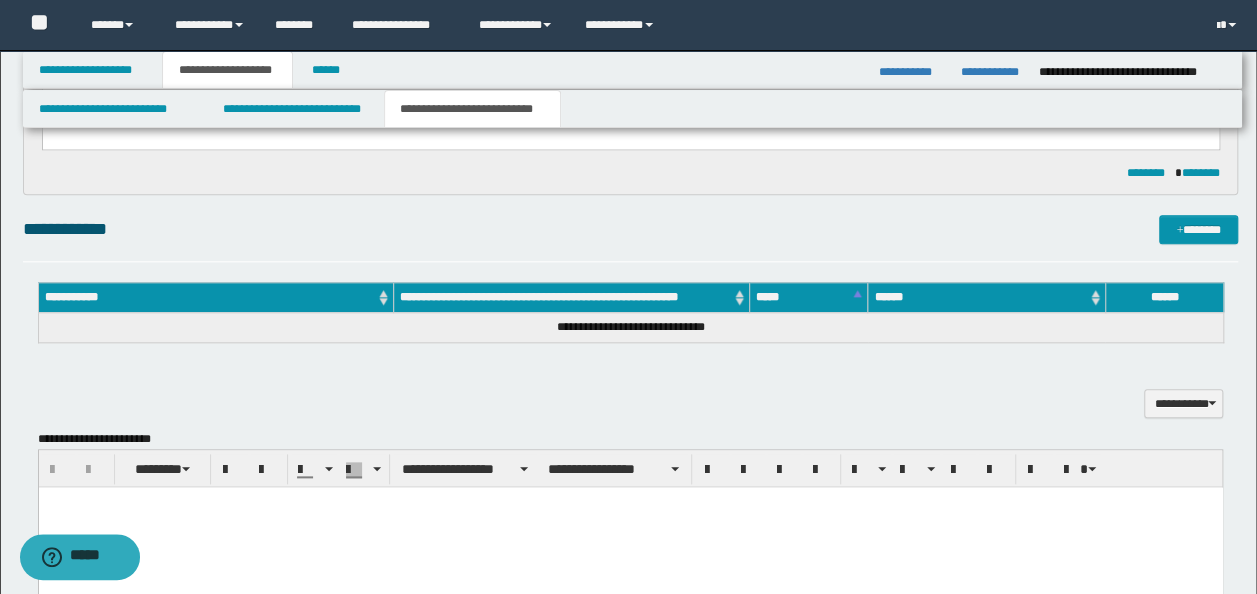 scroll, scrollTop: 899, scrollLeft: 0, axis: vertical 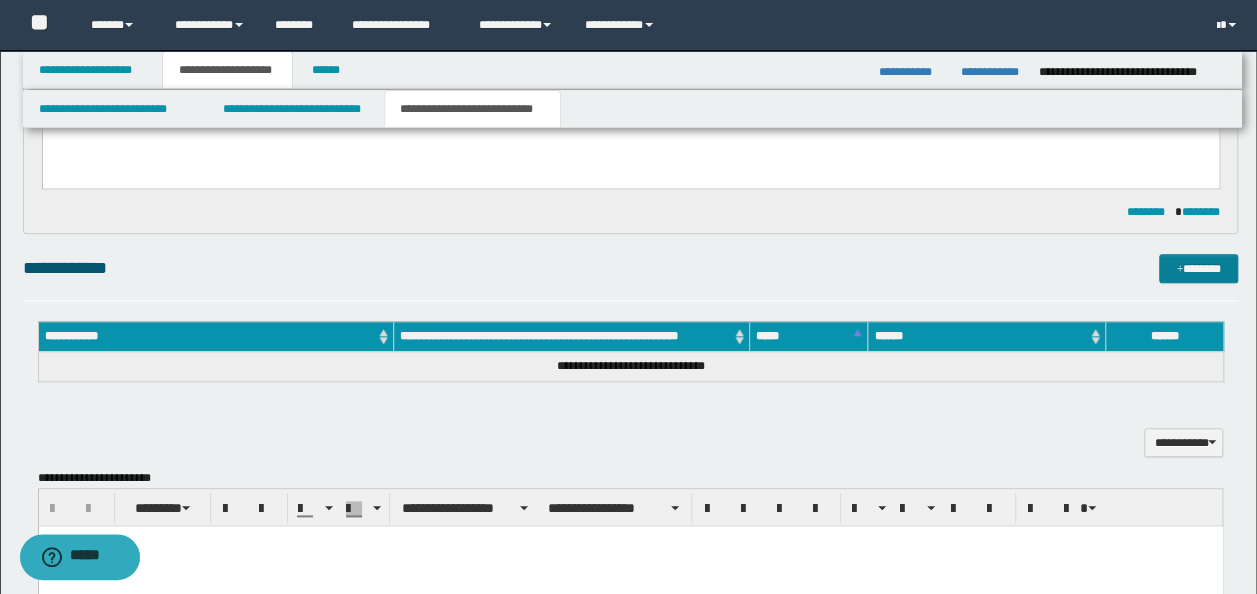 click at bounding box center (1179, 270) 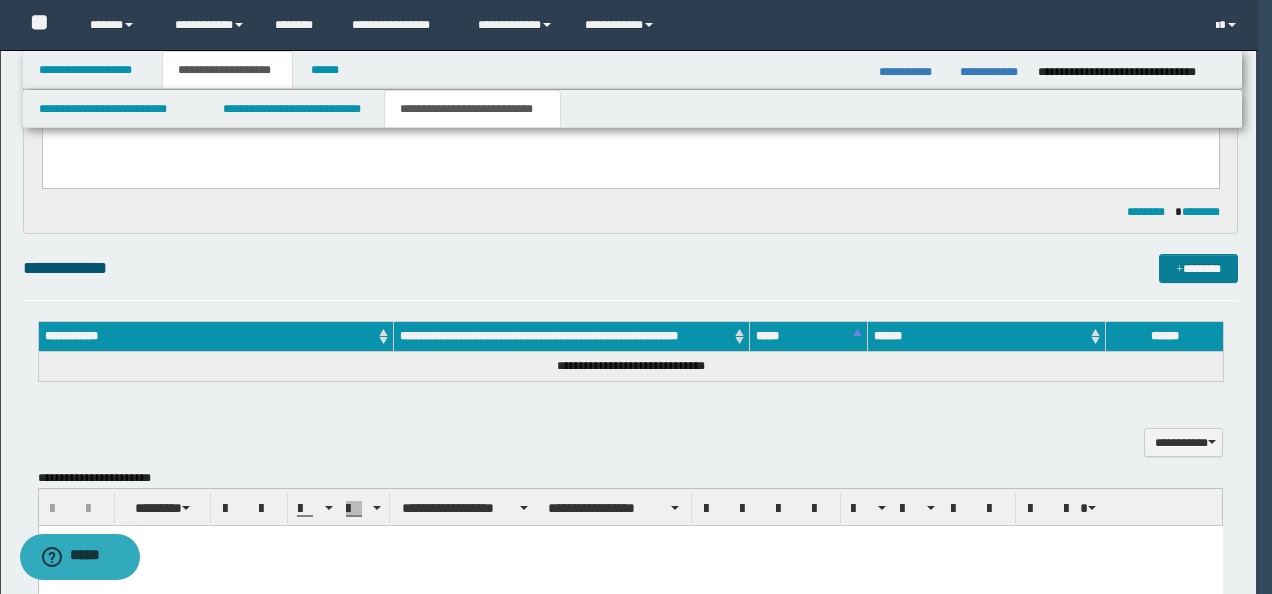type 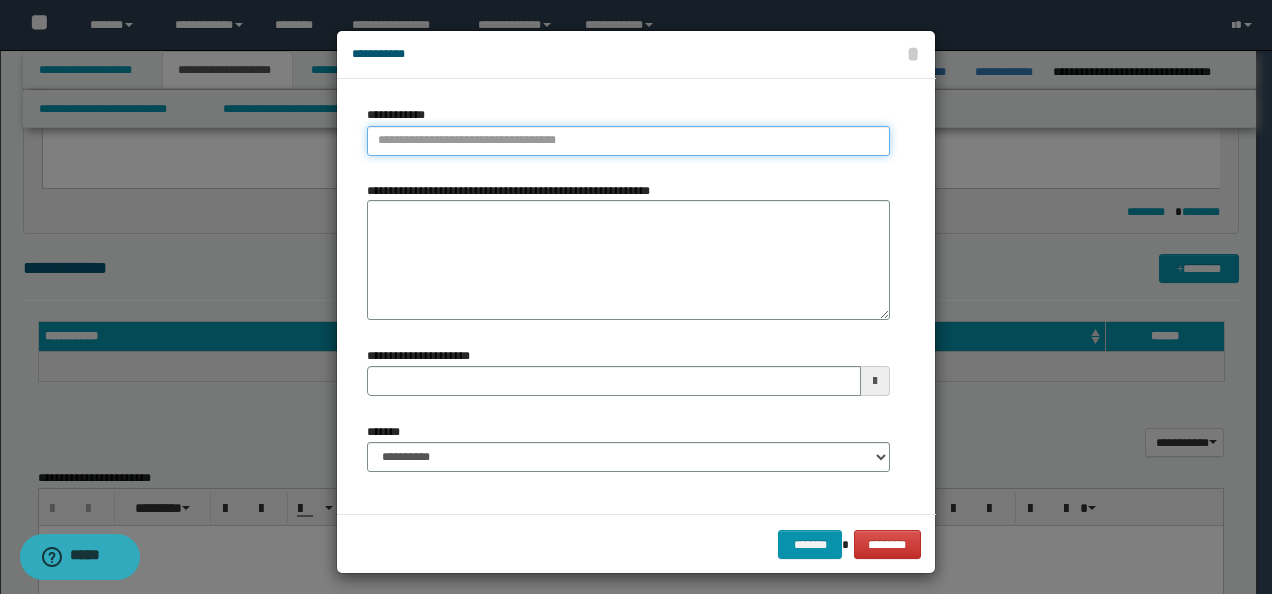 click on "**********" at bounding box center [628, 141] 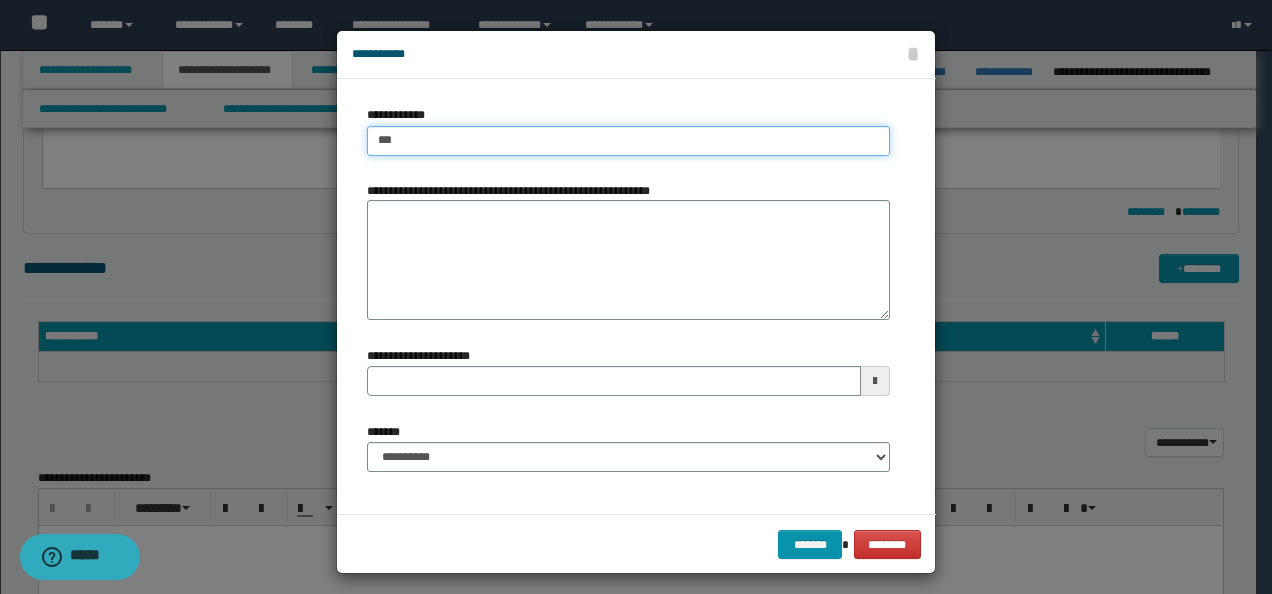 type on "****" 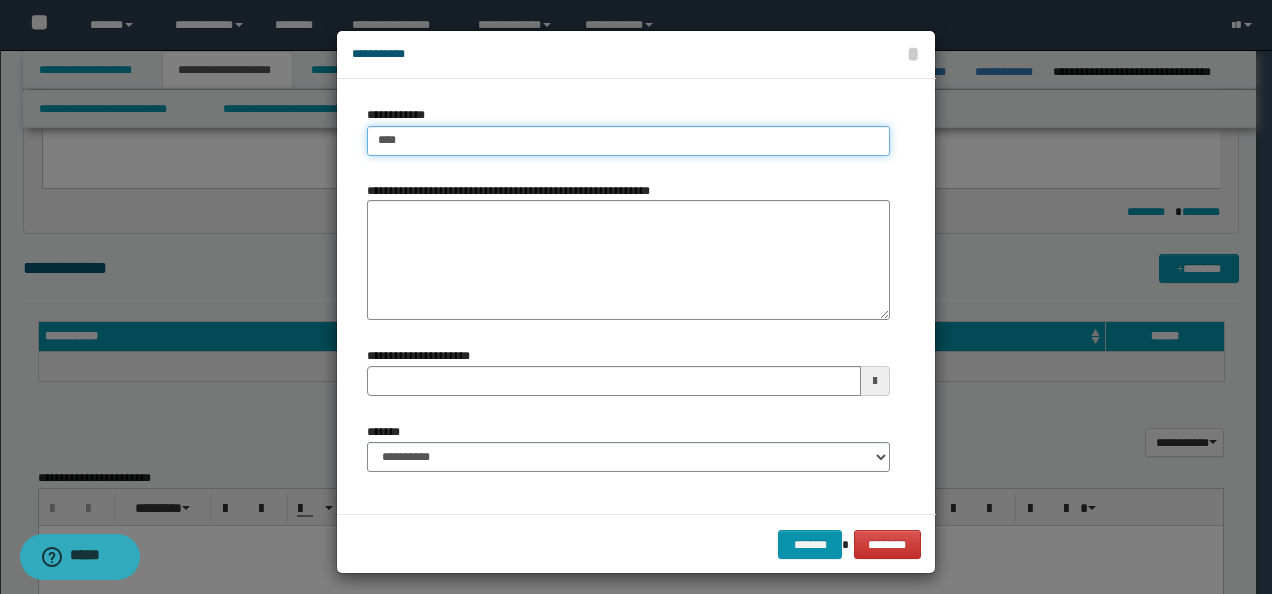 type on "****" 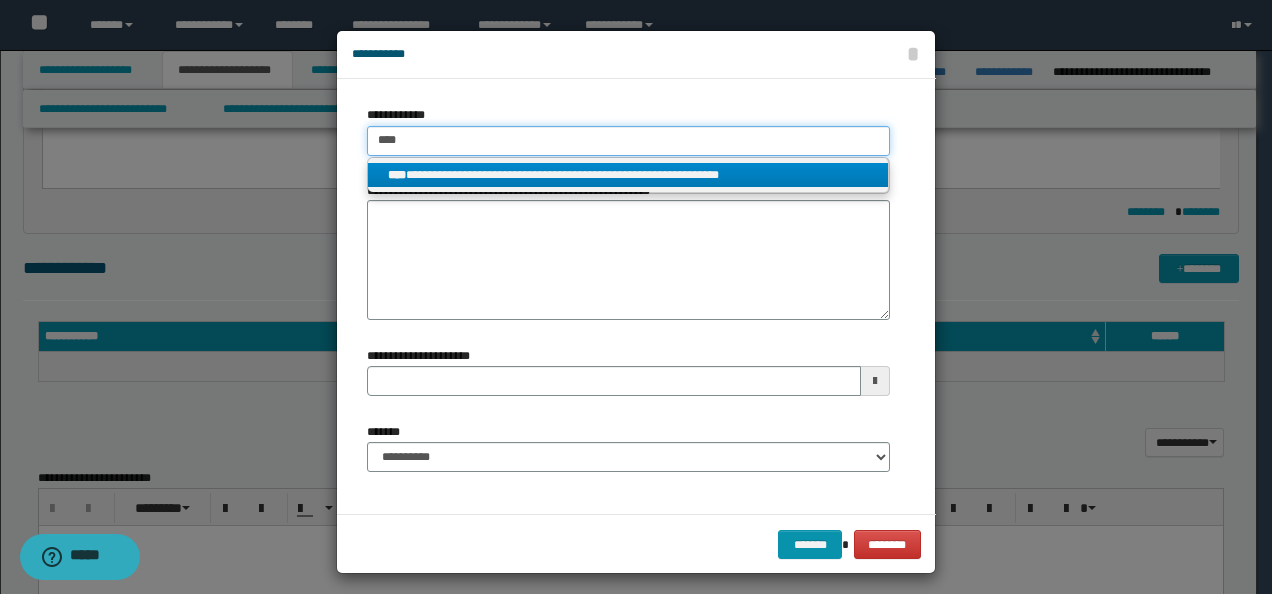 type on "****" 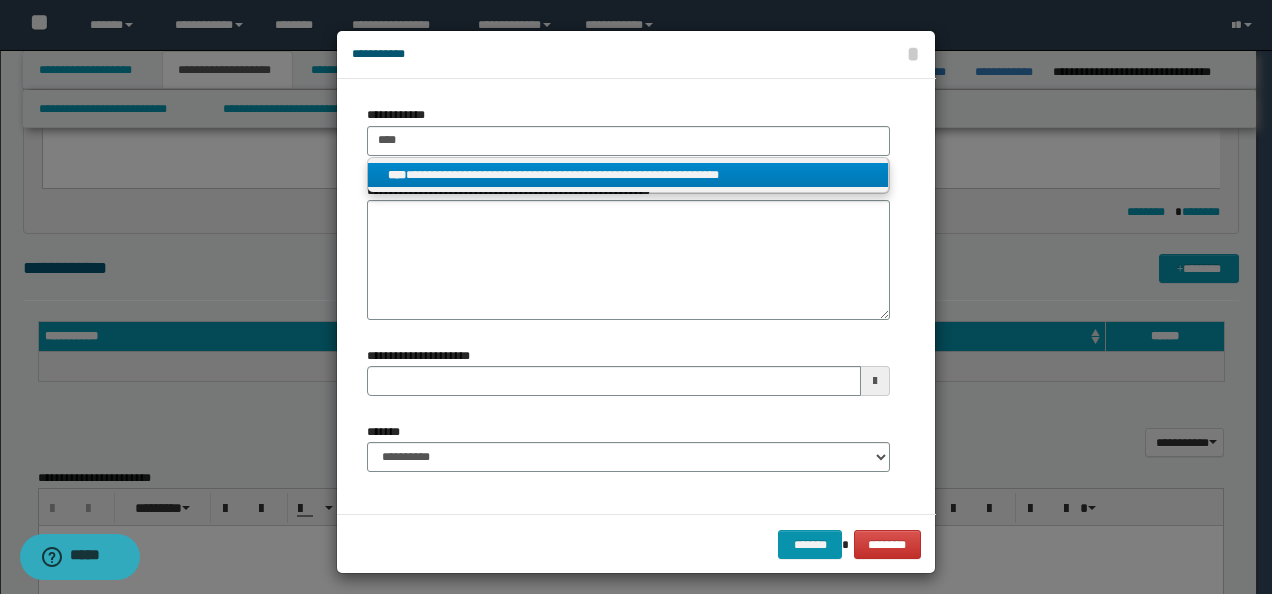 click on "**********" at bounding box center (628, 175) 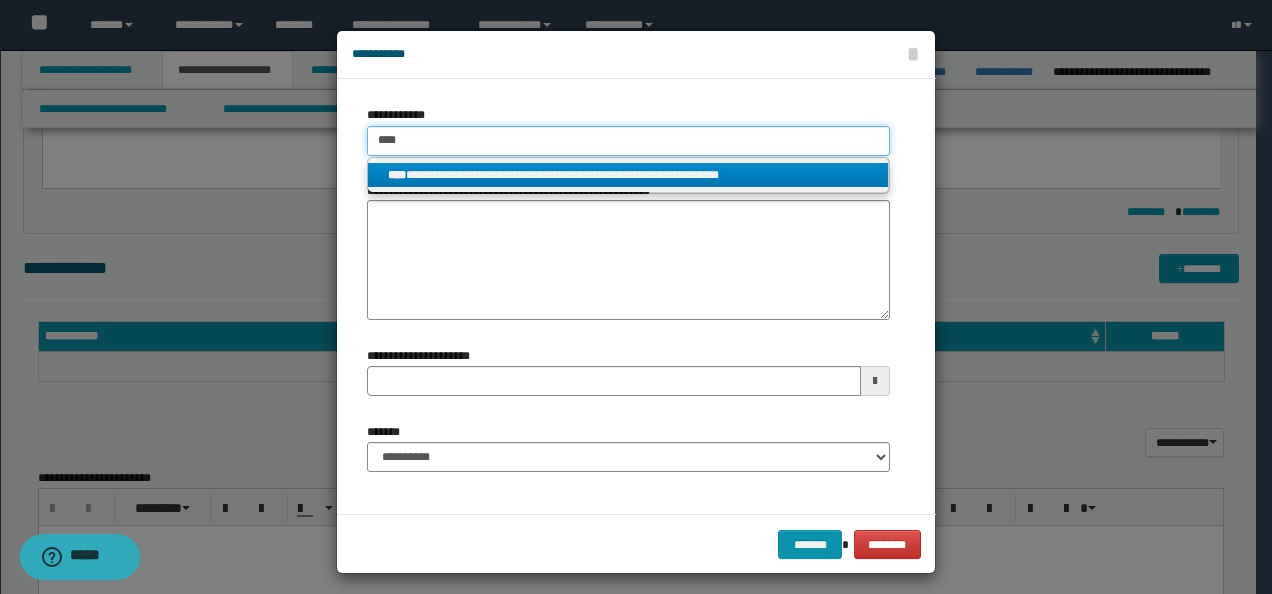 type 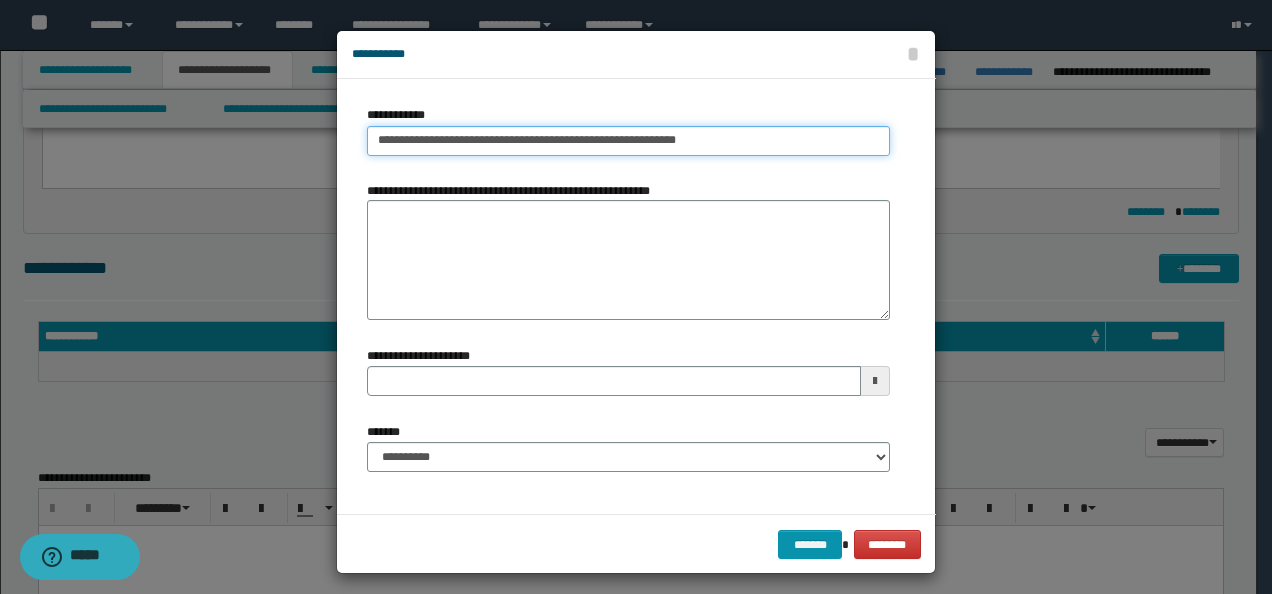 type on "**********" 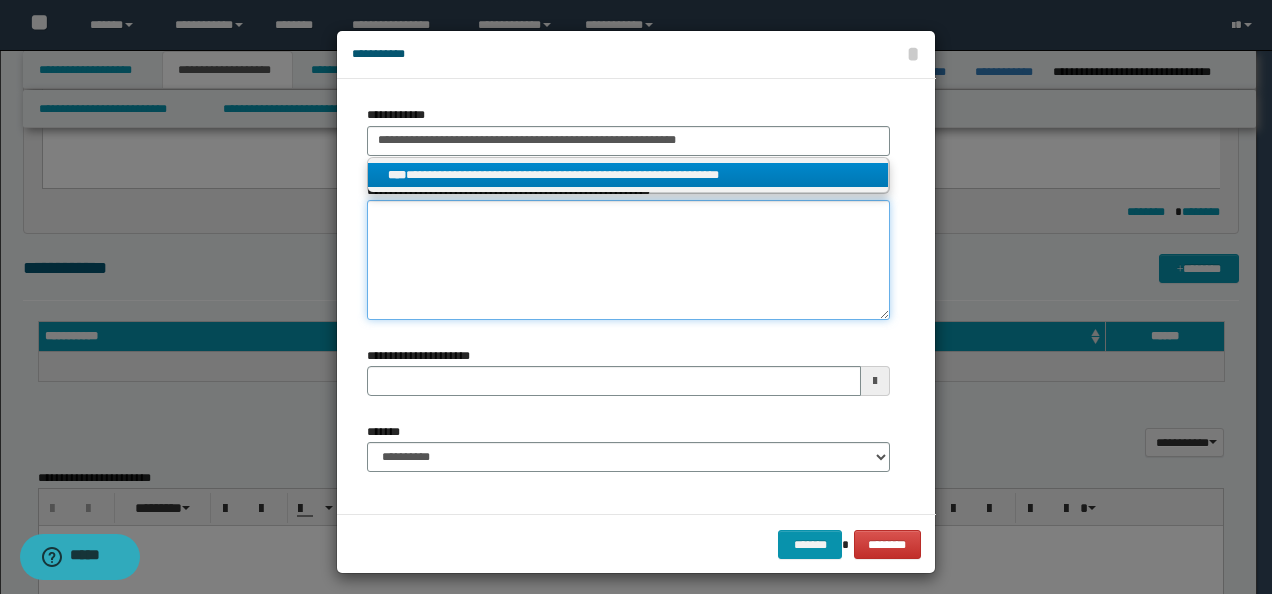type 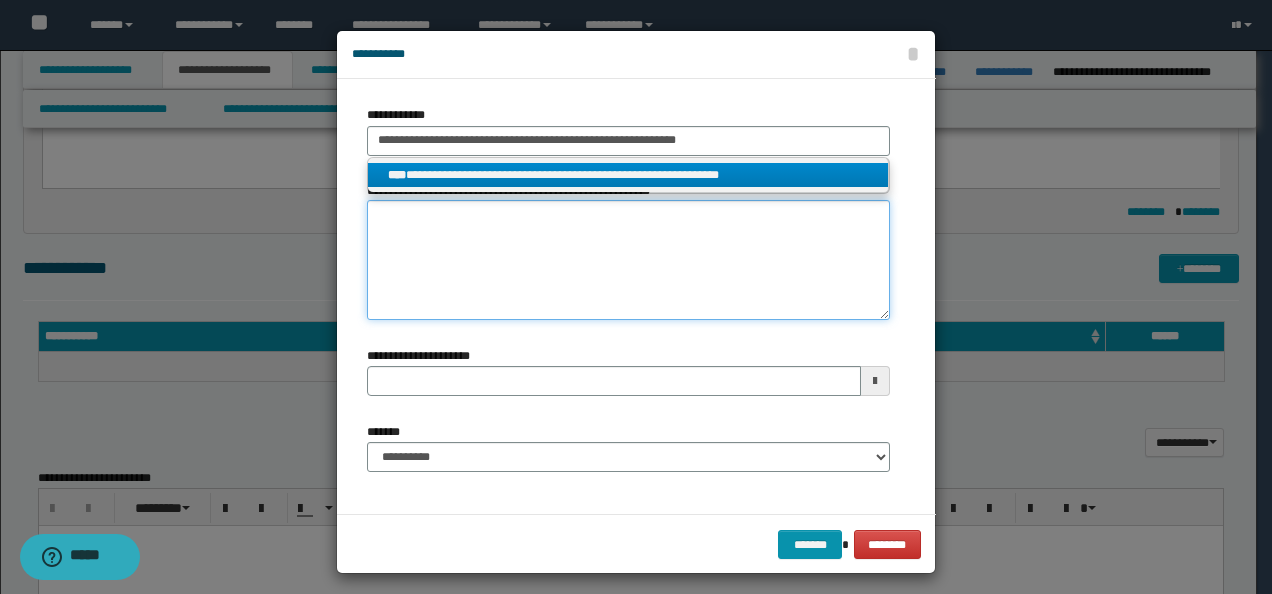 click on "**********" at bounding box center (628, 260) 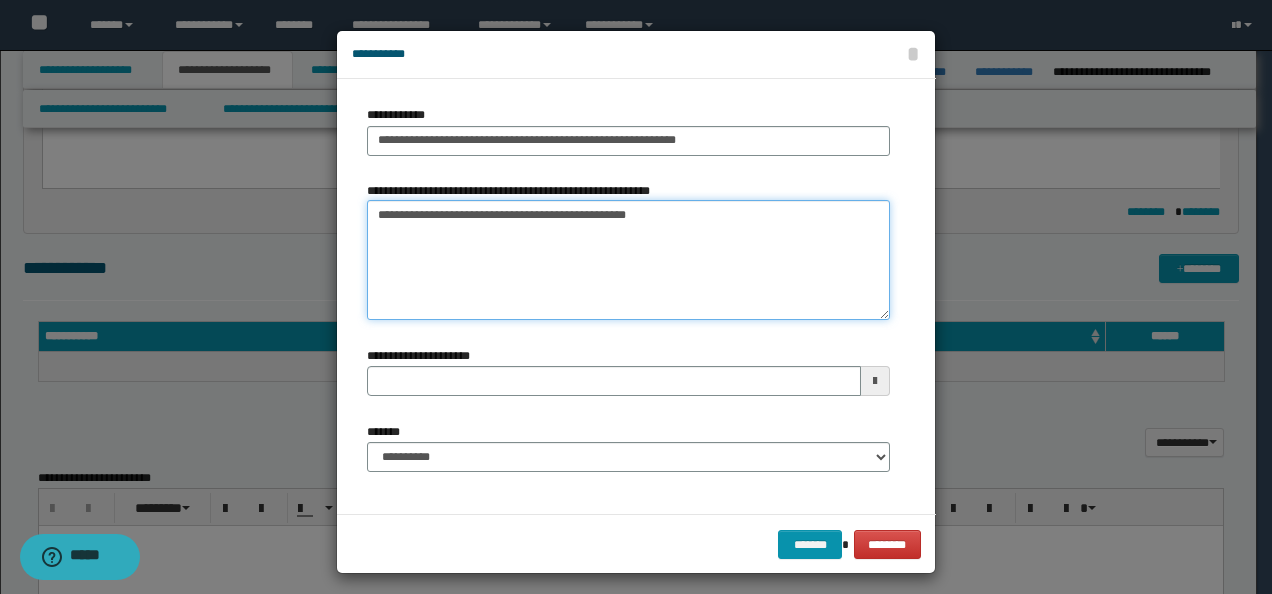 type 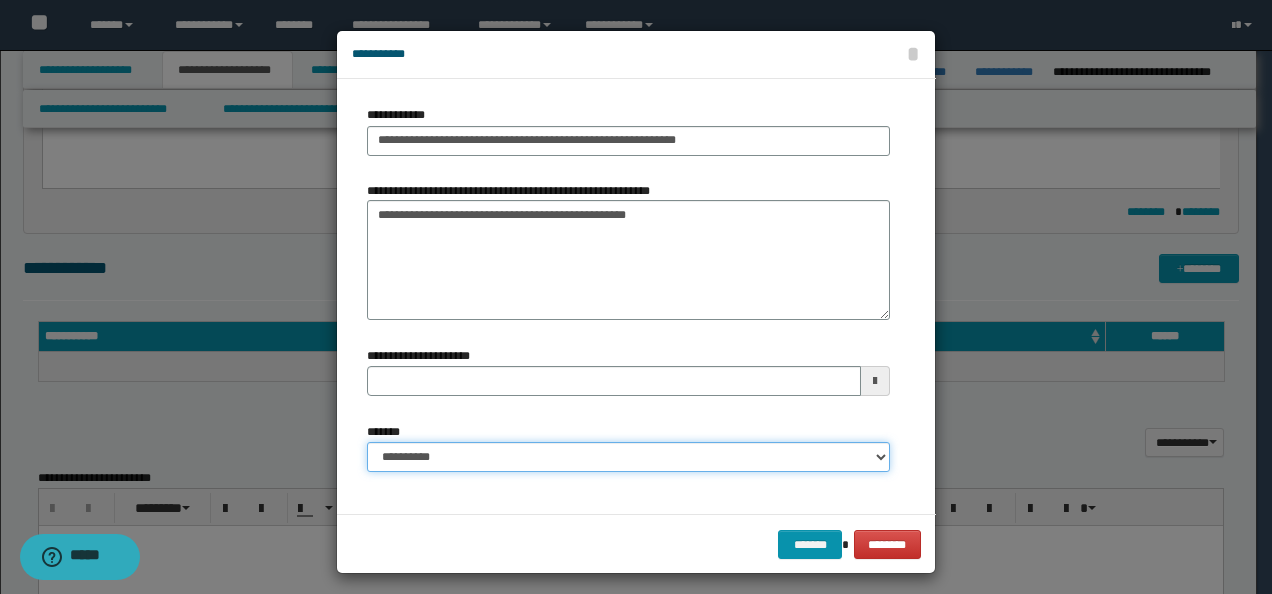 click on "**********" at bounding box center (628, 457) 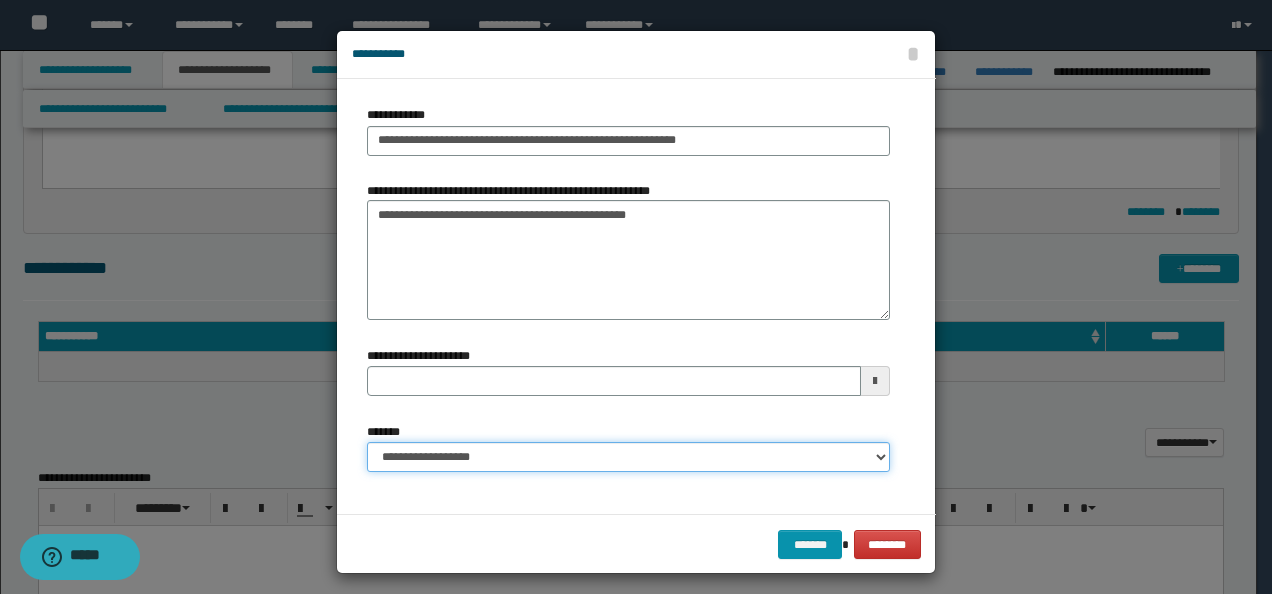 type 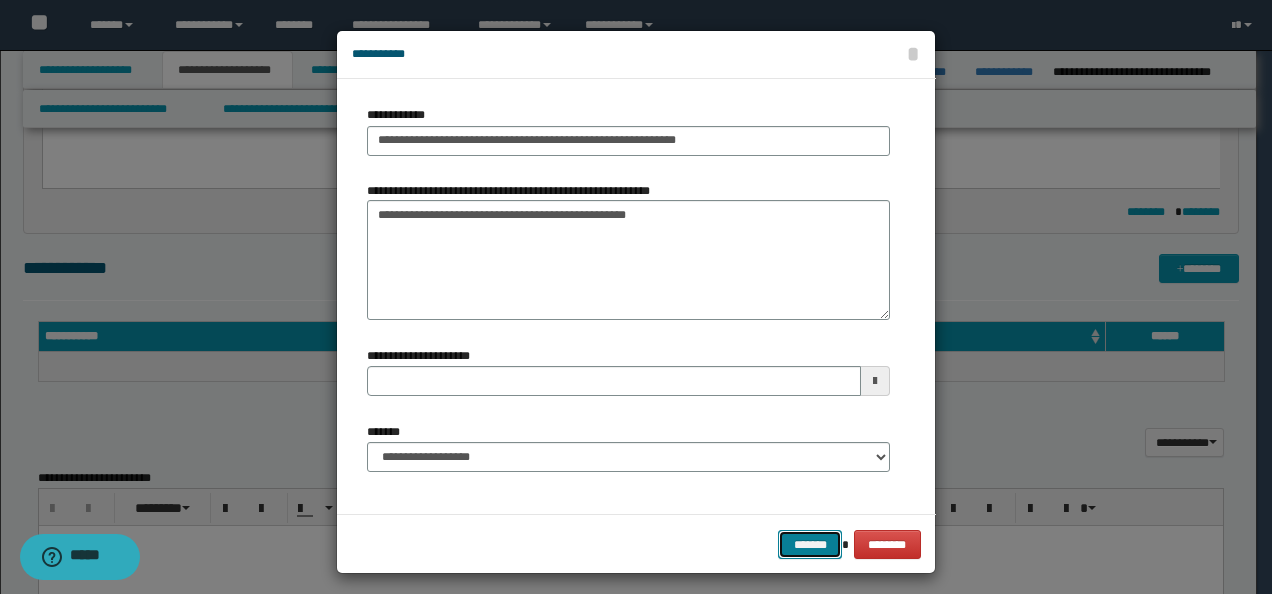 click on "*******" at bounding box center [810, 544] 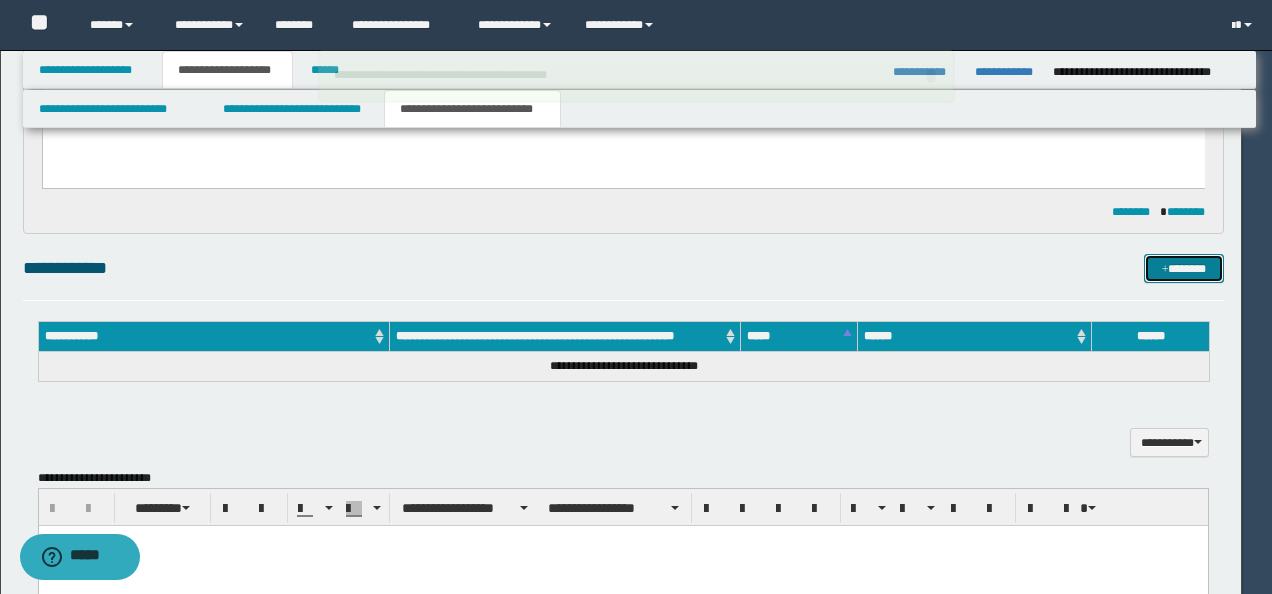 type 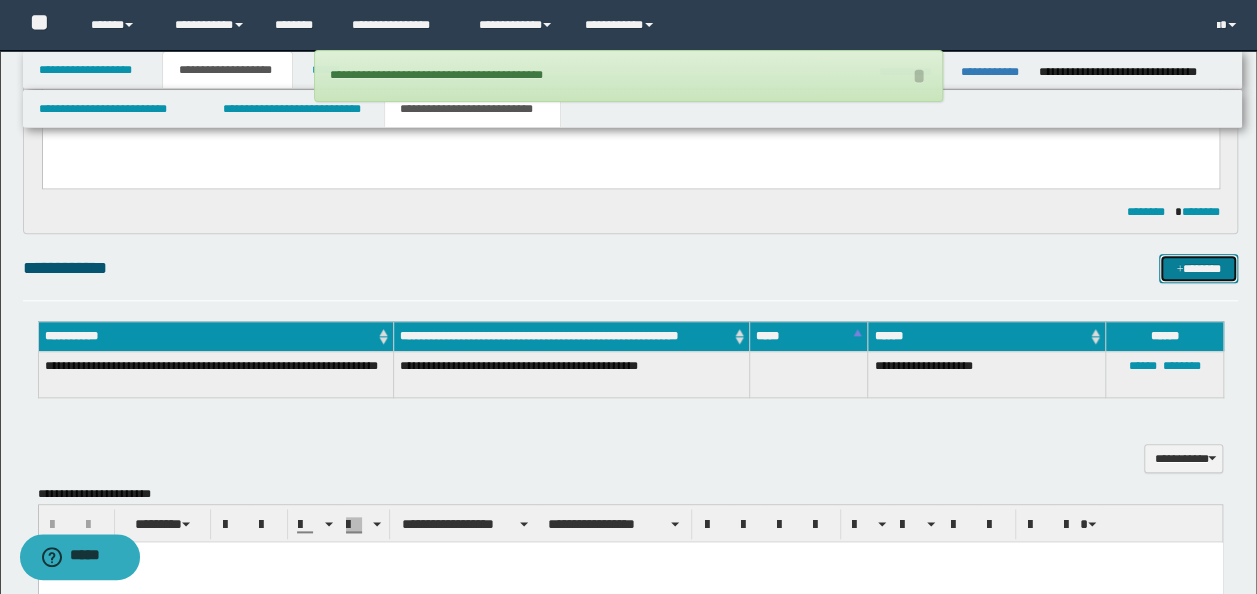 click on "*******" at bounding box center [1198, 268] 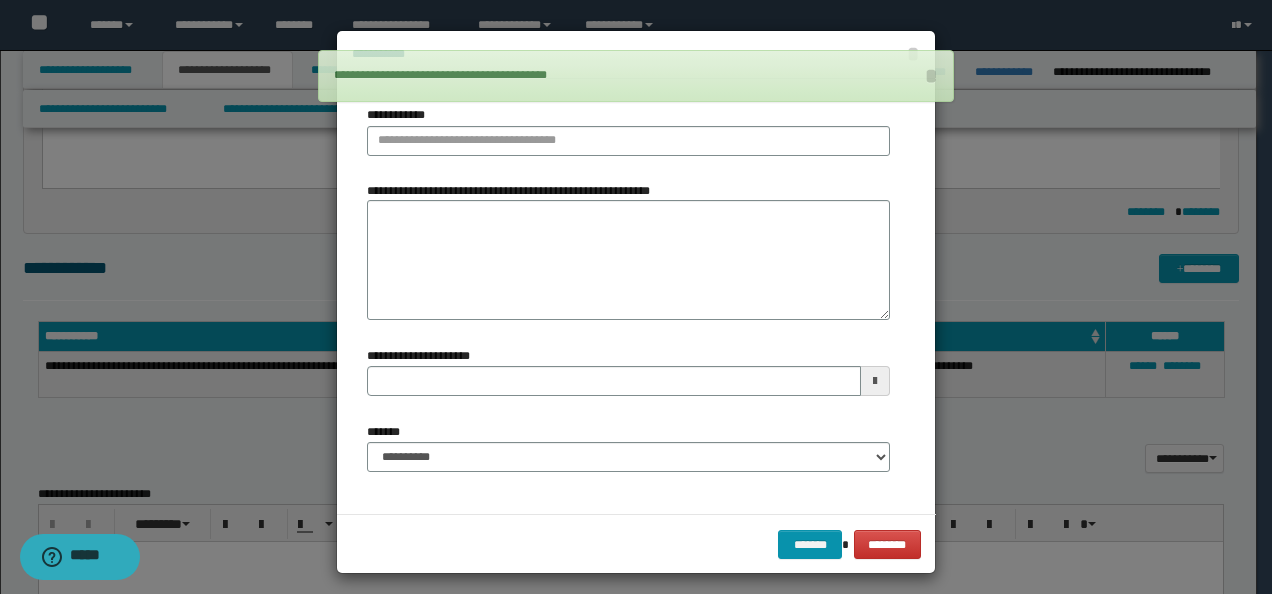 click on "**********" at bounding box center [628, 130] 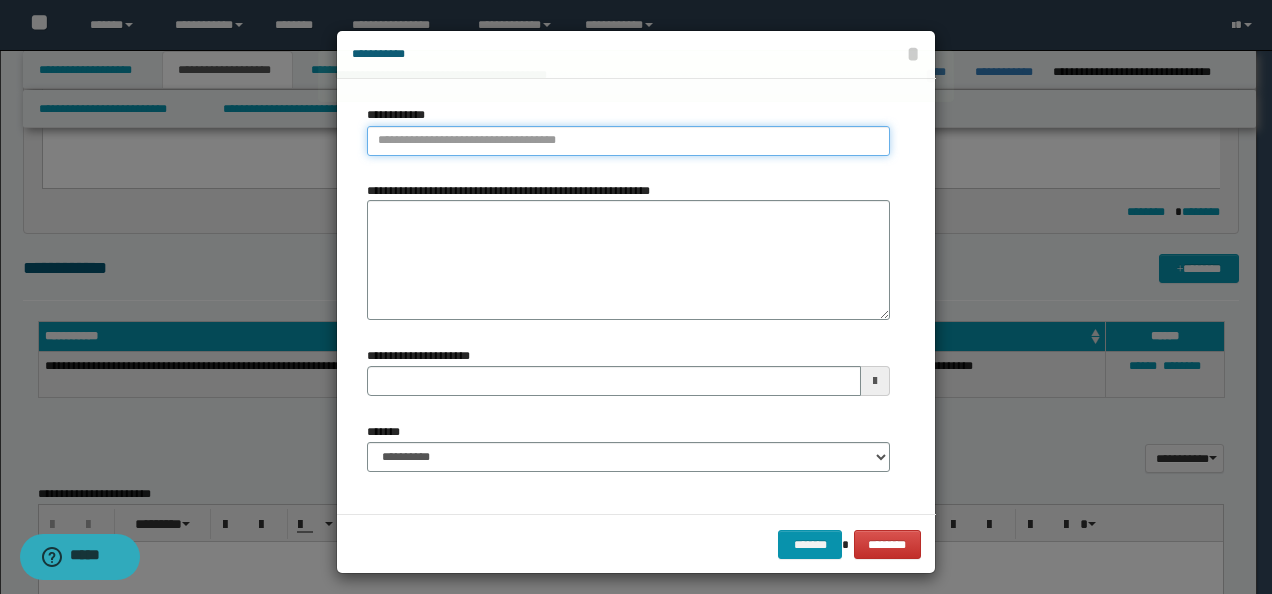 type on "**********" 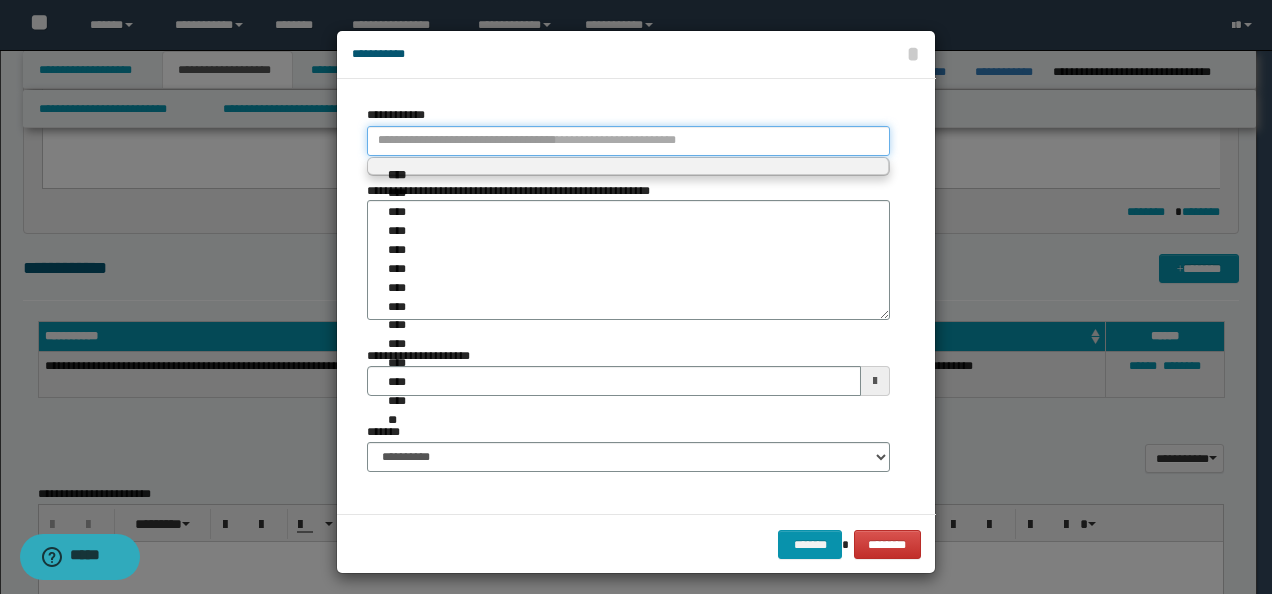click on "**********" at bounding box center [628, 141] 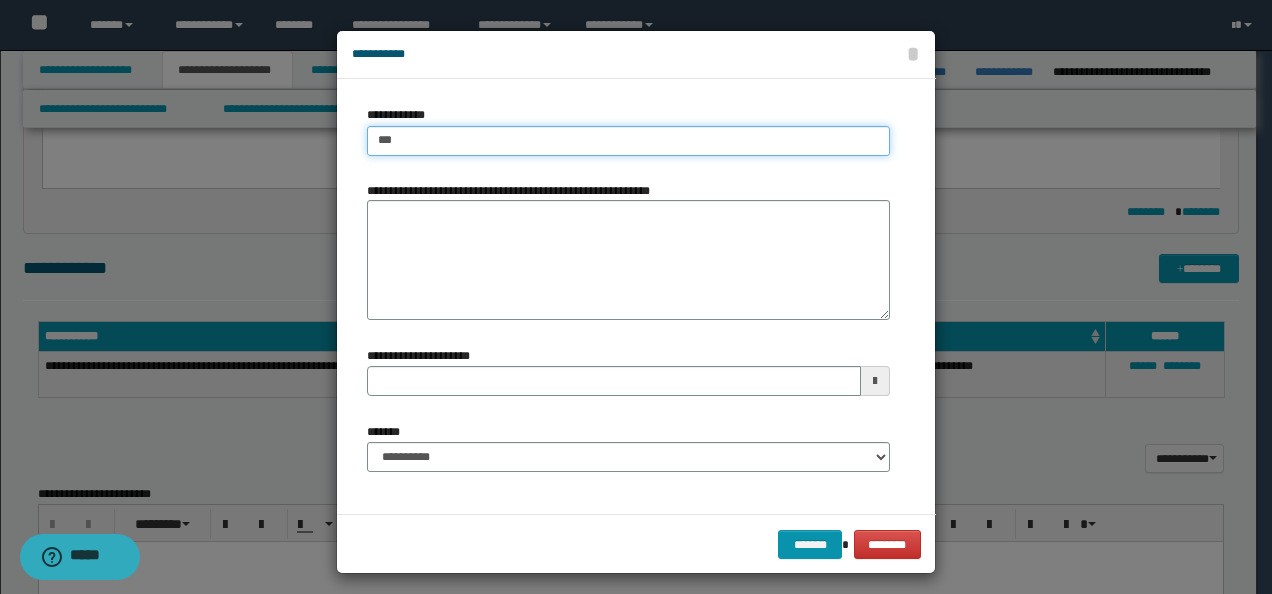 type on "****" 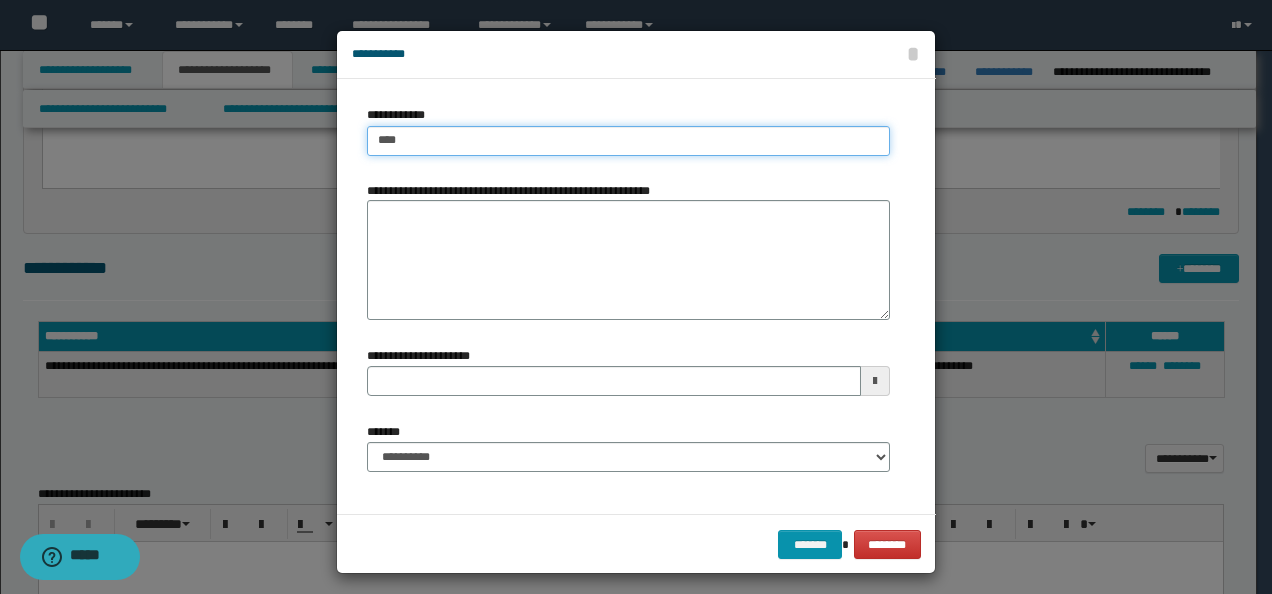 type on "****" 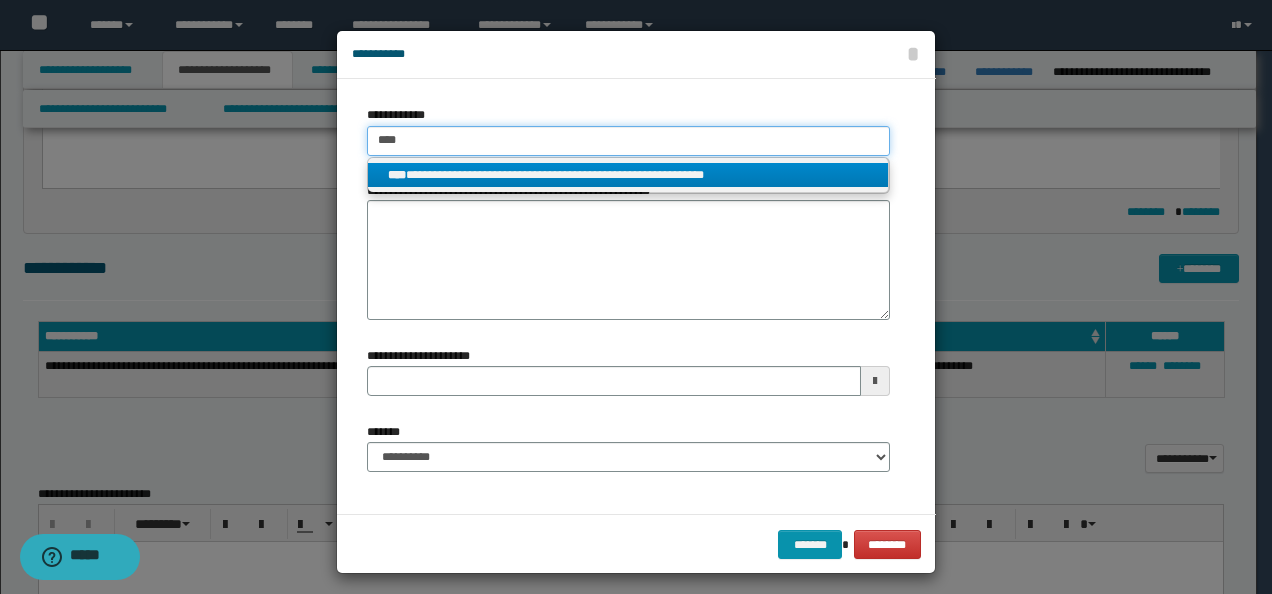 type on "****" 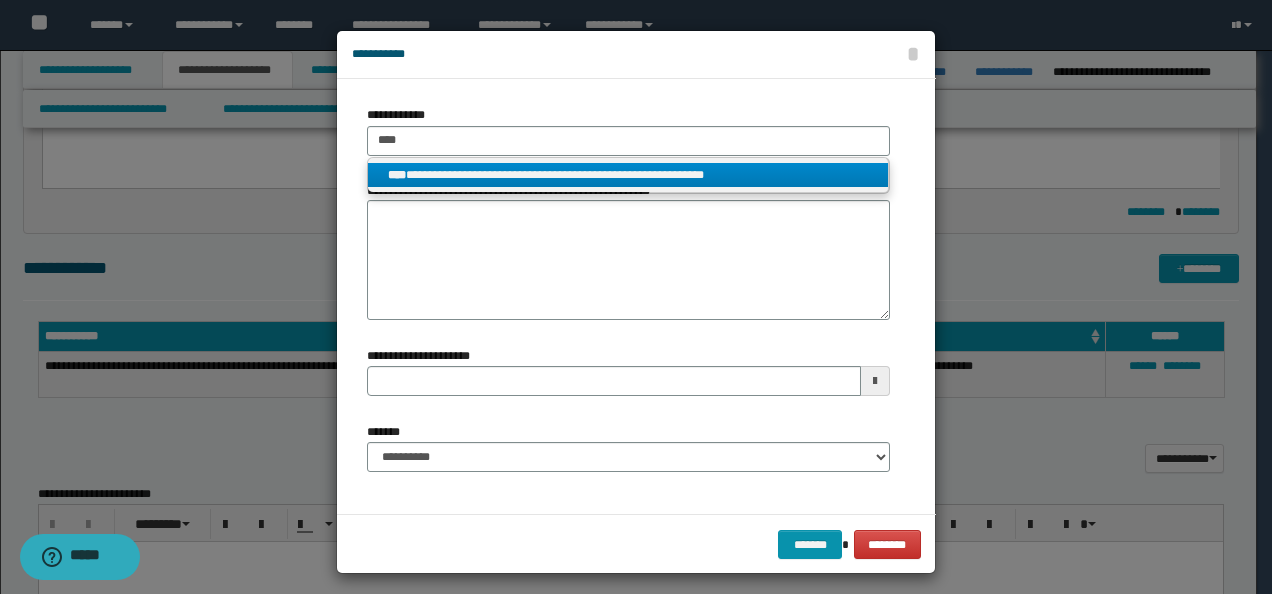 click on "**********" at bounding box center [628, 175] 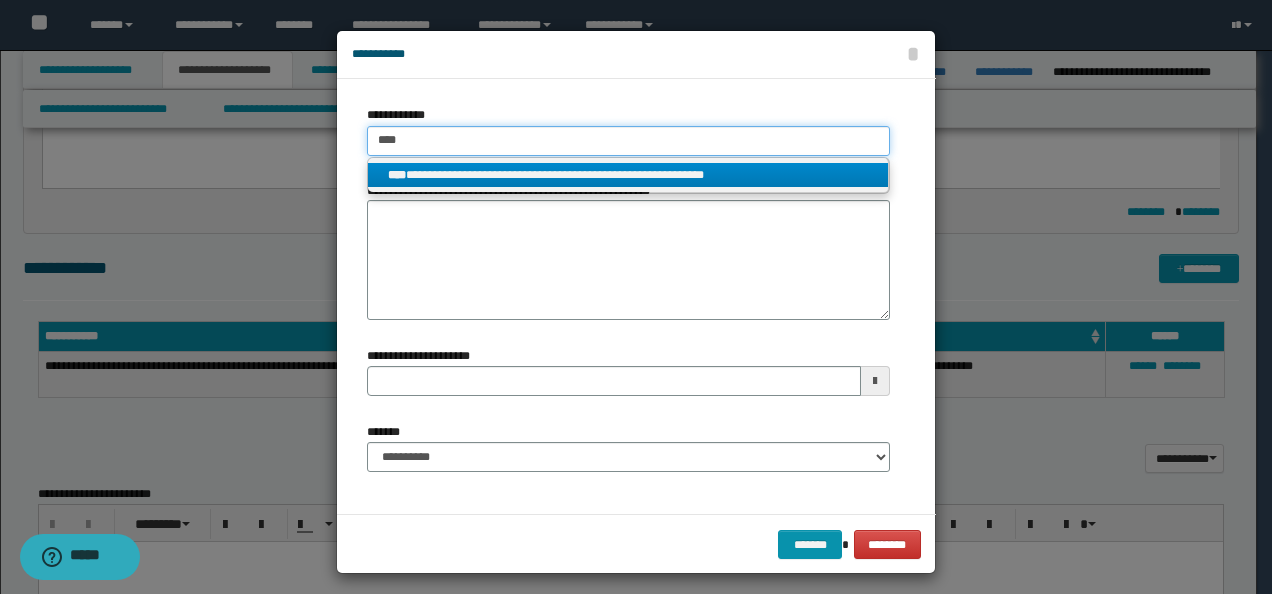 type 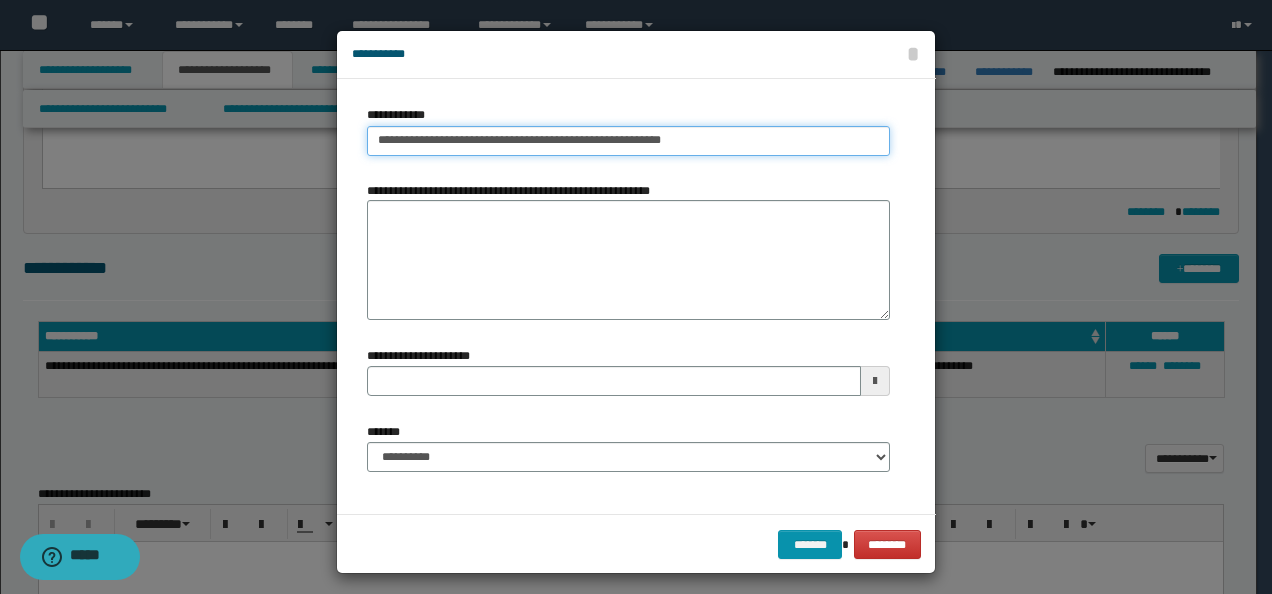 type on "**********" 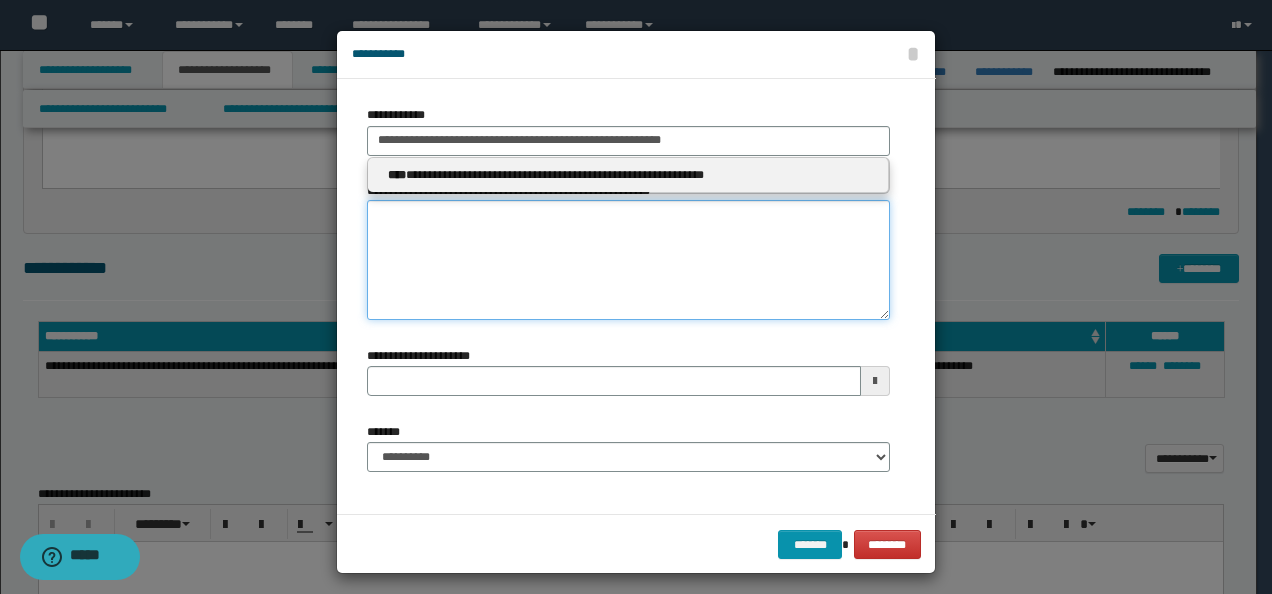 type 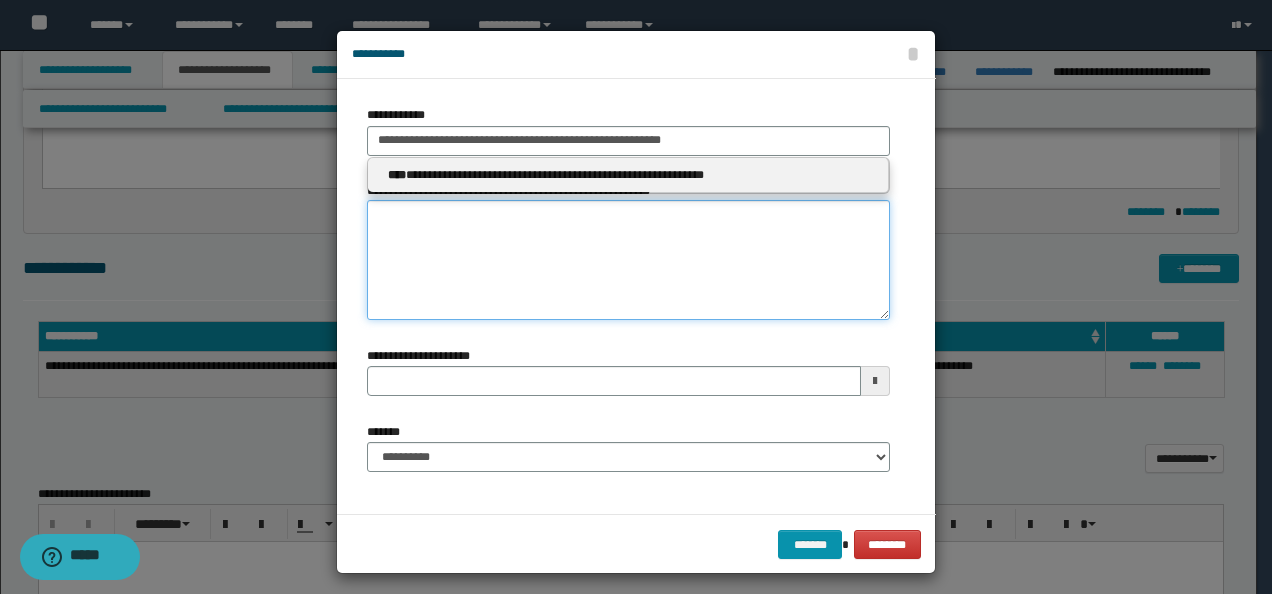 click on "**********" at bounding box center (628, 260) 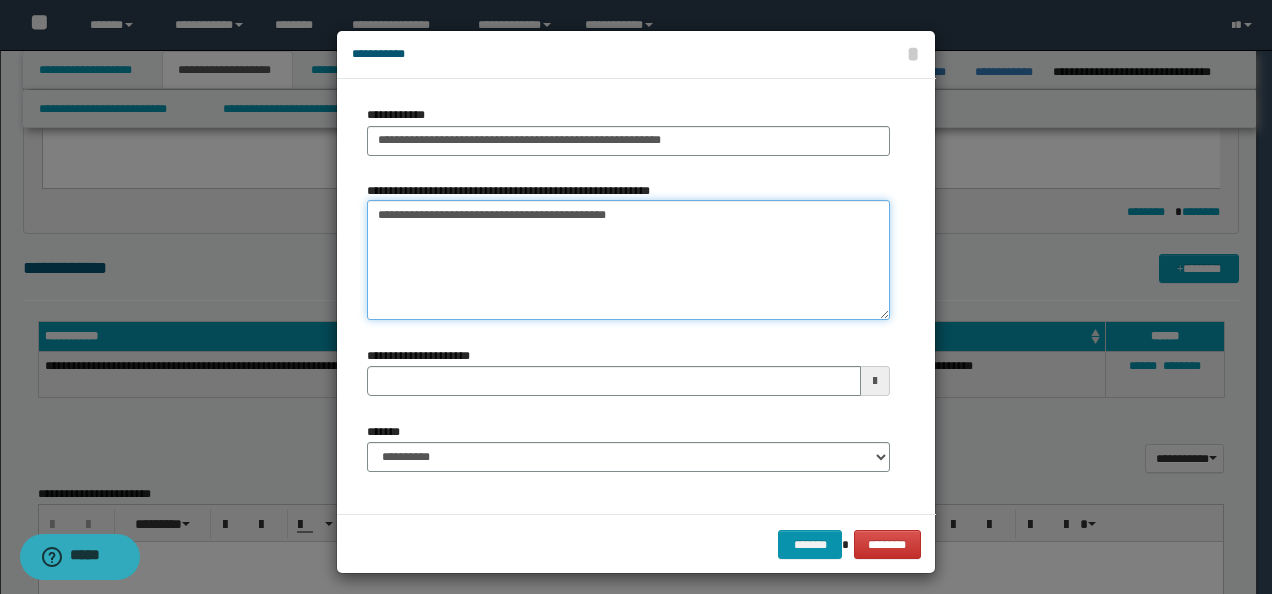 type 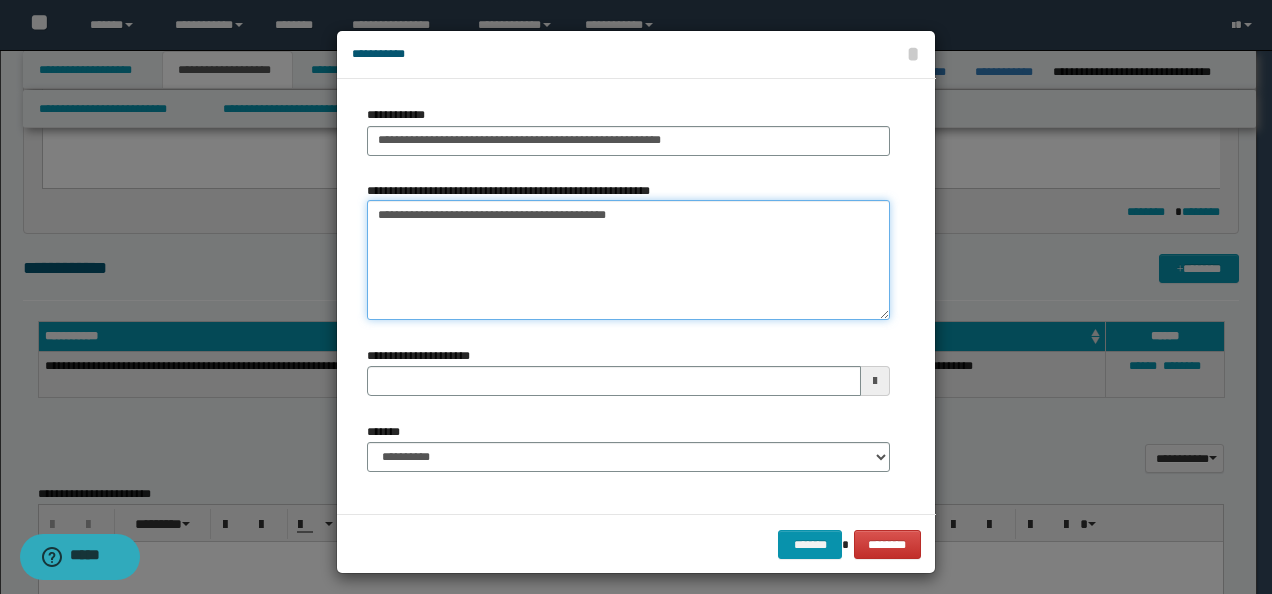 type on "**********" 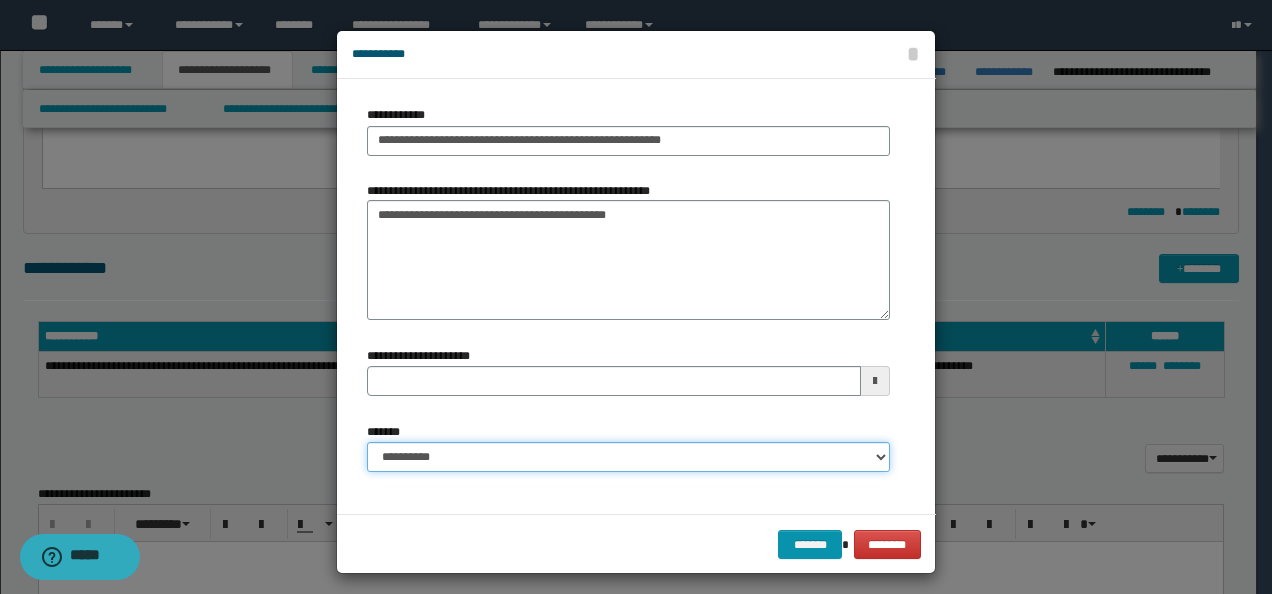 click on "**********" at bounding box center (628, 457) 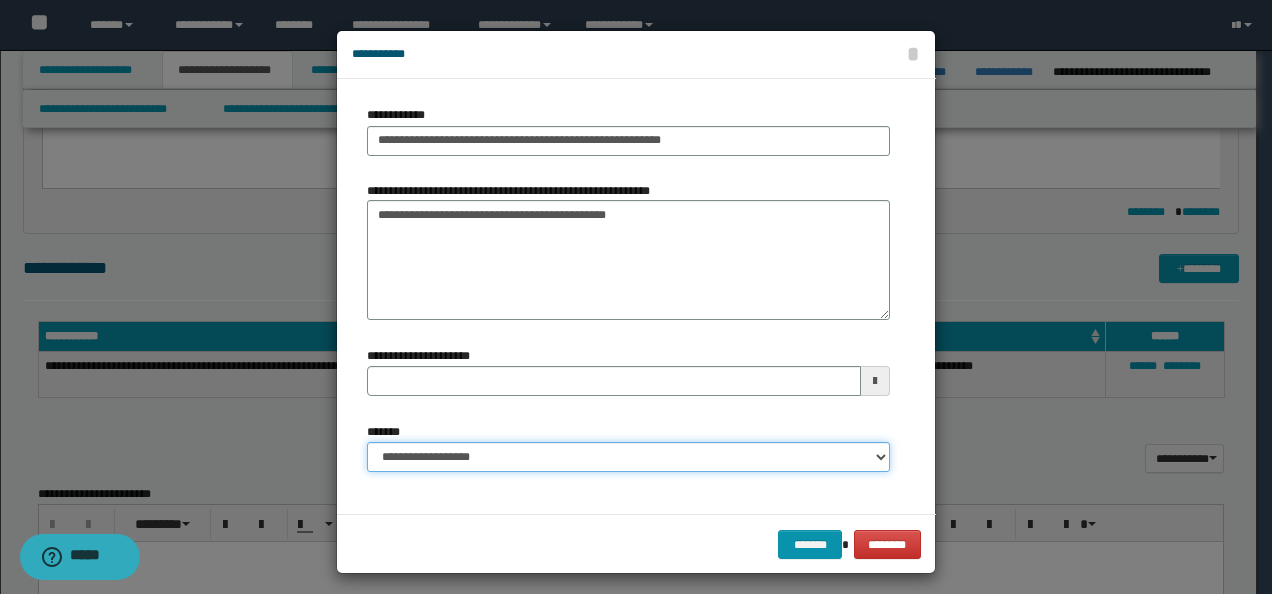 type 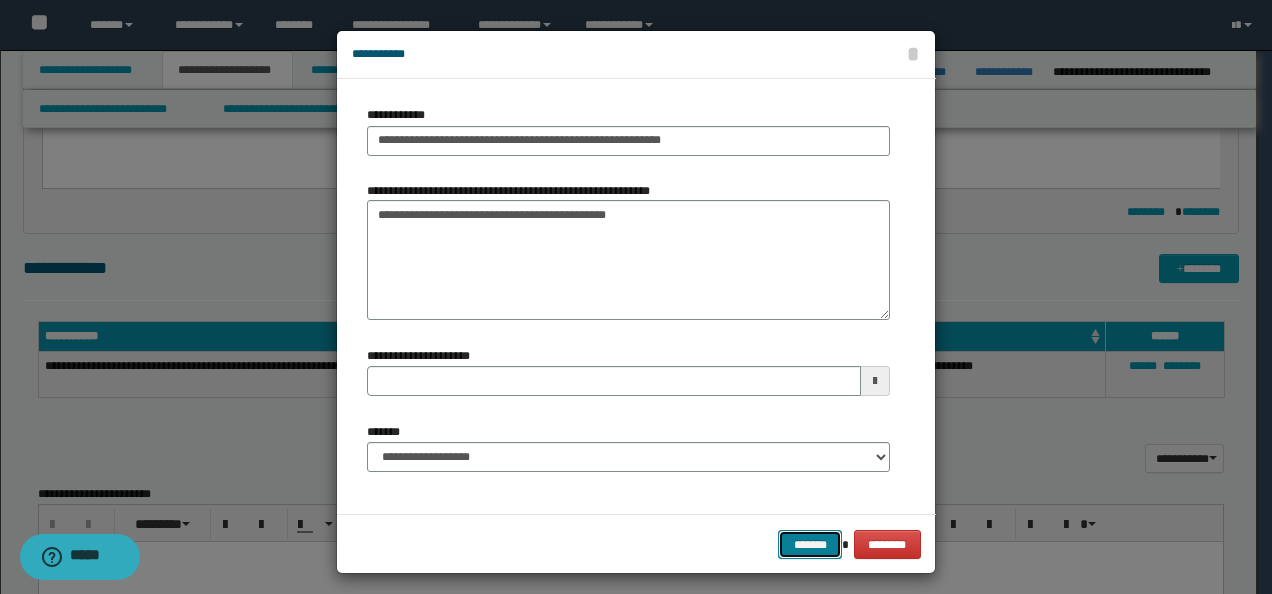 click on "*******" at bounding box center (810, 544) 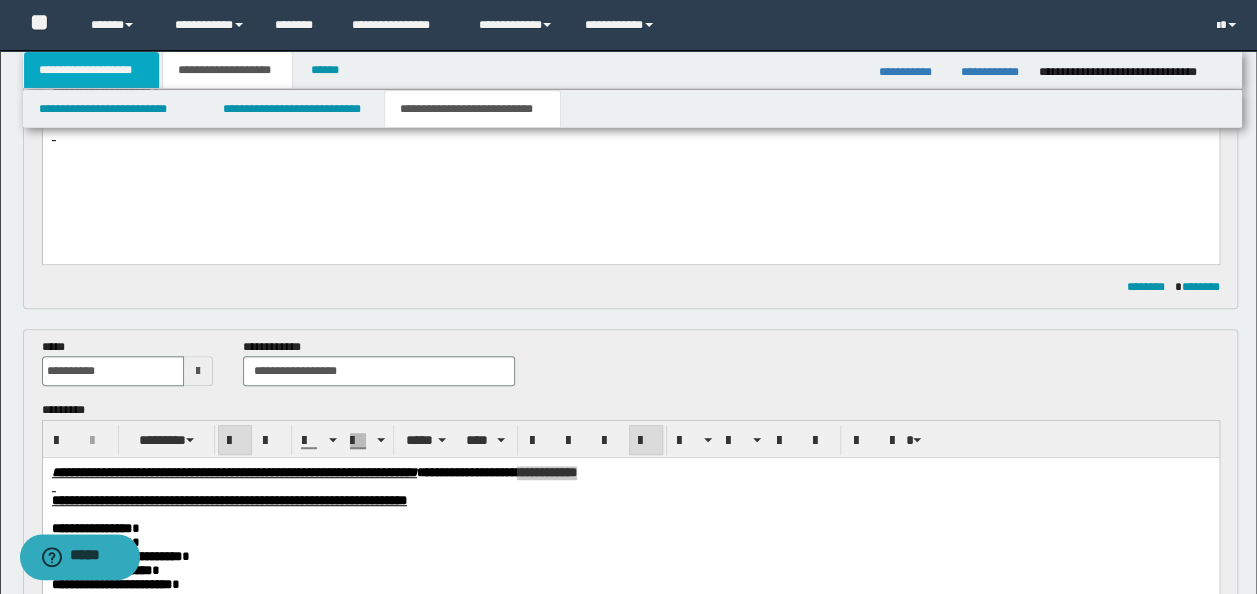 click on "**********" at bounding box center (92, 70) 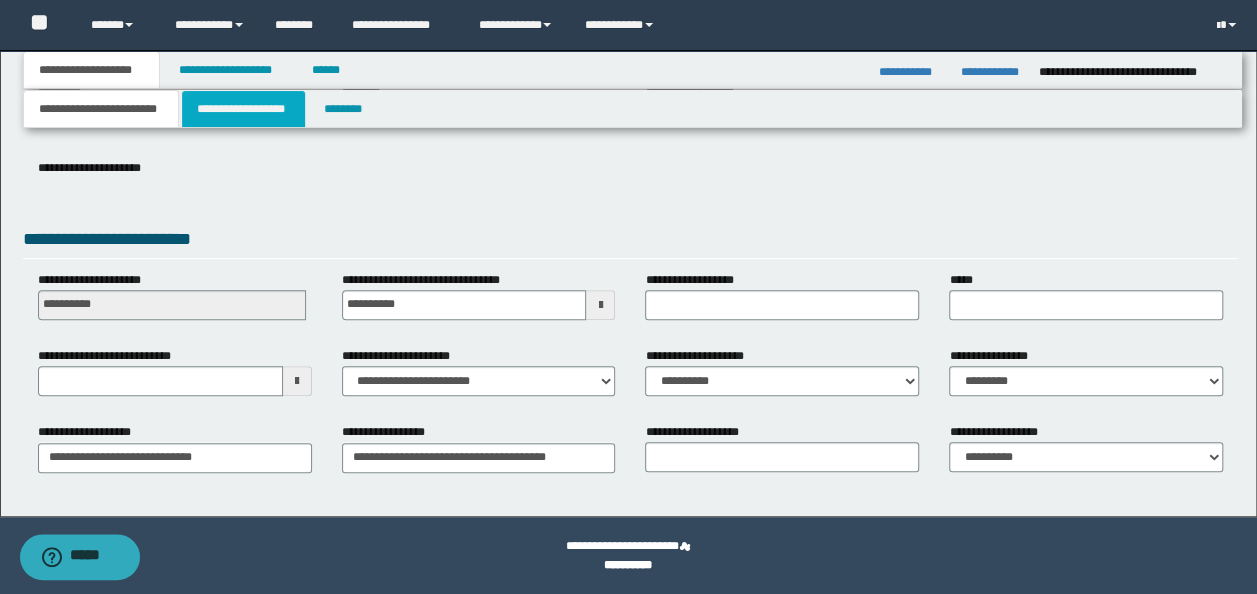 click on "**********" at bounding box center [243, 109] 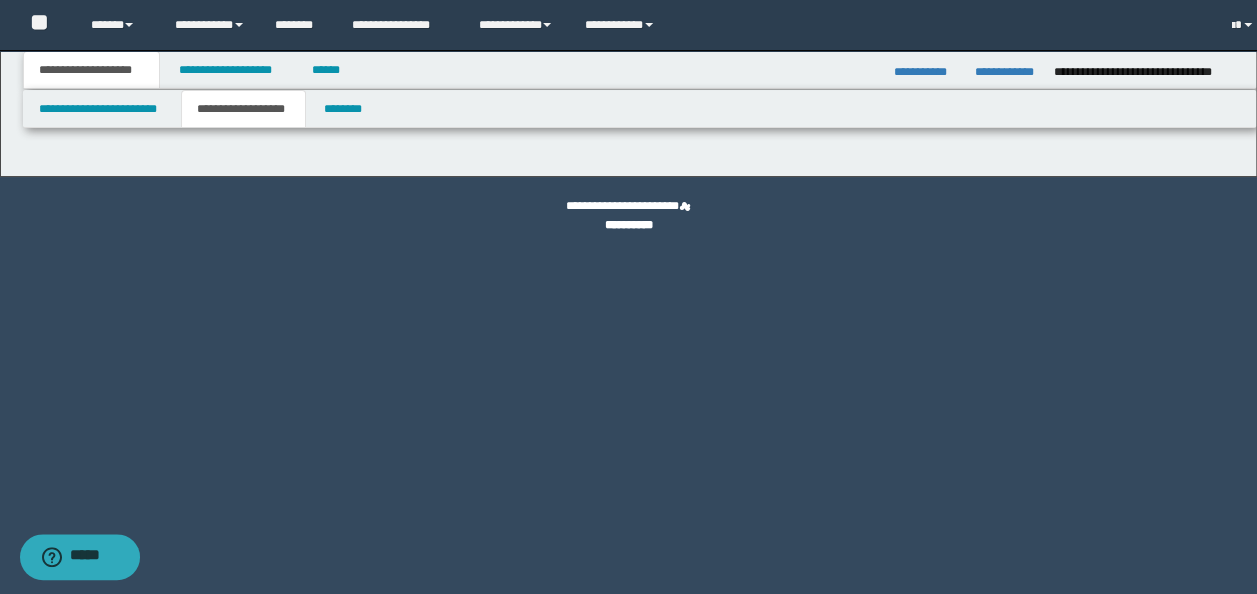scroll, scrollTop: 0, scrollLeft: 0, axis: both 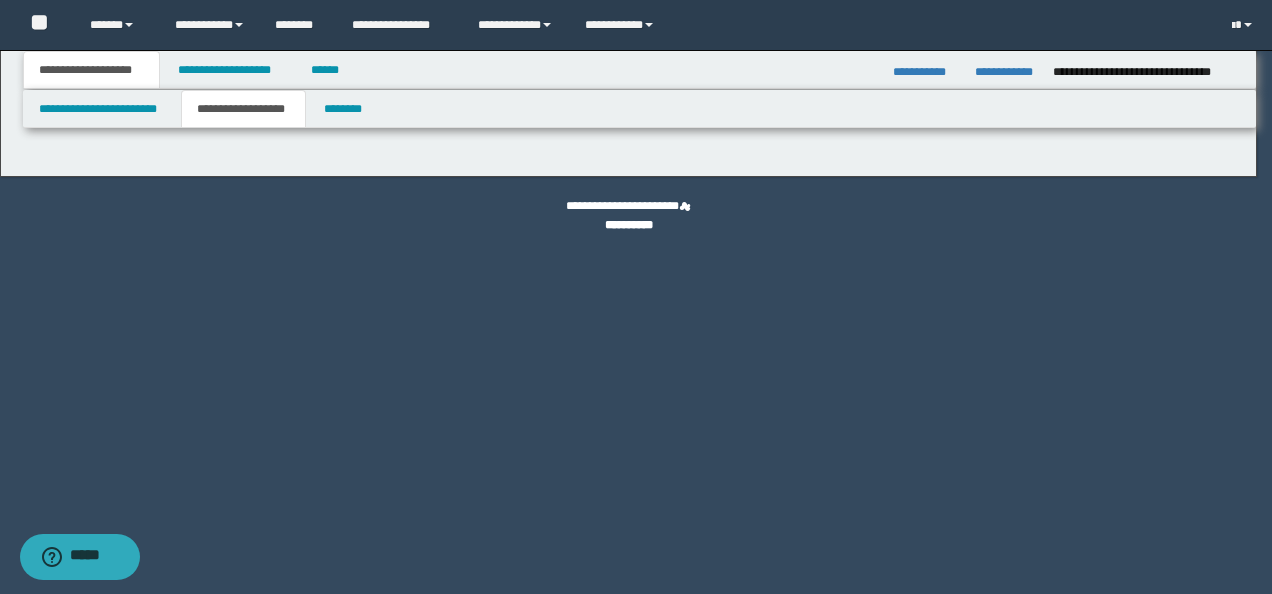 type on "**********" 